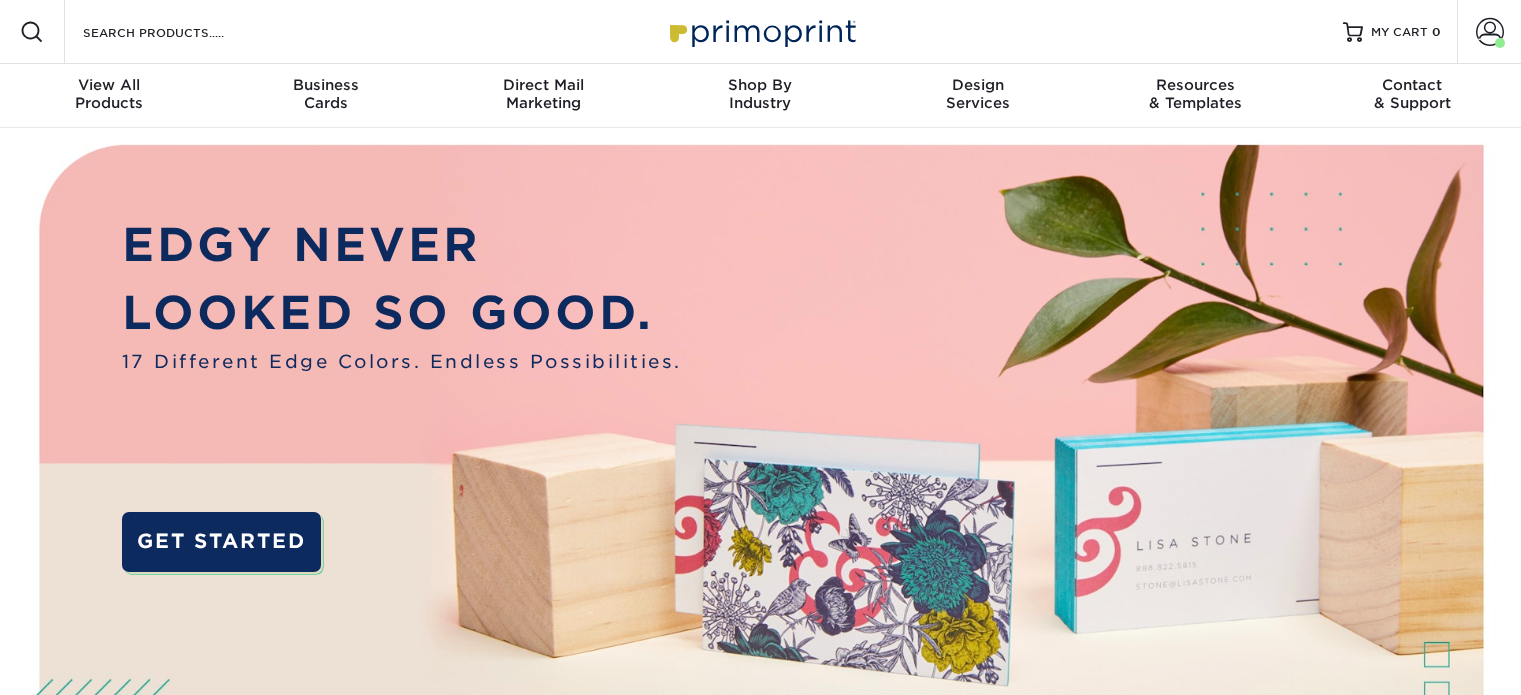 scroll, scrollTop: 0, scrollLeft: 0, axis: both 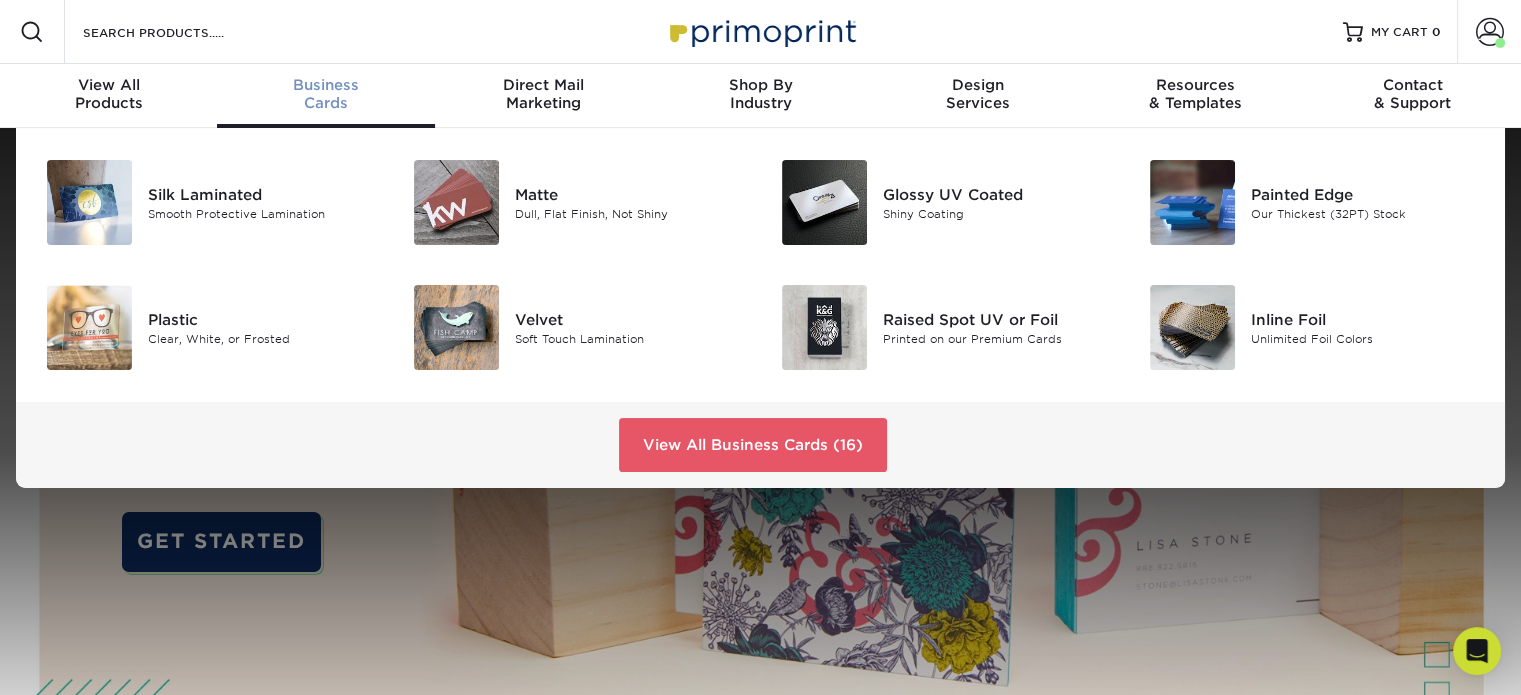 click on "Business" at bounding box center (325, 85) 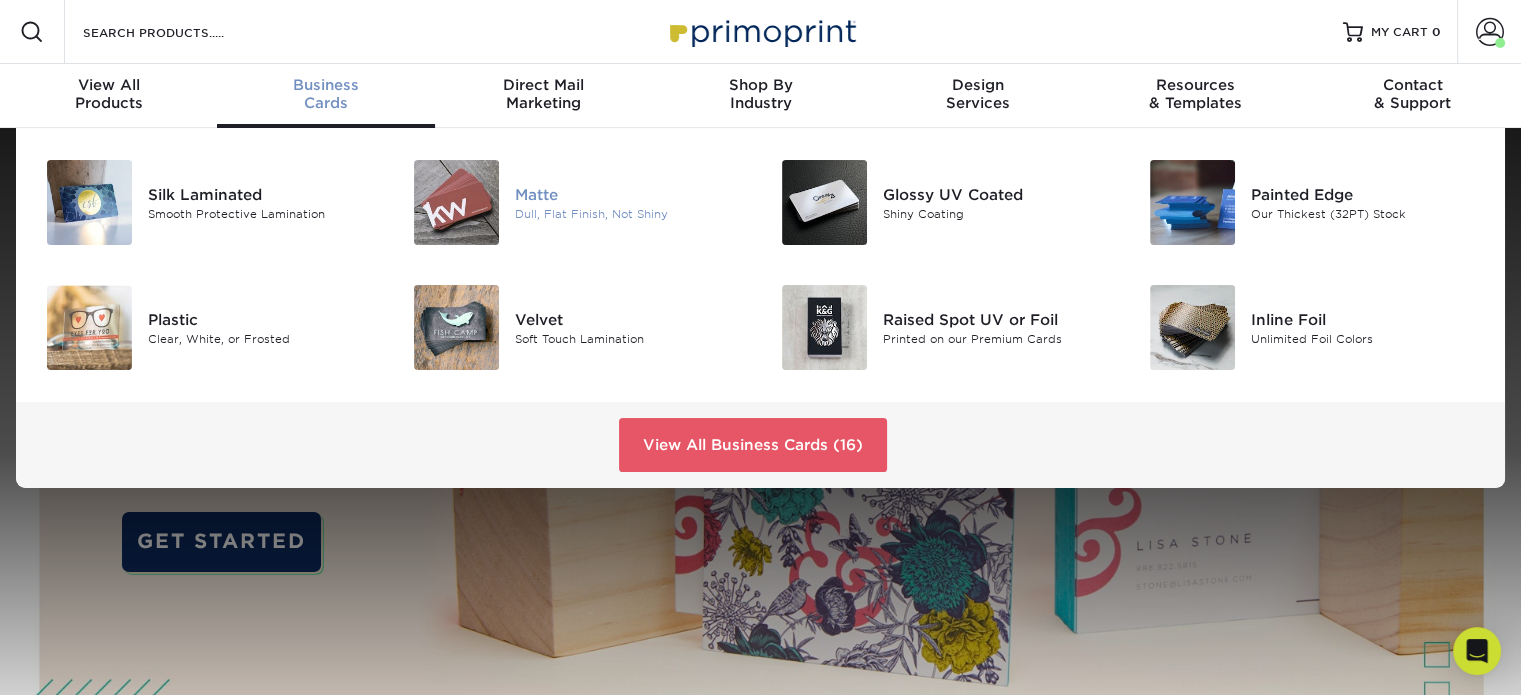 click at bounding box center (456, 202) 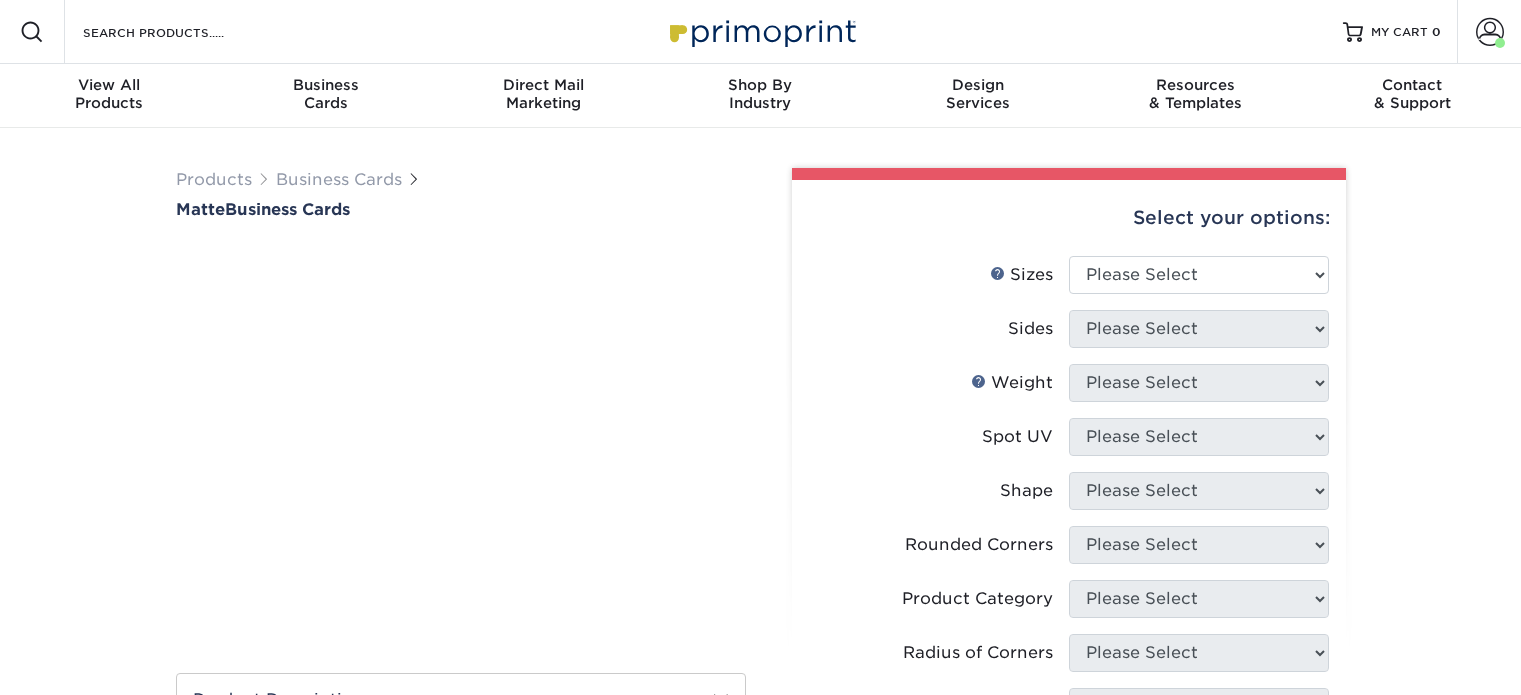 scroll, scrollTop: 0, scrollLeft: 0, axis: both 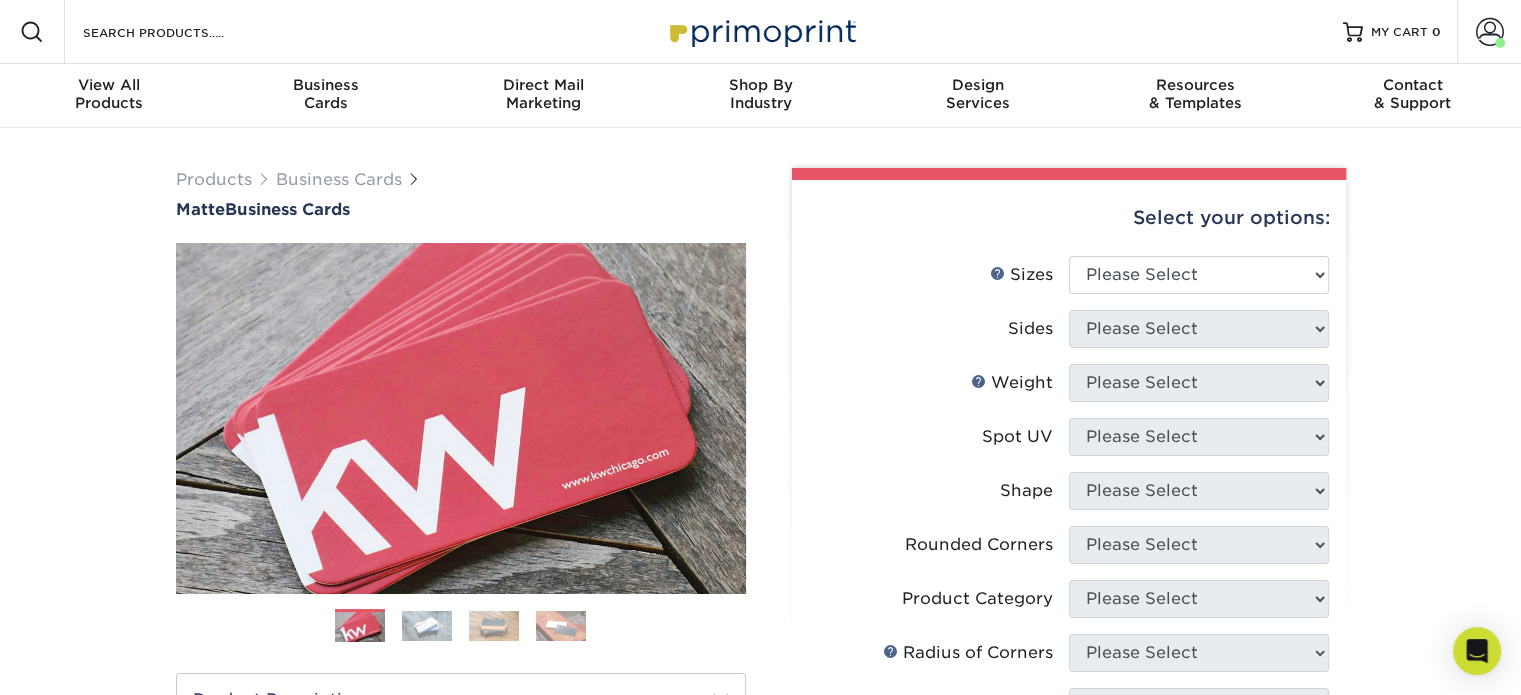 drag, startPoint x: 1320, startPoint y: 269, endPoint x: 1434, endPoint y: 234, distance: 119.25183 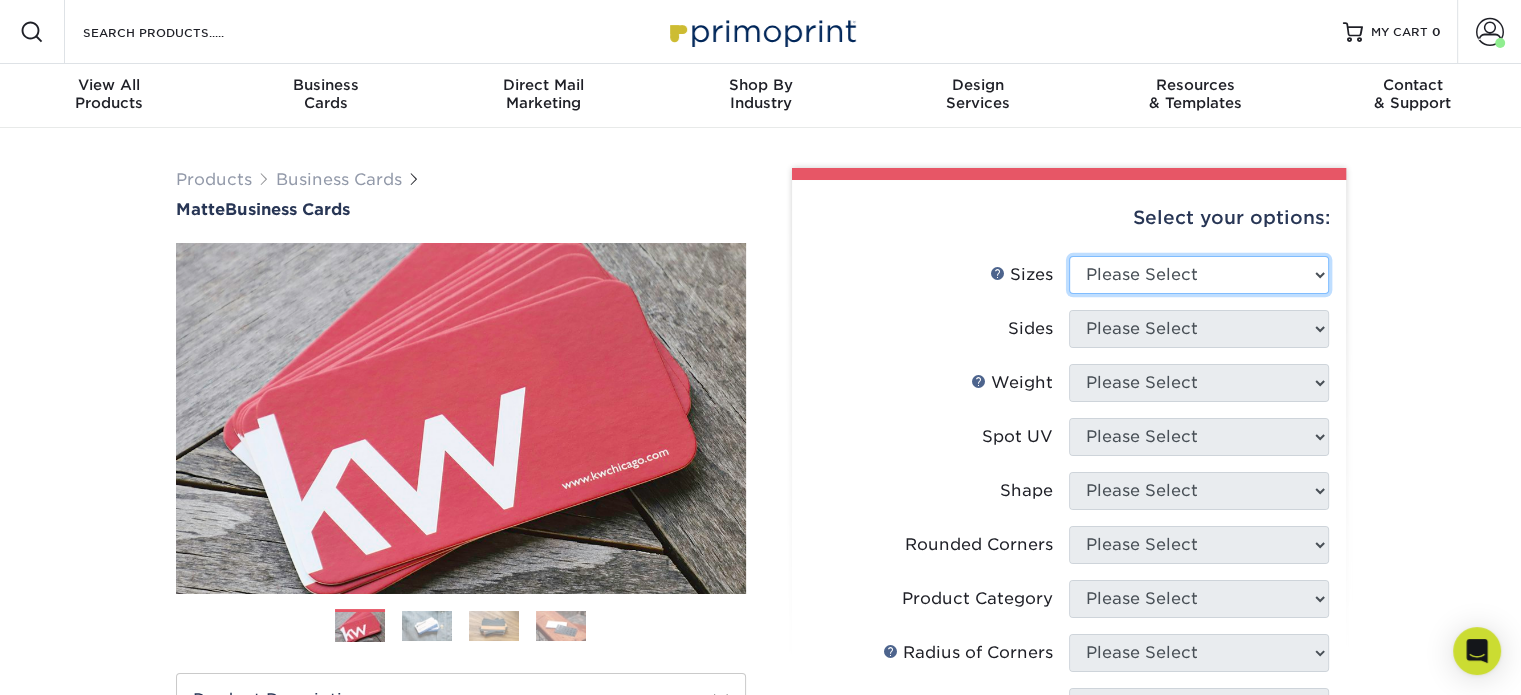 click on "Please Select
1.5" x 3.5"  - Mini
1.75" x 3.5" - Mini
2" x 2" - Square
2" x 3" - Mini
2" x 3.5" - Standard
2" x 7" - Foldover Card
2.125" x 3.375" - European
2.5" x 2.5" - Square 3.5" x 4" - Foldover Card" at bounding box center [1199, 275] 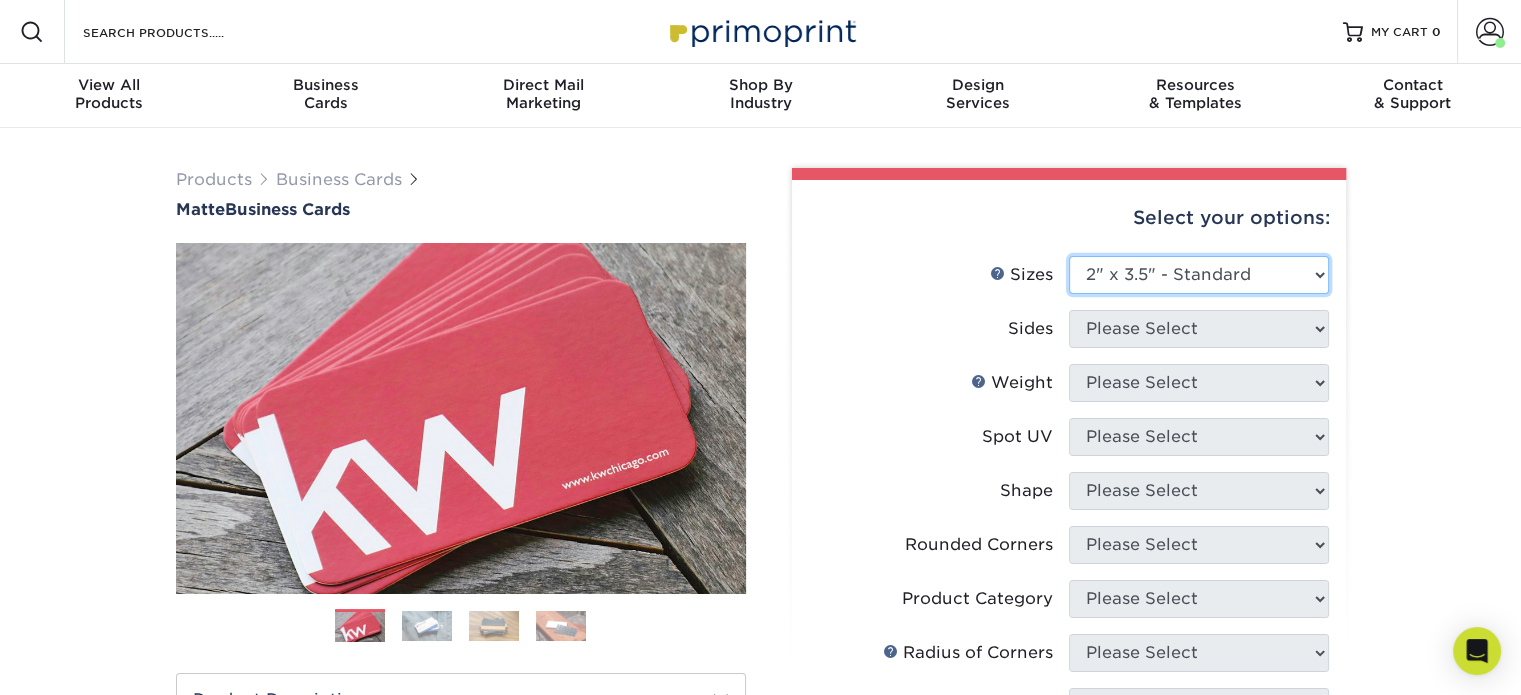 click on "Please Select
1.5" x 3.5"  - Mini
1.75" x 3.5" - Mini
2" x 2" - Square
2" x 3" - Mini
2" x 3.5" - Standard
2" x 7" - Foldover Card
2.125" x 3.375" - European
2.5" x 2.5" - Square 3.5" x 4" - Foldover Card" at bounding box center [1199, 275] 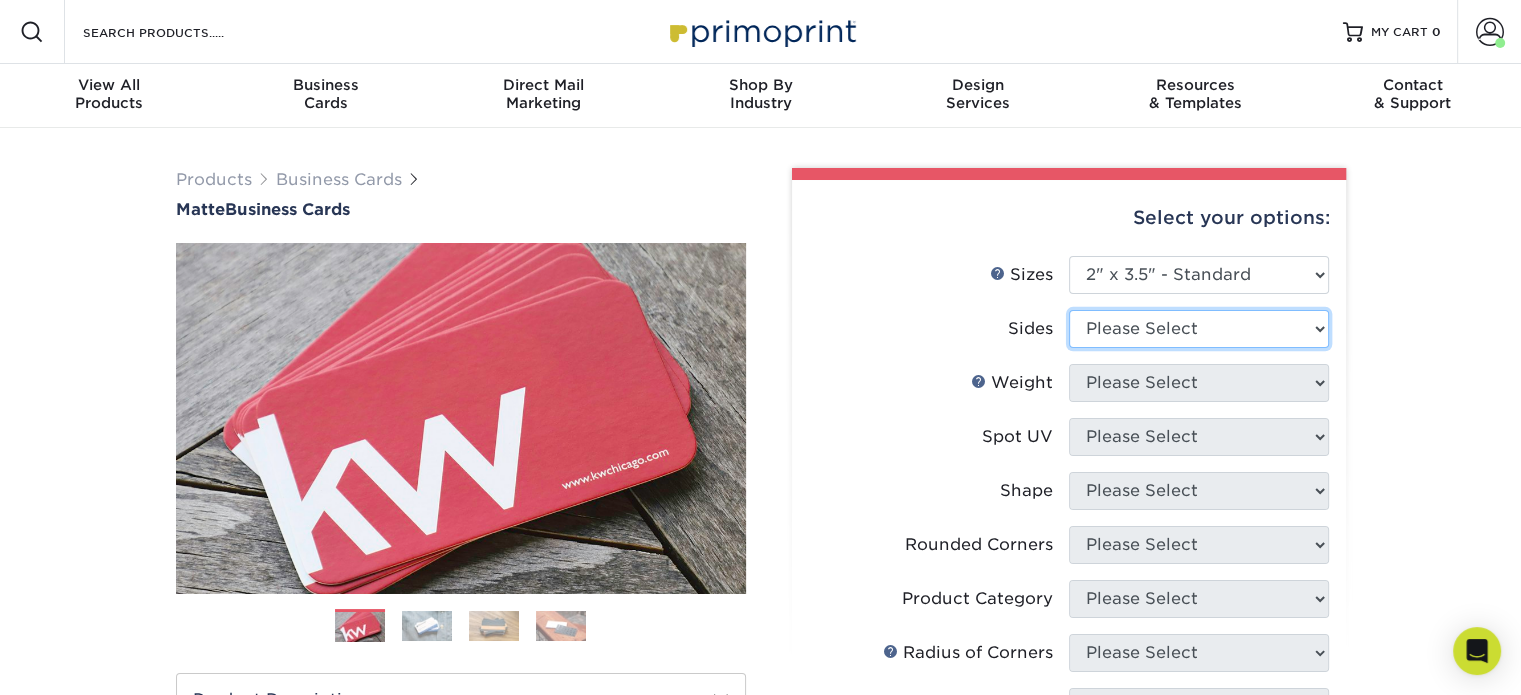 click on "Please Select Print Both Sides Print Front Only" at bounding box center [1199, 329] 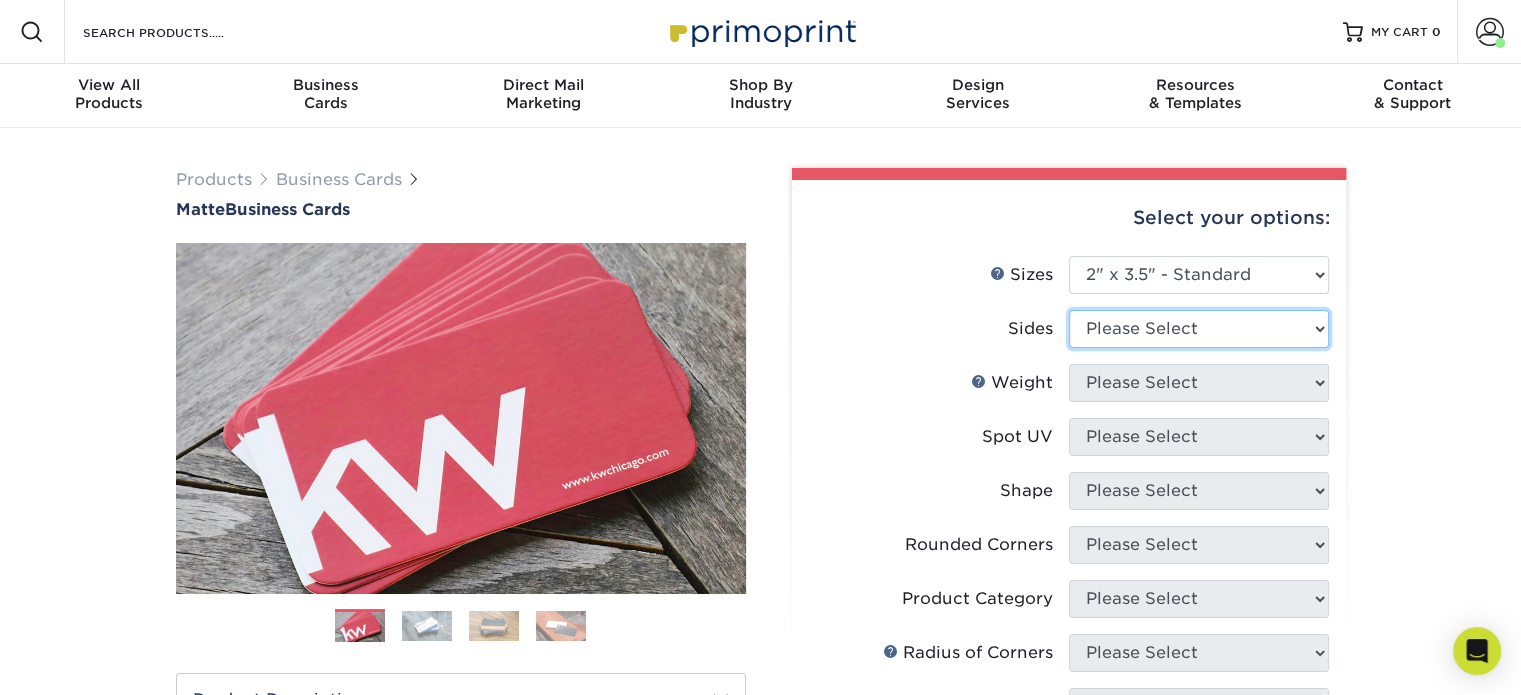 select on "13abbda7-1d64-4f25-8bb2-c179b224825d" 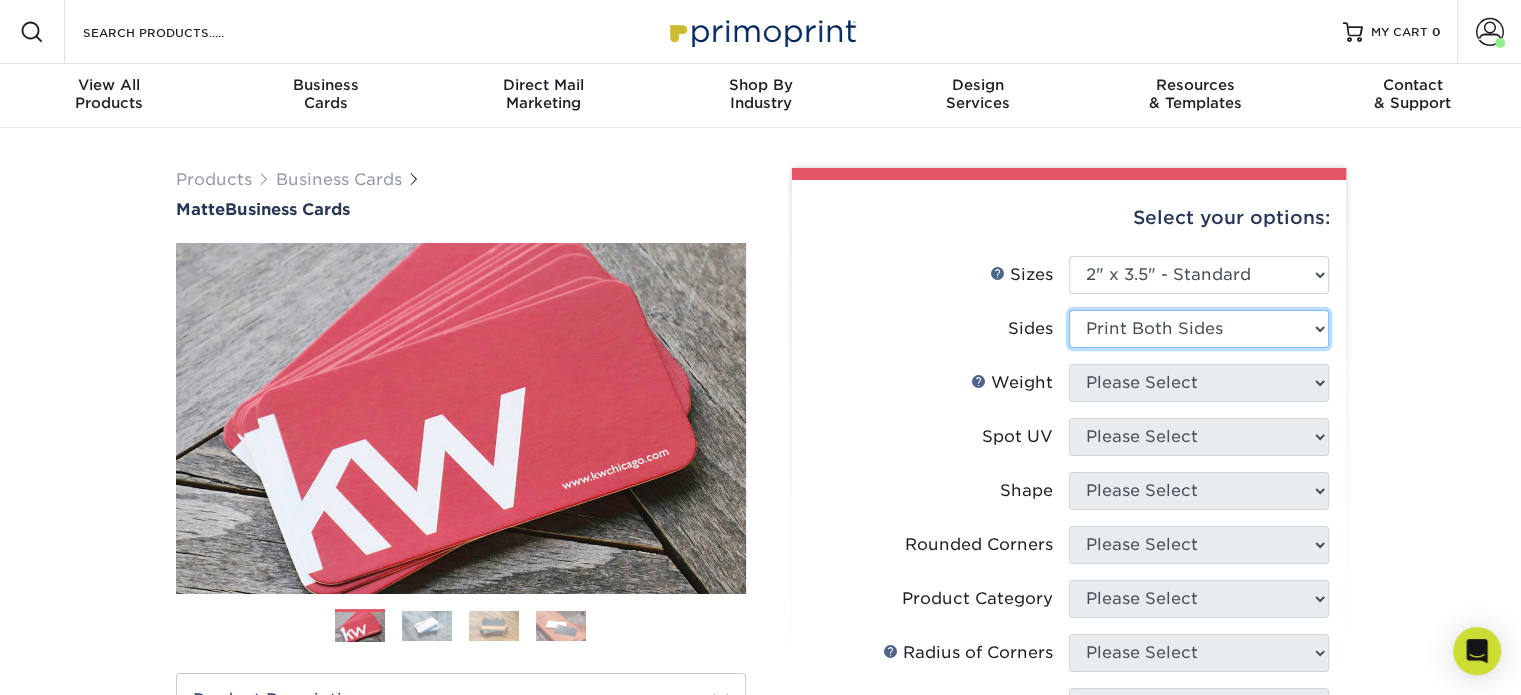 click on "Please Select Print Both Sides Print Front Only" at bounding box center [1199, 329] 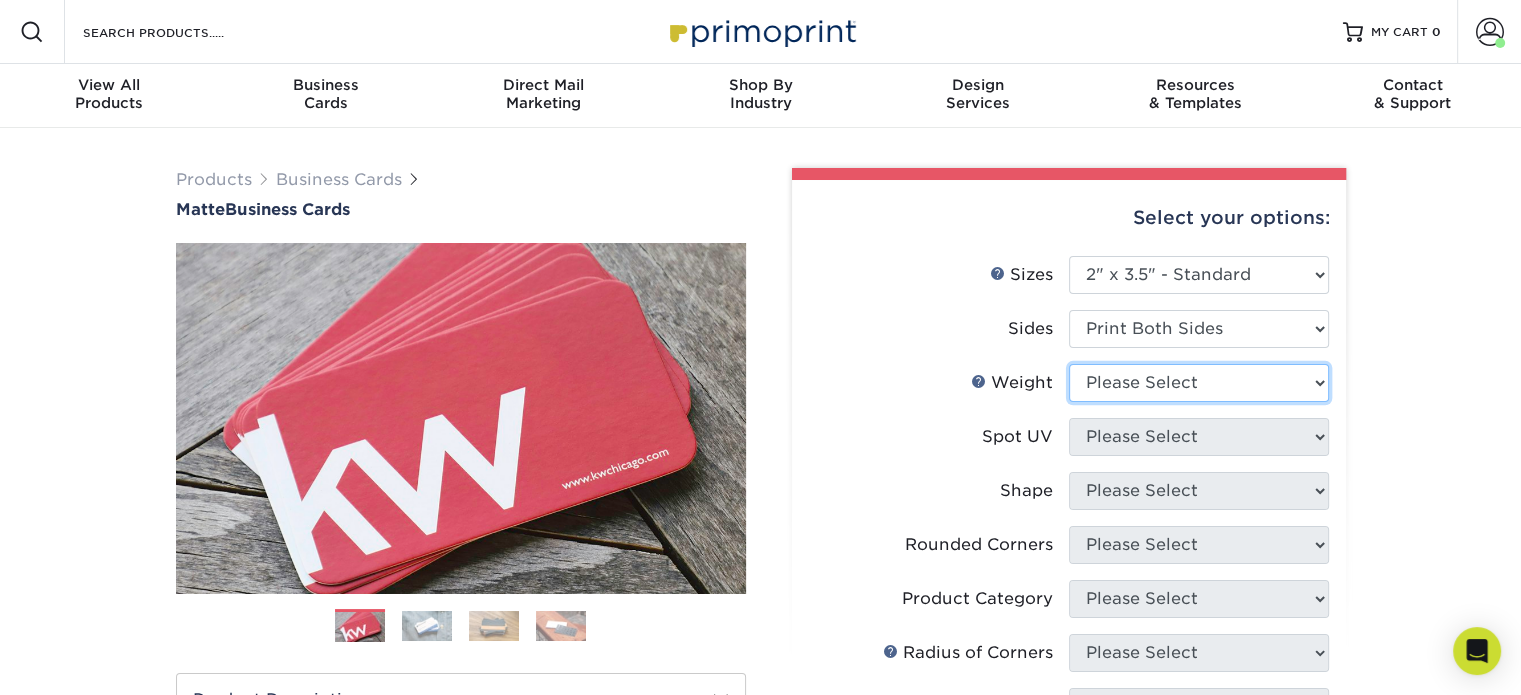 click on "Please Select 16PT 14PT" at bounding box center [1199, 383] 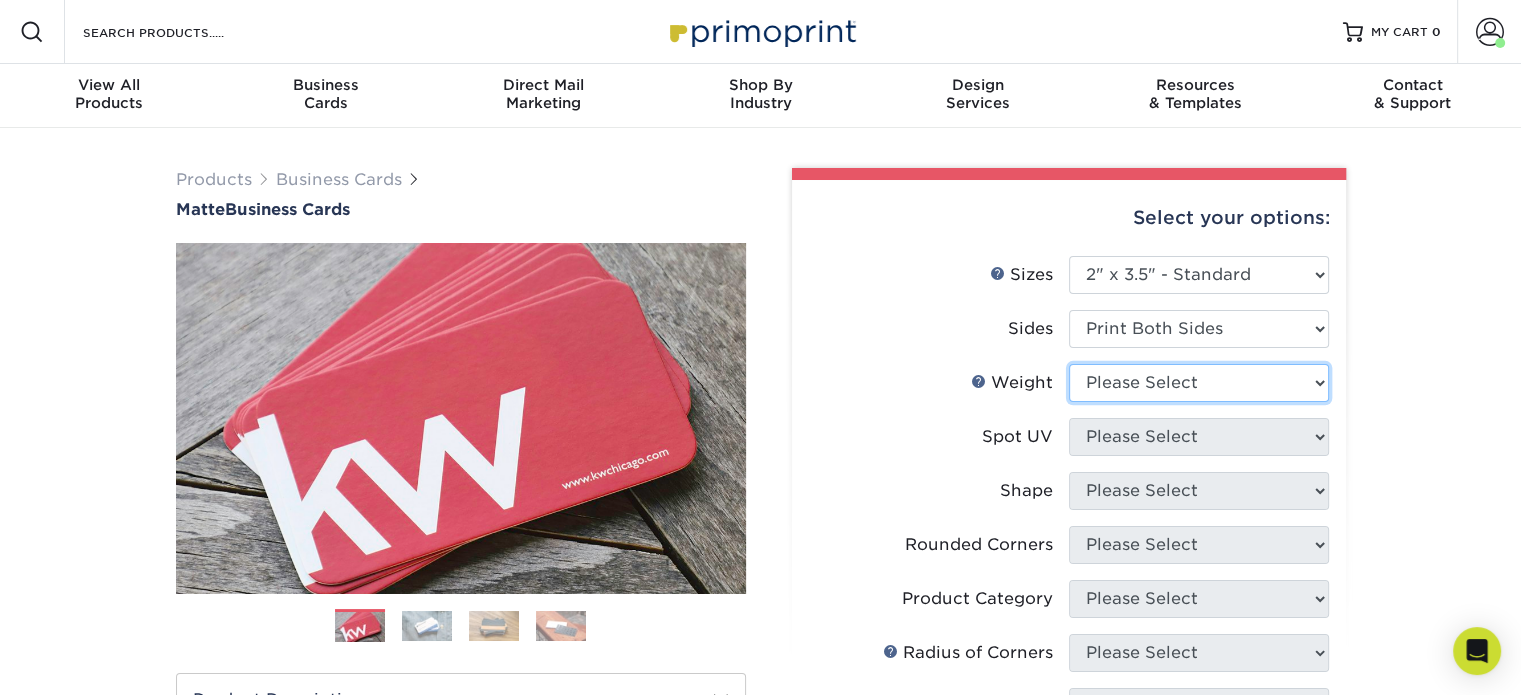 select on "14PT" 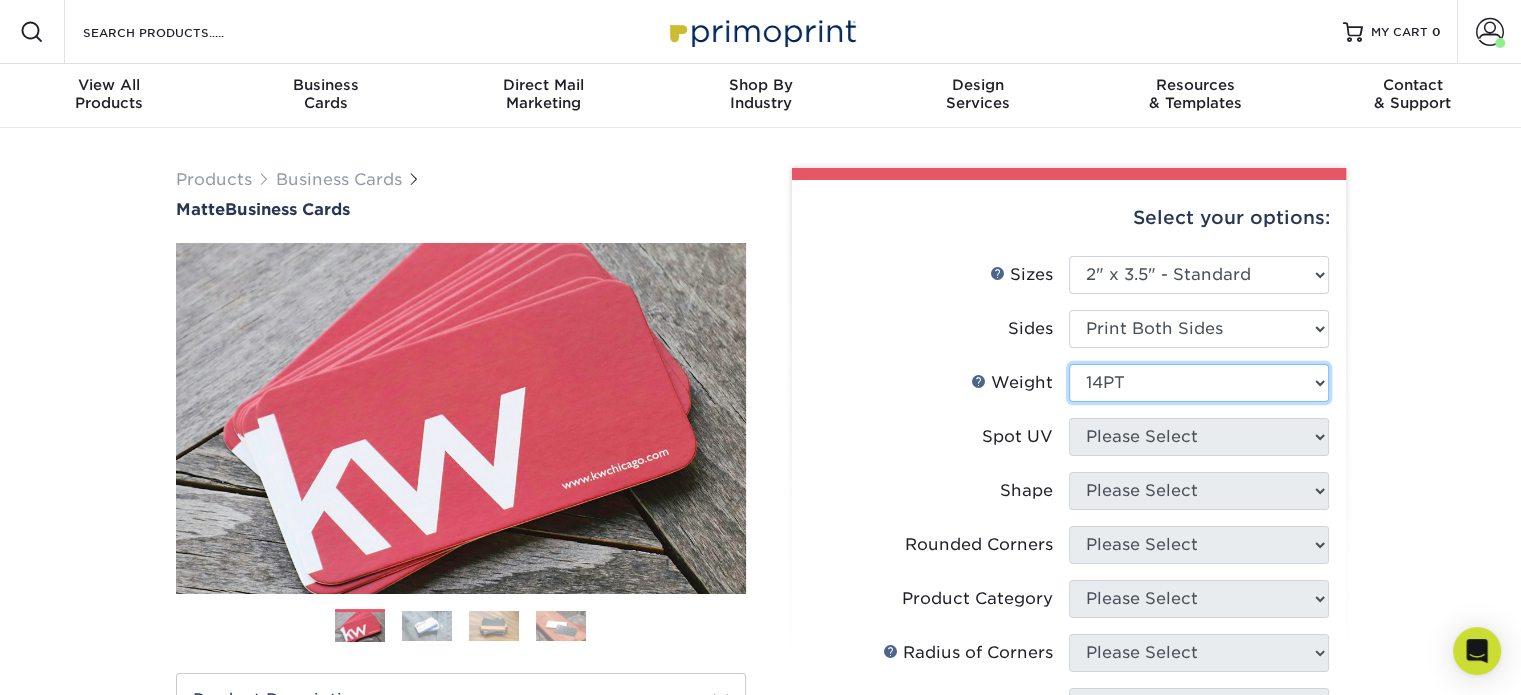 click on "Please Select 16PT 14PT" at bounding box center [1199, 383] 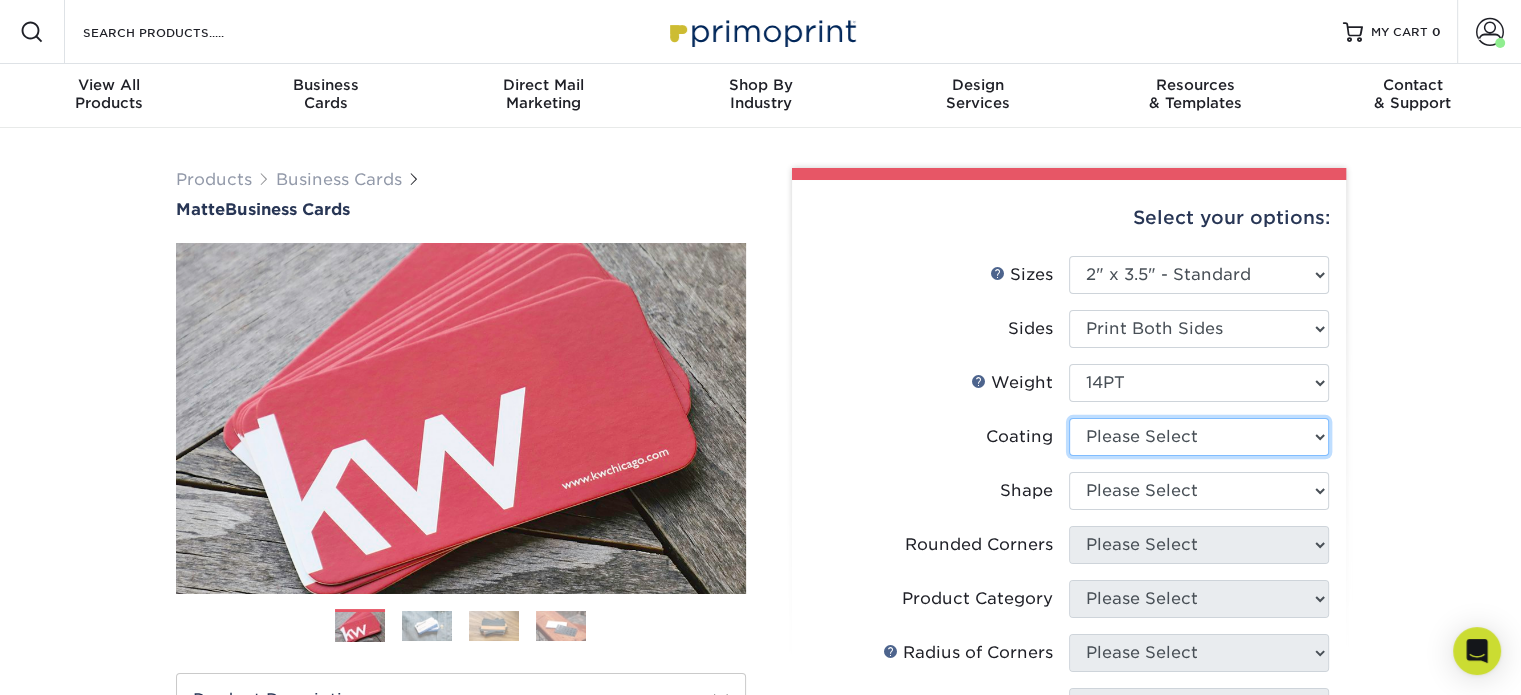 click at bounding box center (1199, 437) 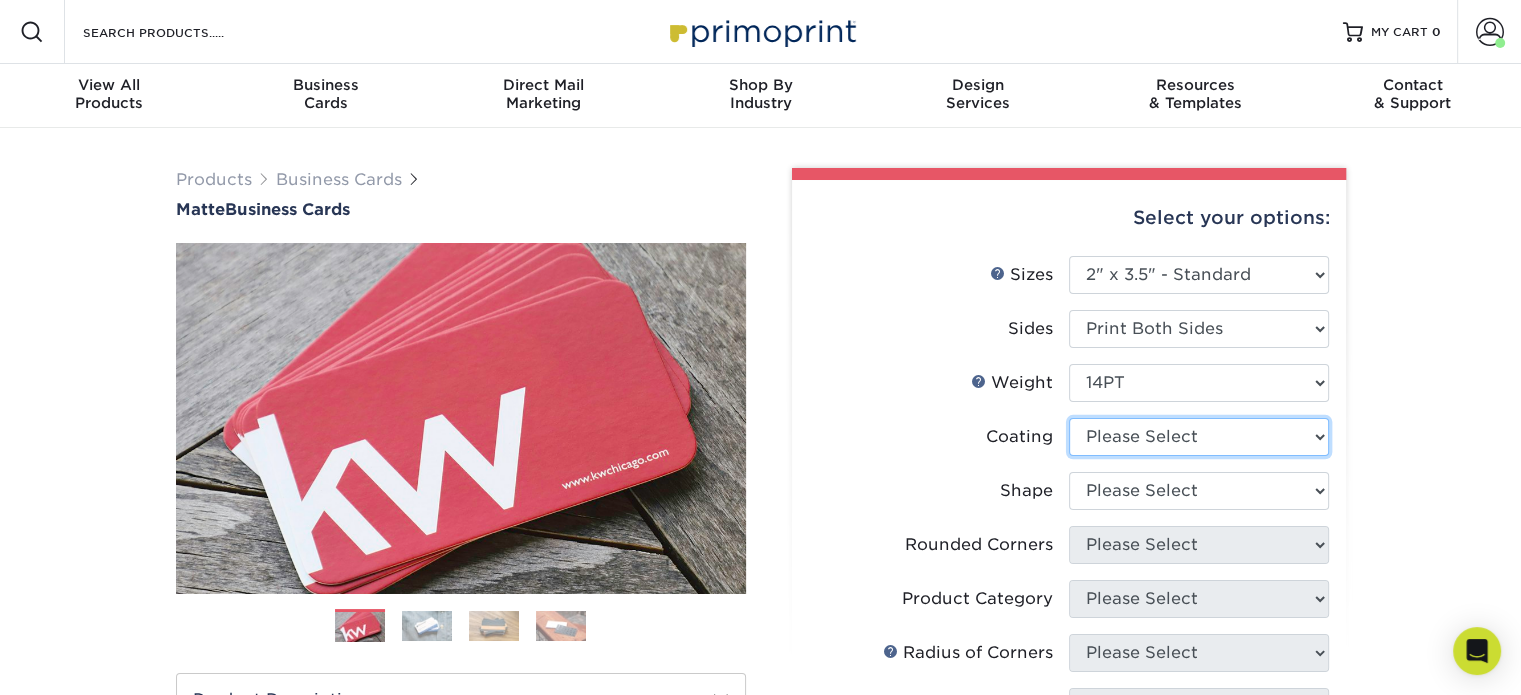 select on "121bb7b5-3b4d-429f-bd8d-bbf80e953313" 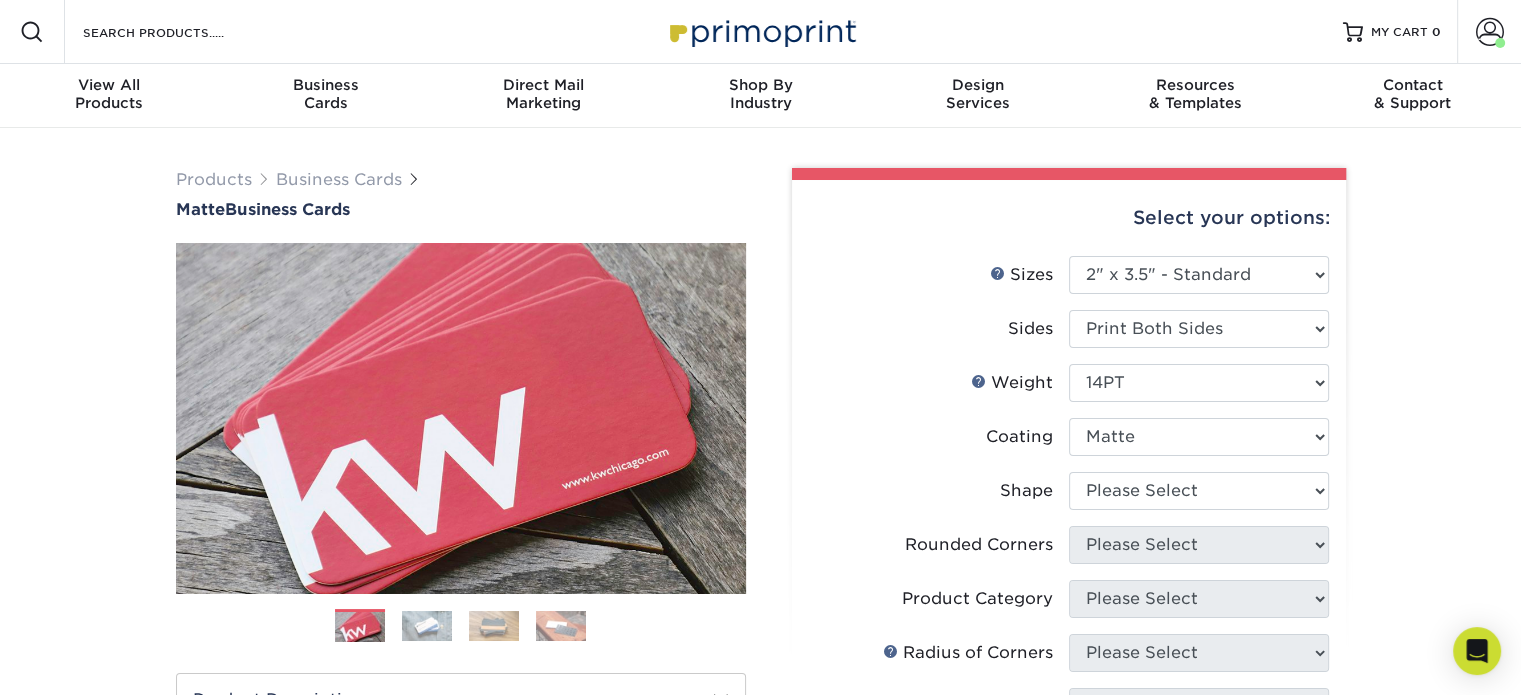 click at bounding box center [1199, 437] 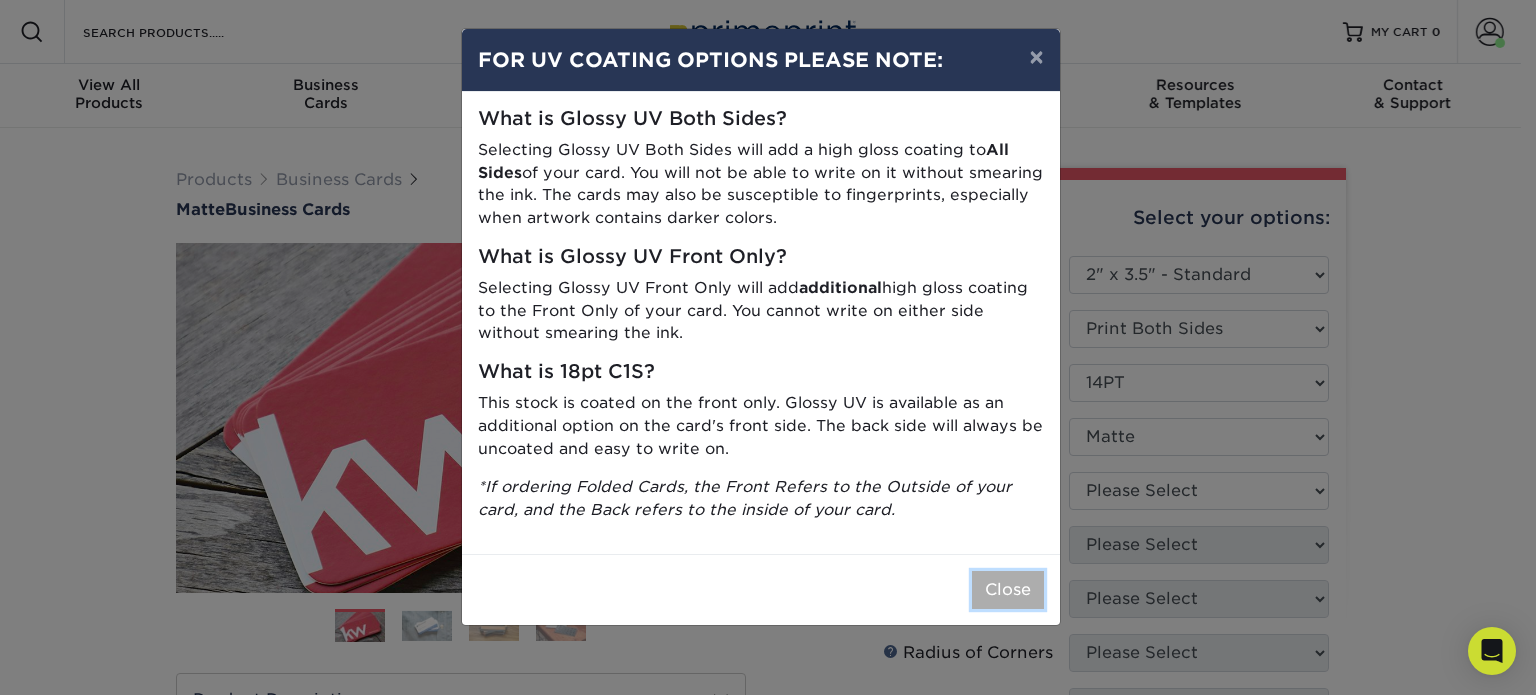 click on "Close" at bounding box center (1008, 590) 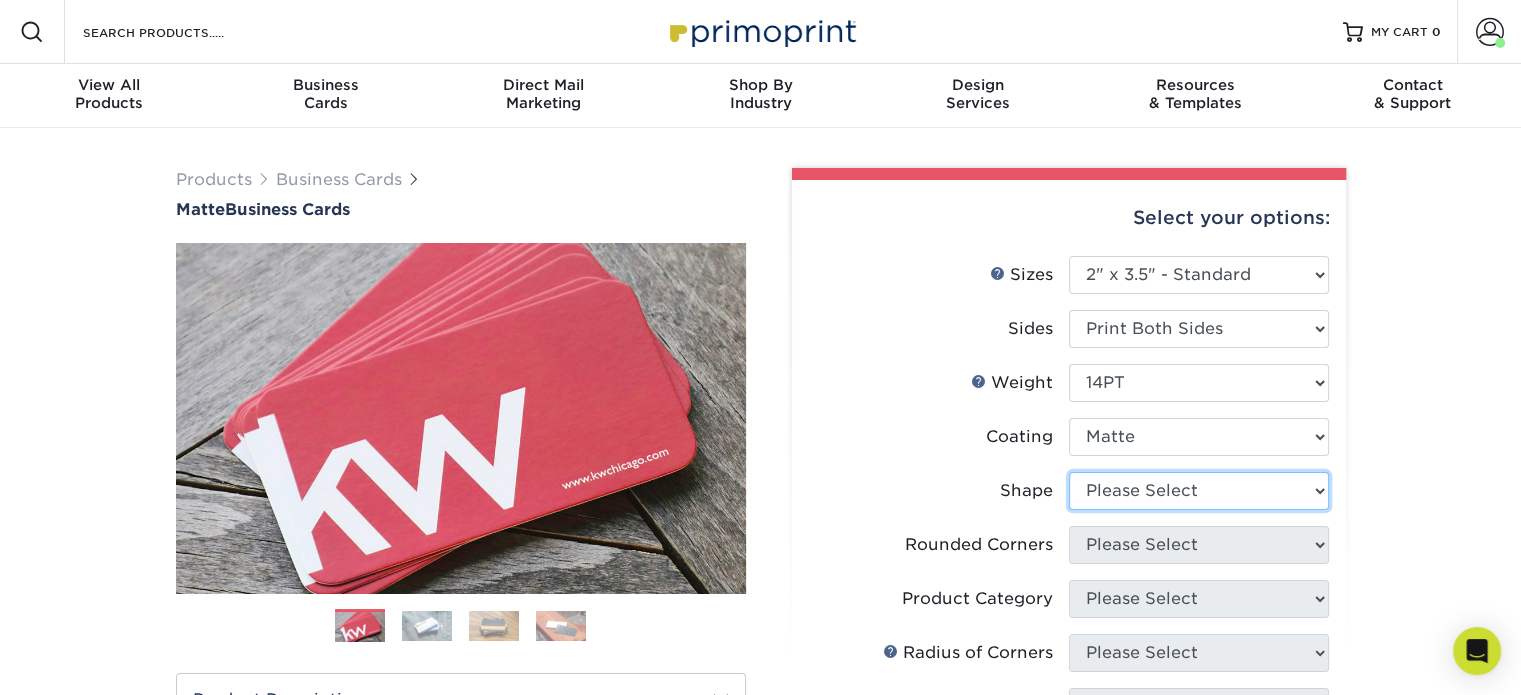click on "Please Select Standard" at bounding box center [1199, 491] 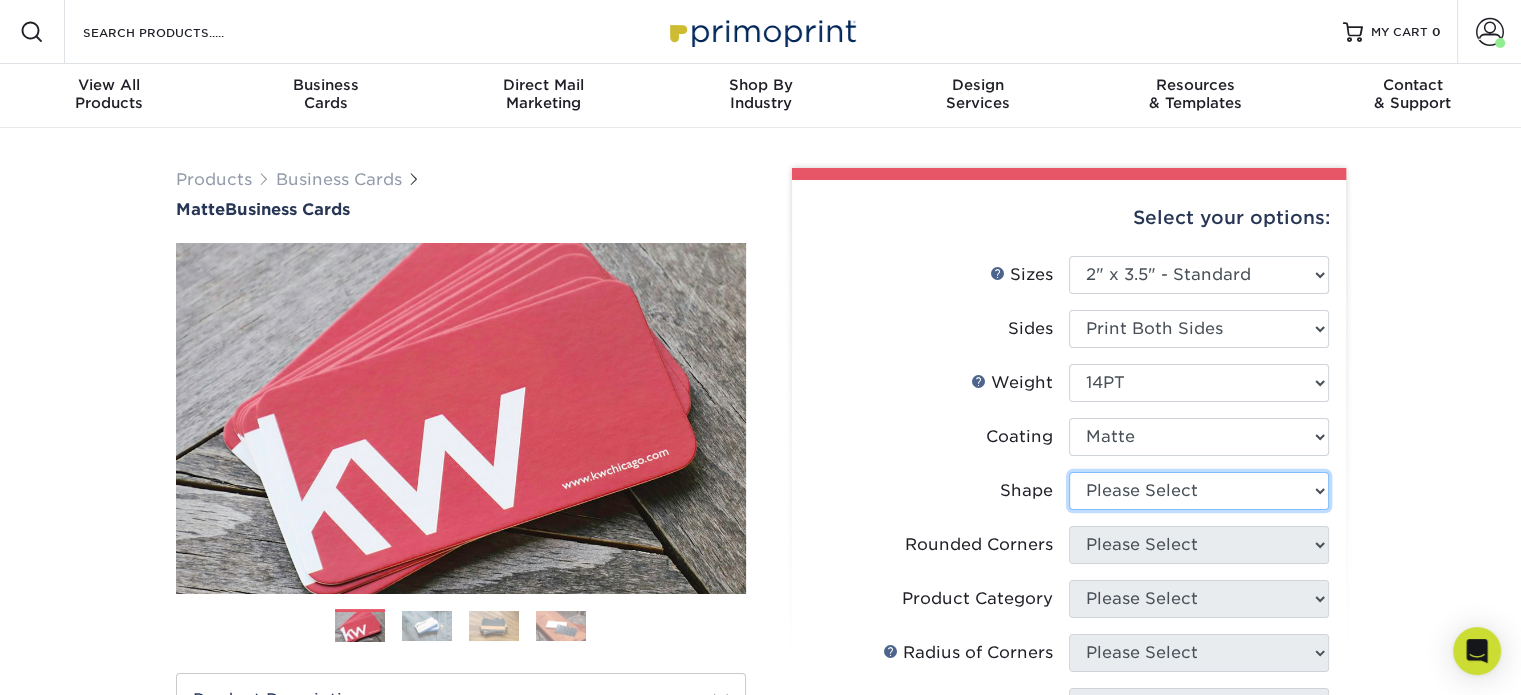 select on "standard" 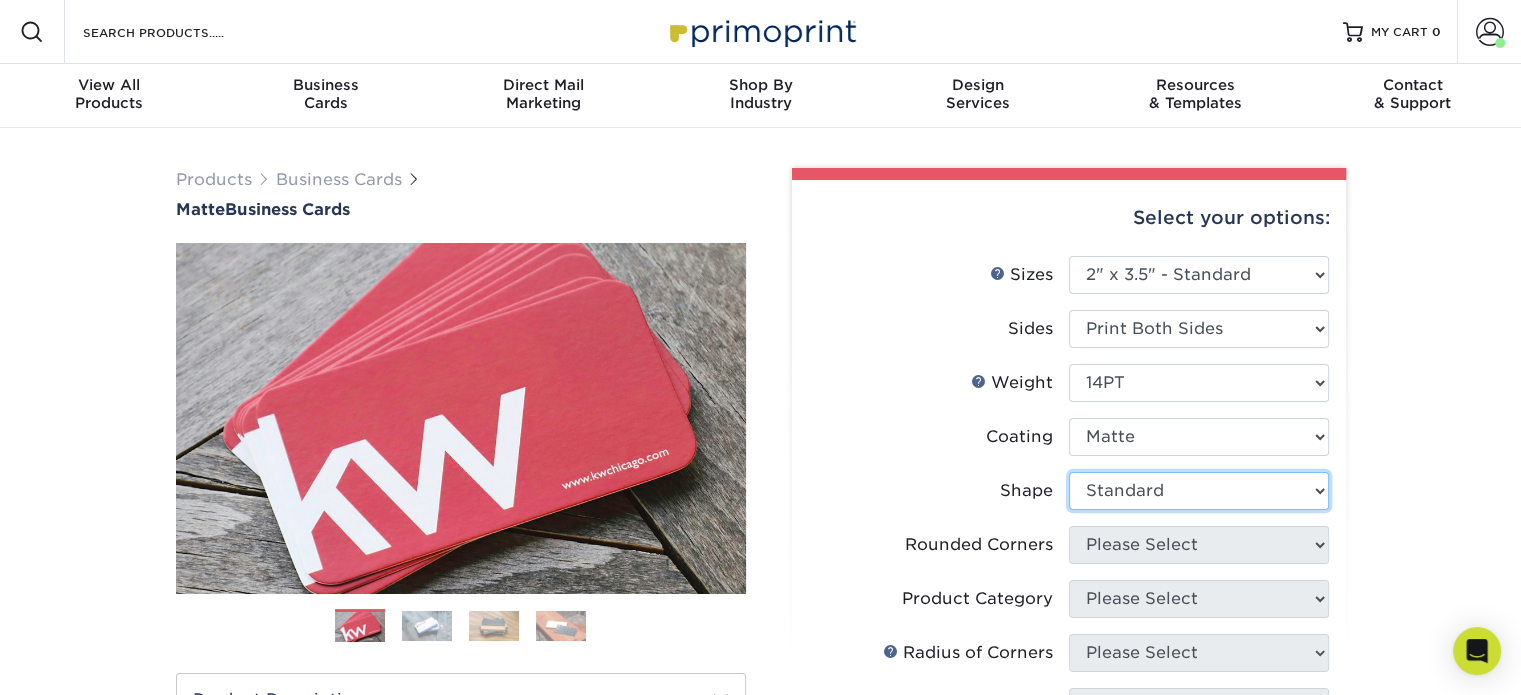 click on "Please Select Standard" at bounding box center (1199, 491) 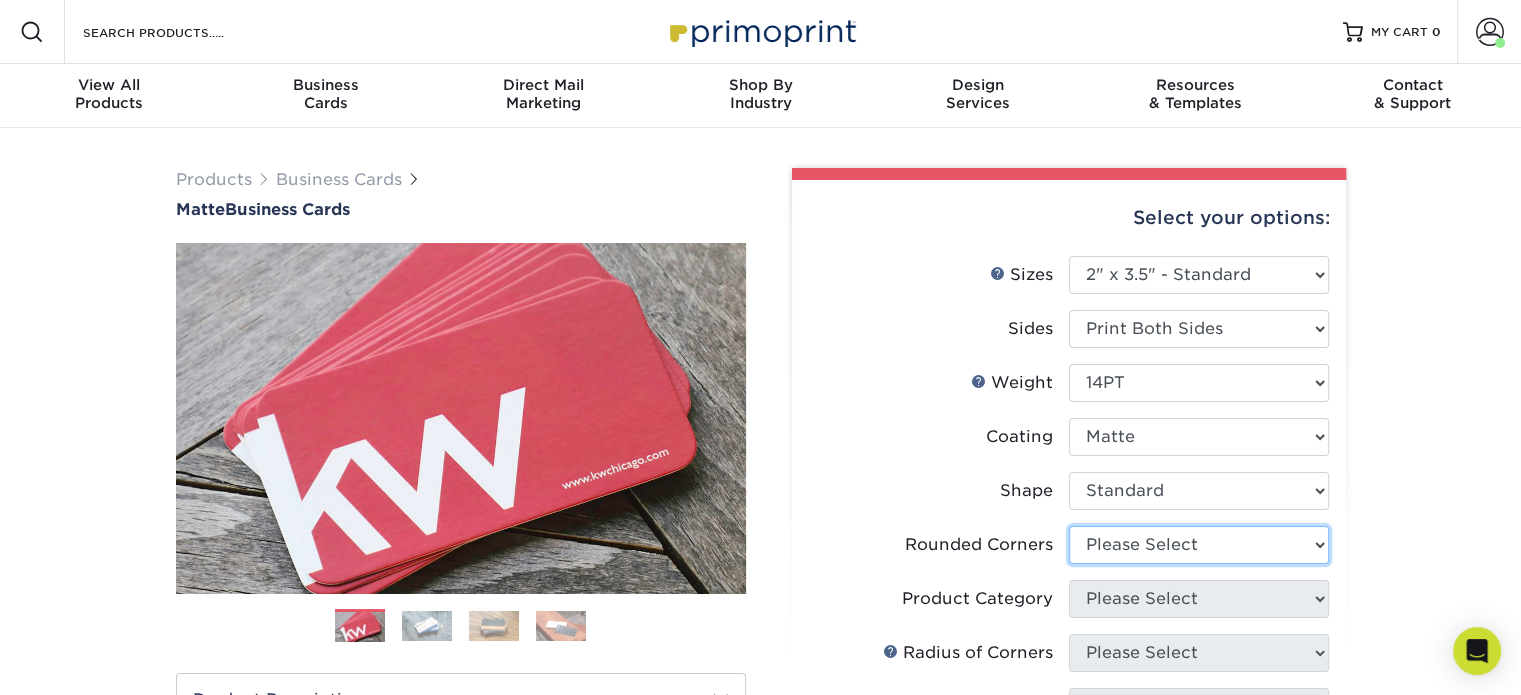 click on "Please Select
Yes - Round 2 Corners                                                    Yes - Round 4 Corners                                                    No" at bounding box center [1199, 545] 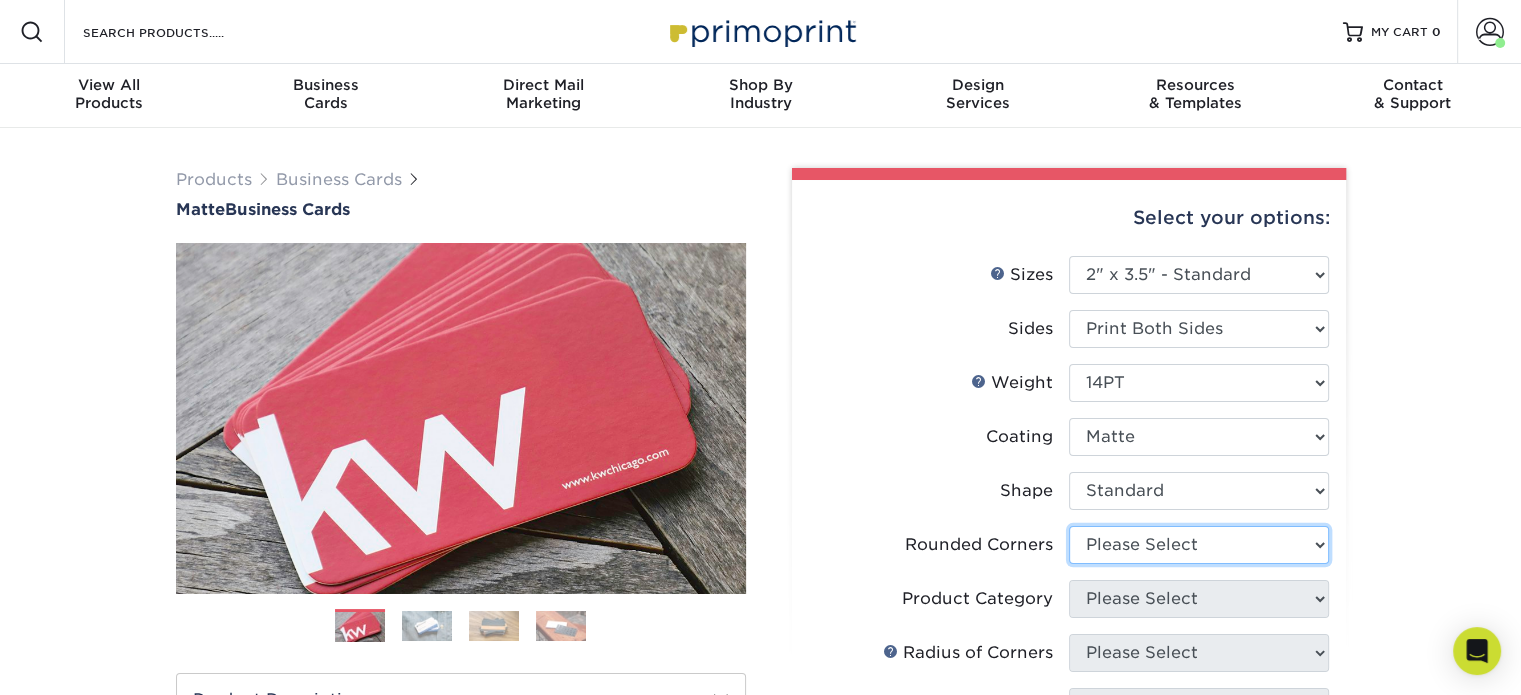 select on "0" 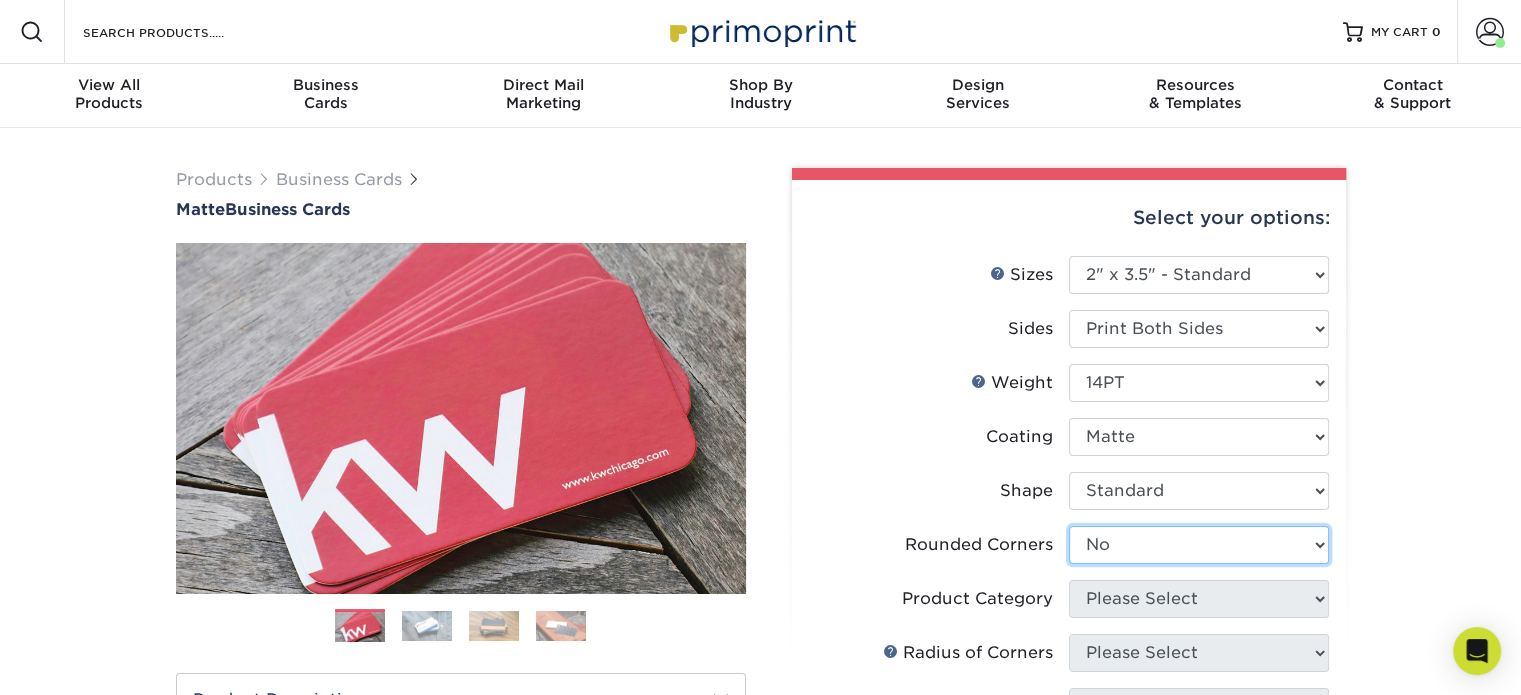 click on "Please Select
Yes - Round 2 Corners                                                    Yes - Round 4 Corners                                                    No" at bounding box center [1199, 545] 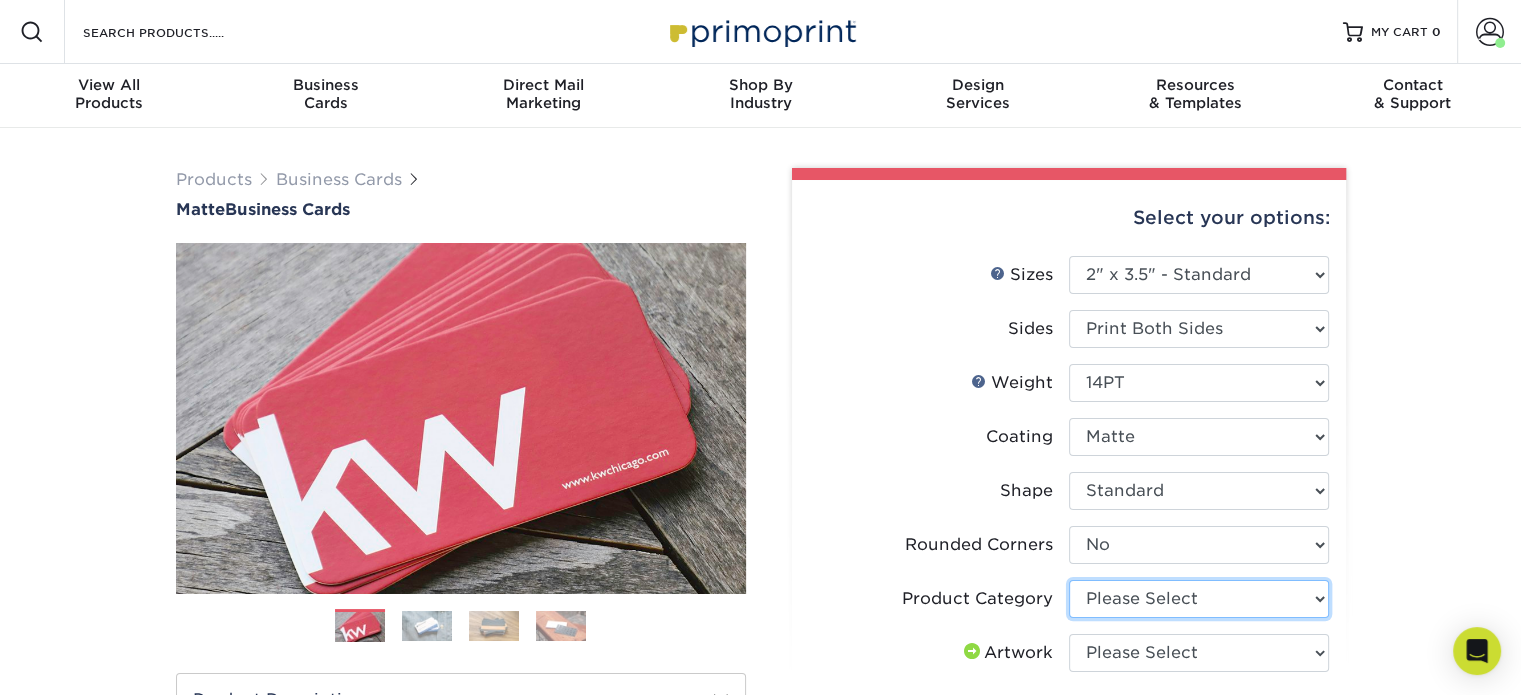 click on "Please Select Business Cards" at bounding box center (1199, 599) 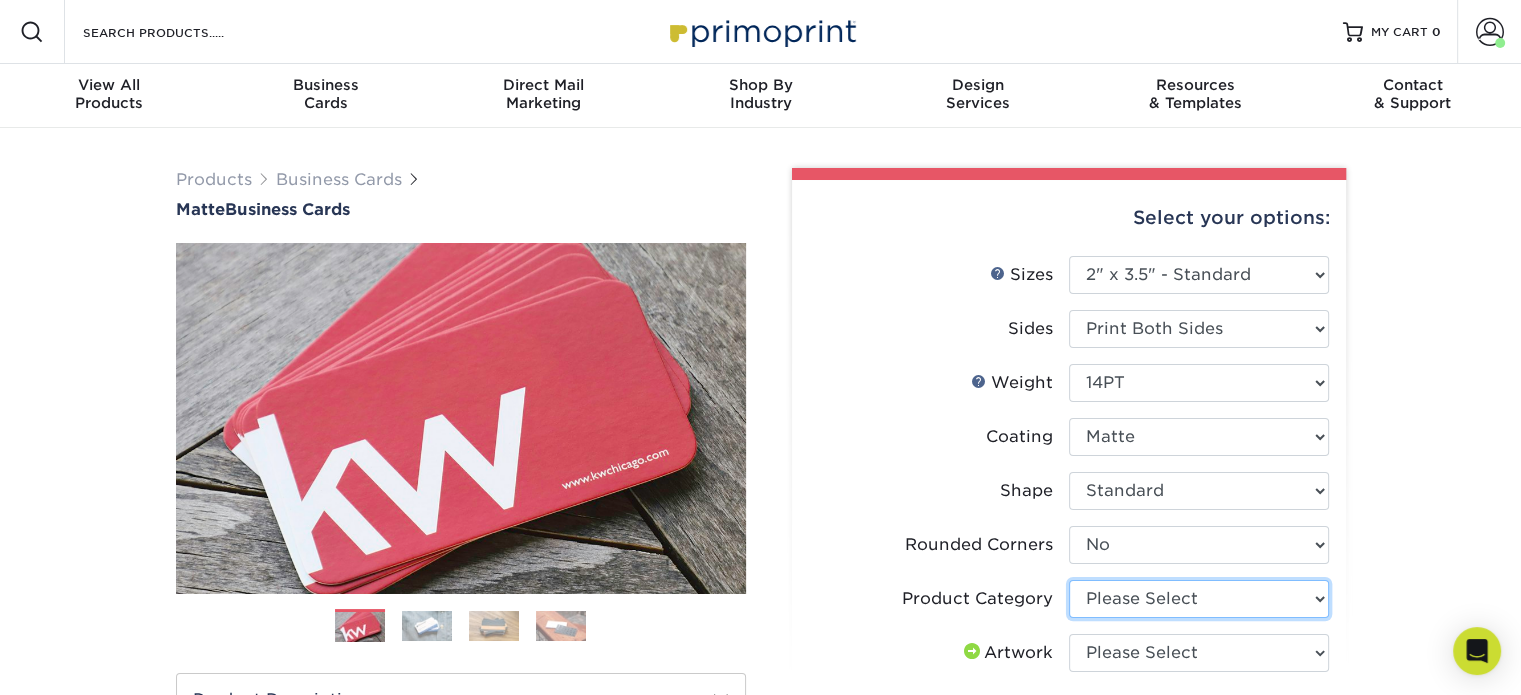 select on "3b5148f1-0588-4f88-a218-97bcfdce65c1" 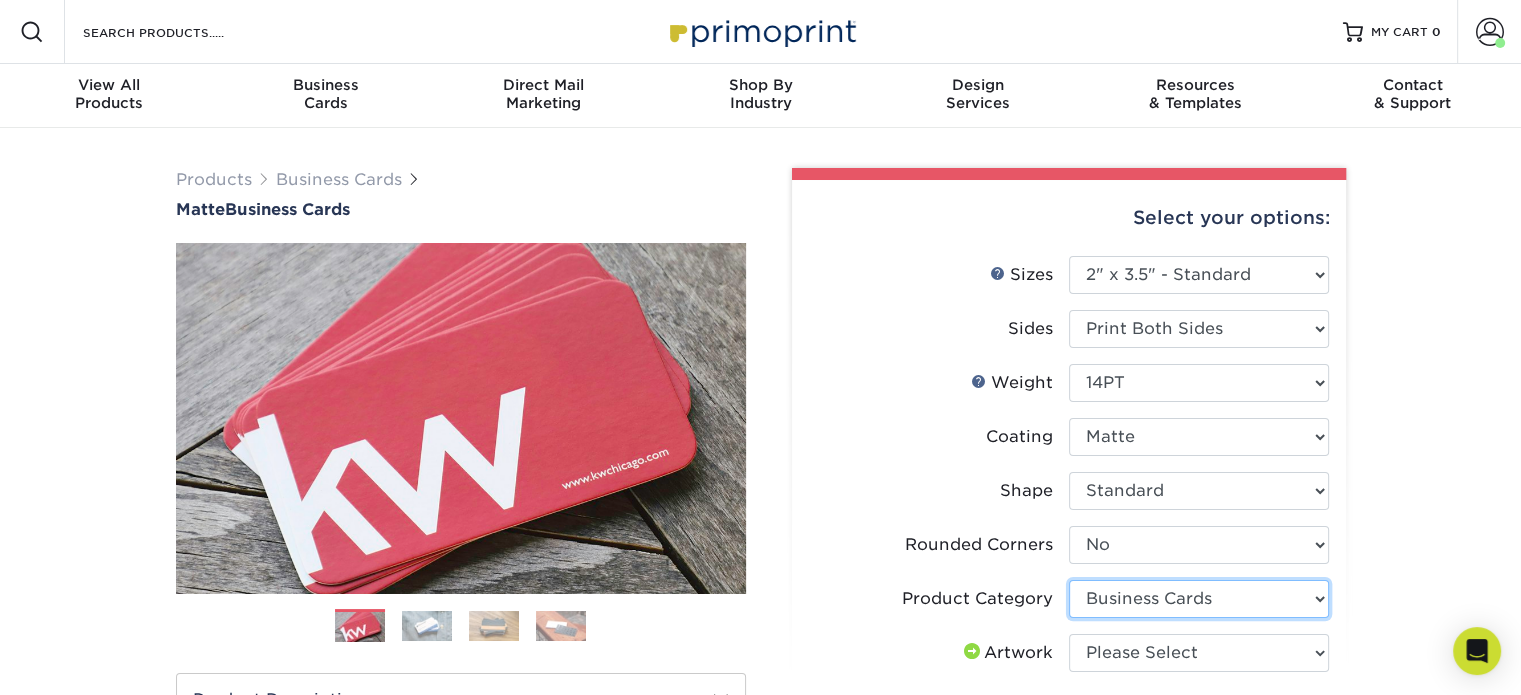 click on "Please Select Business Cards" at bounding box center (1199, 599) 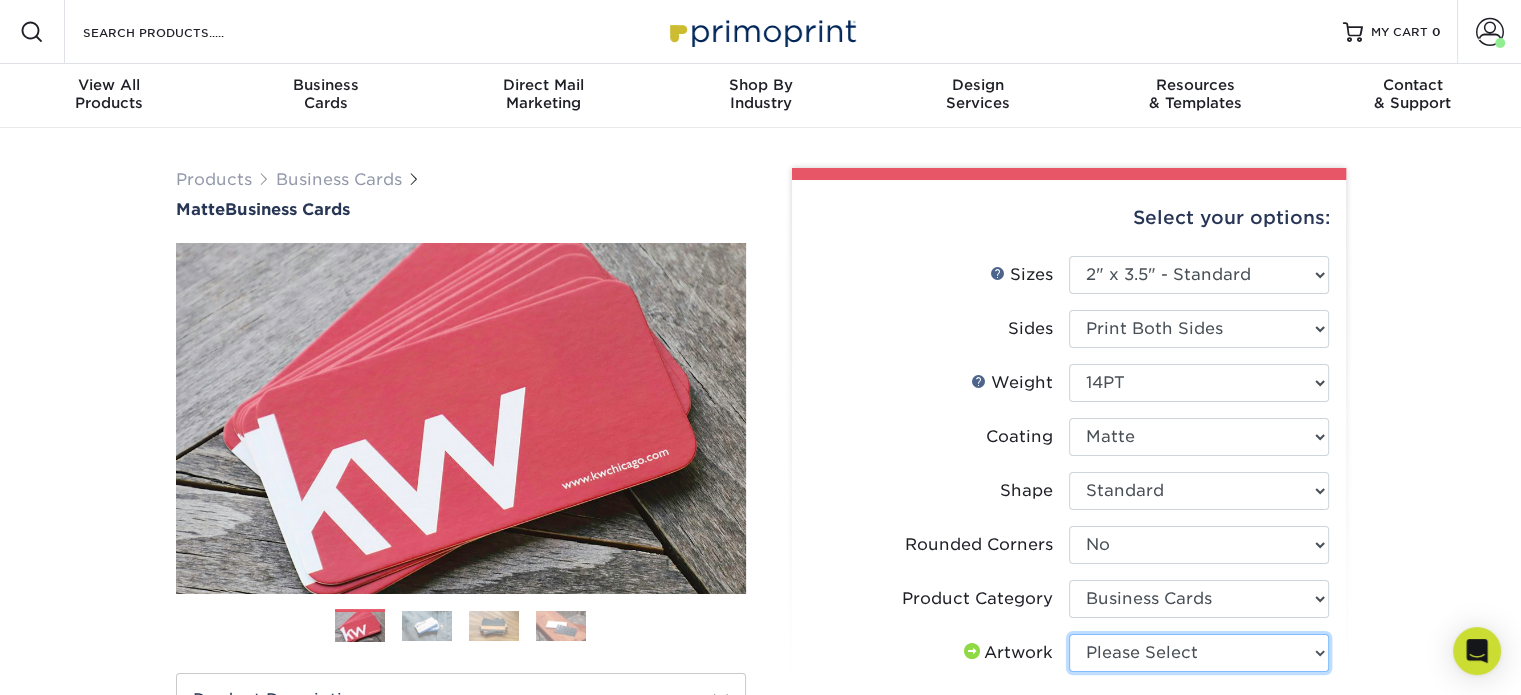 click on "Please Select I will upload files I need a design - $100" at bounding box center (1199, 653) 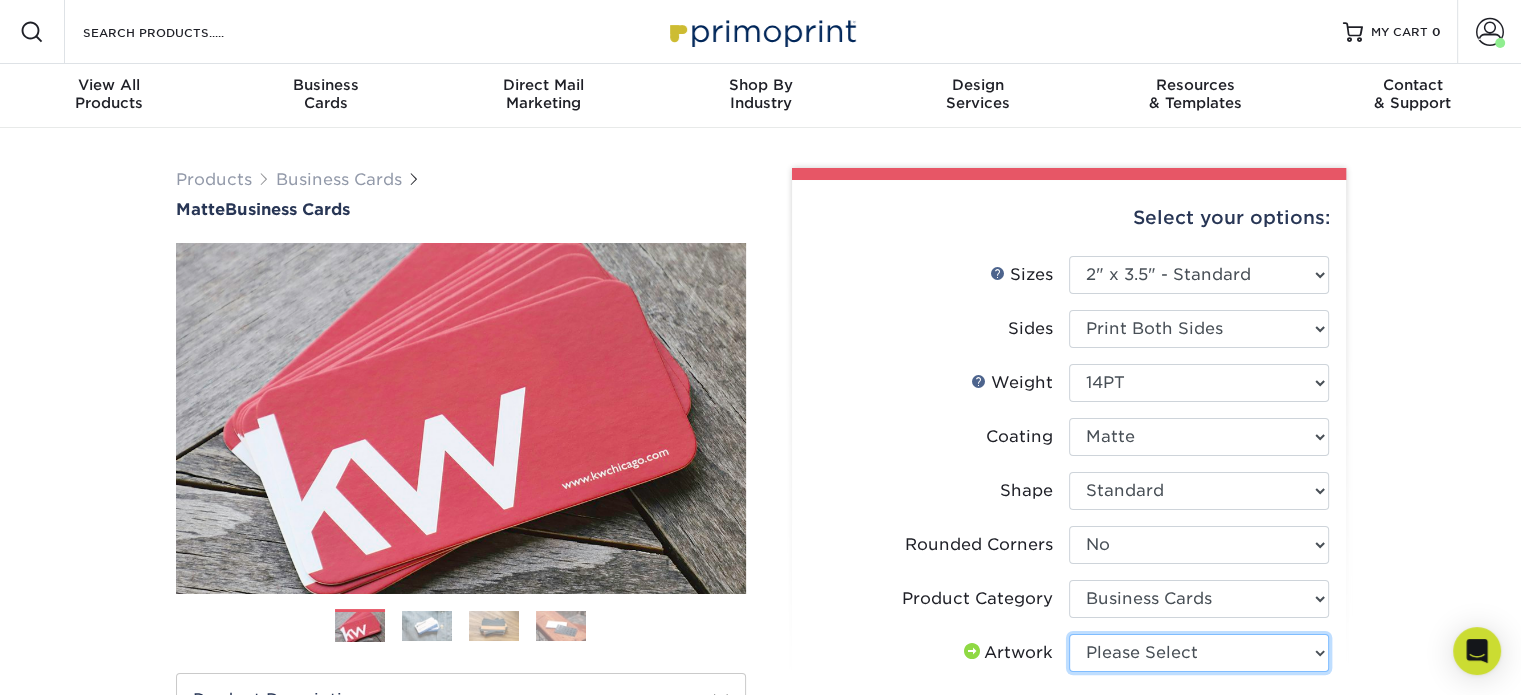 select on "upload" 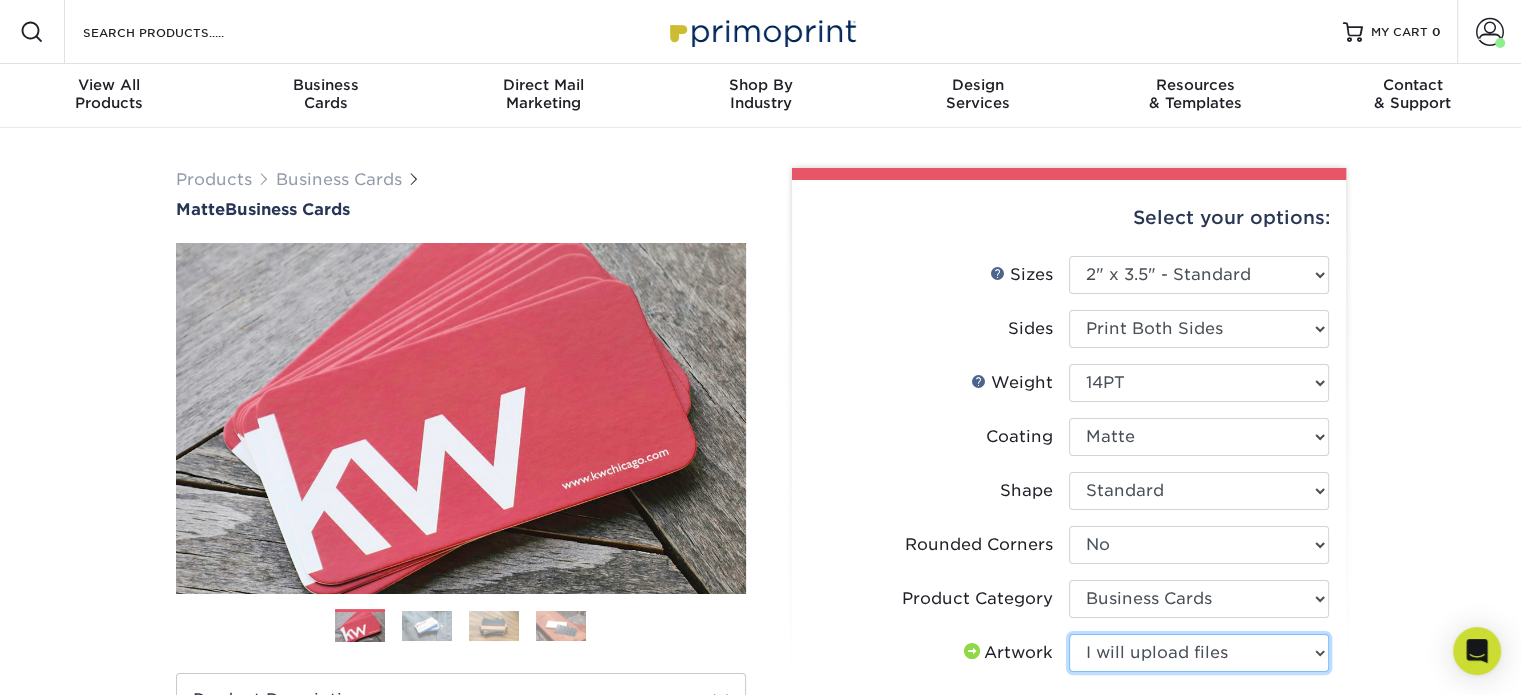 click on "Please Select I will upload files I need a design - $100" at bounding box center (1199, 653) 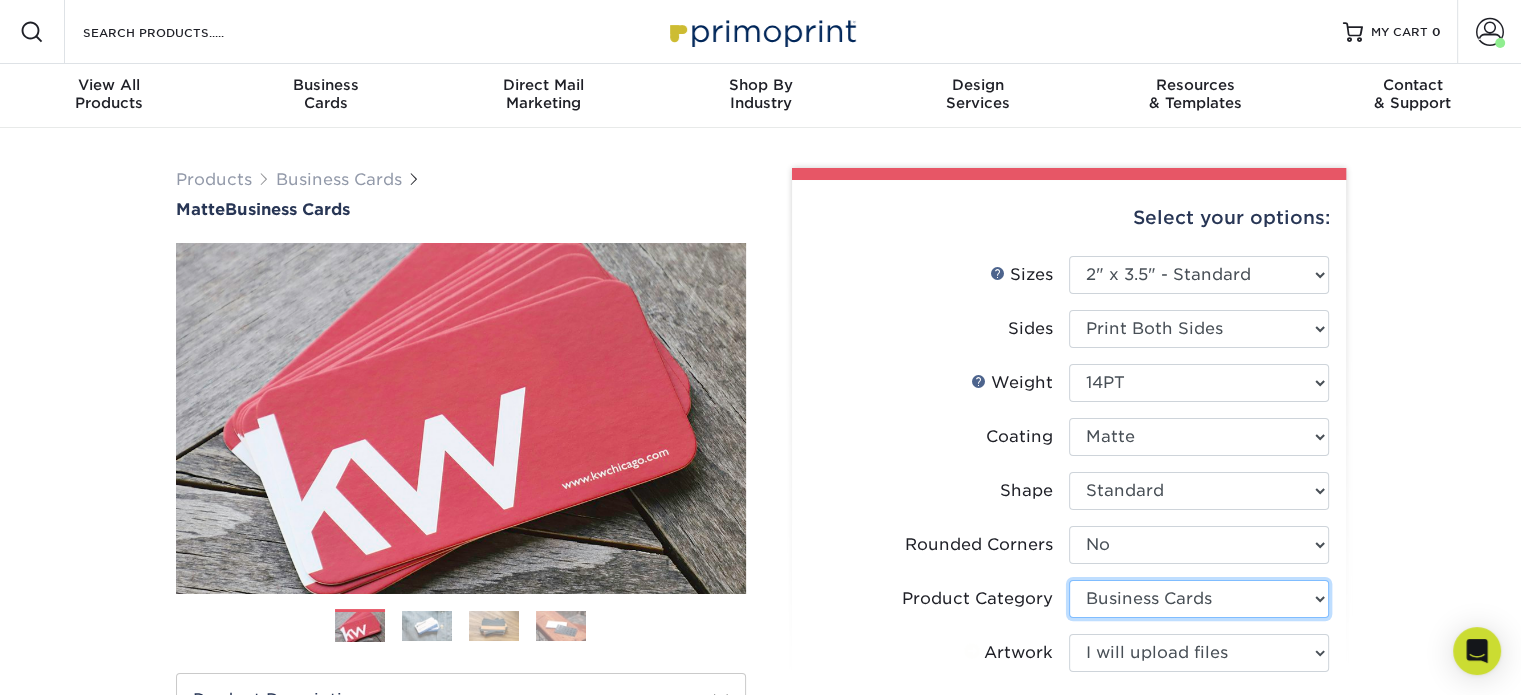click on "Please Select Business Cards" at bounding box center (1199, 599) 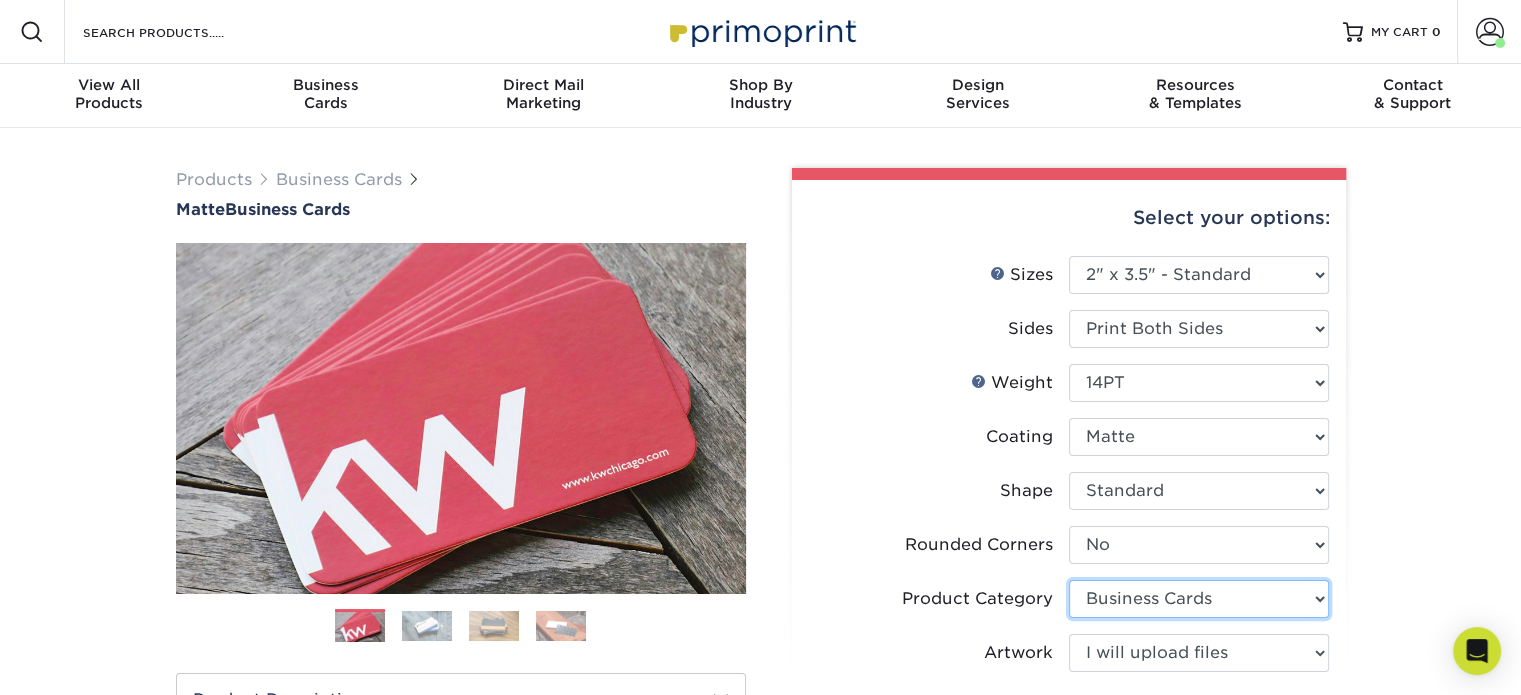 click on "Please Select Business Cards" at bounding box center [1199, 599] 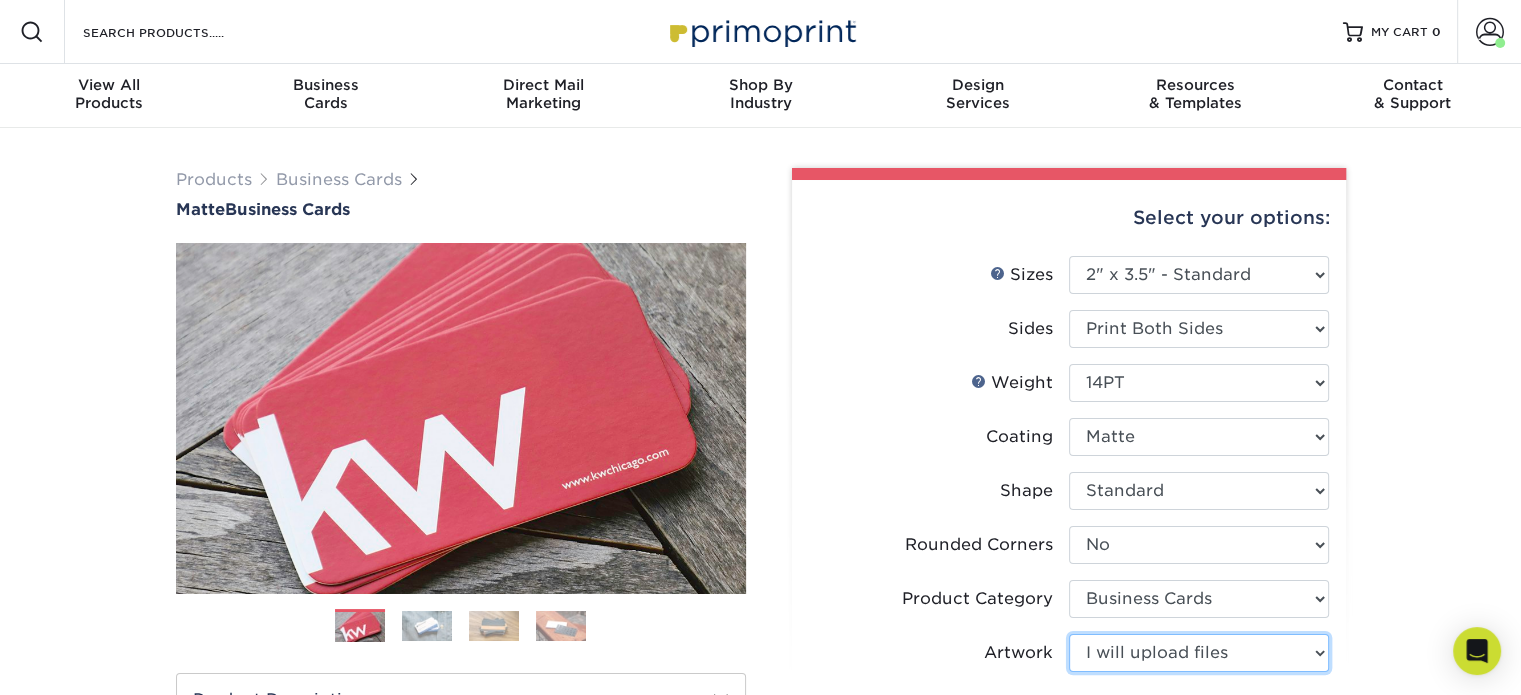 click on "Please Select I will upload files I need a design - $100" at bounding box center [1199, 653] 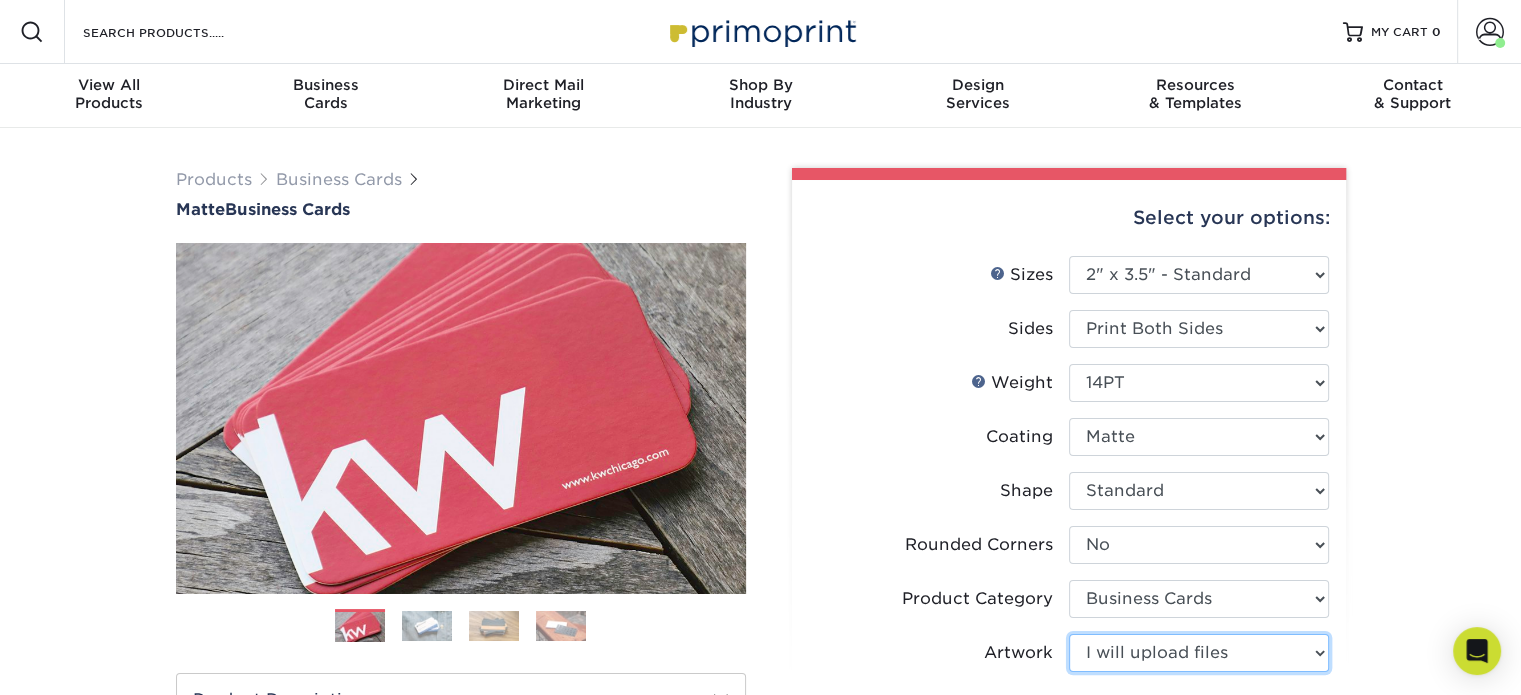 click on "Please Select I will upload files I need a design - $100" at bounding box center [1199, 653] 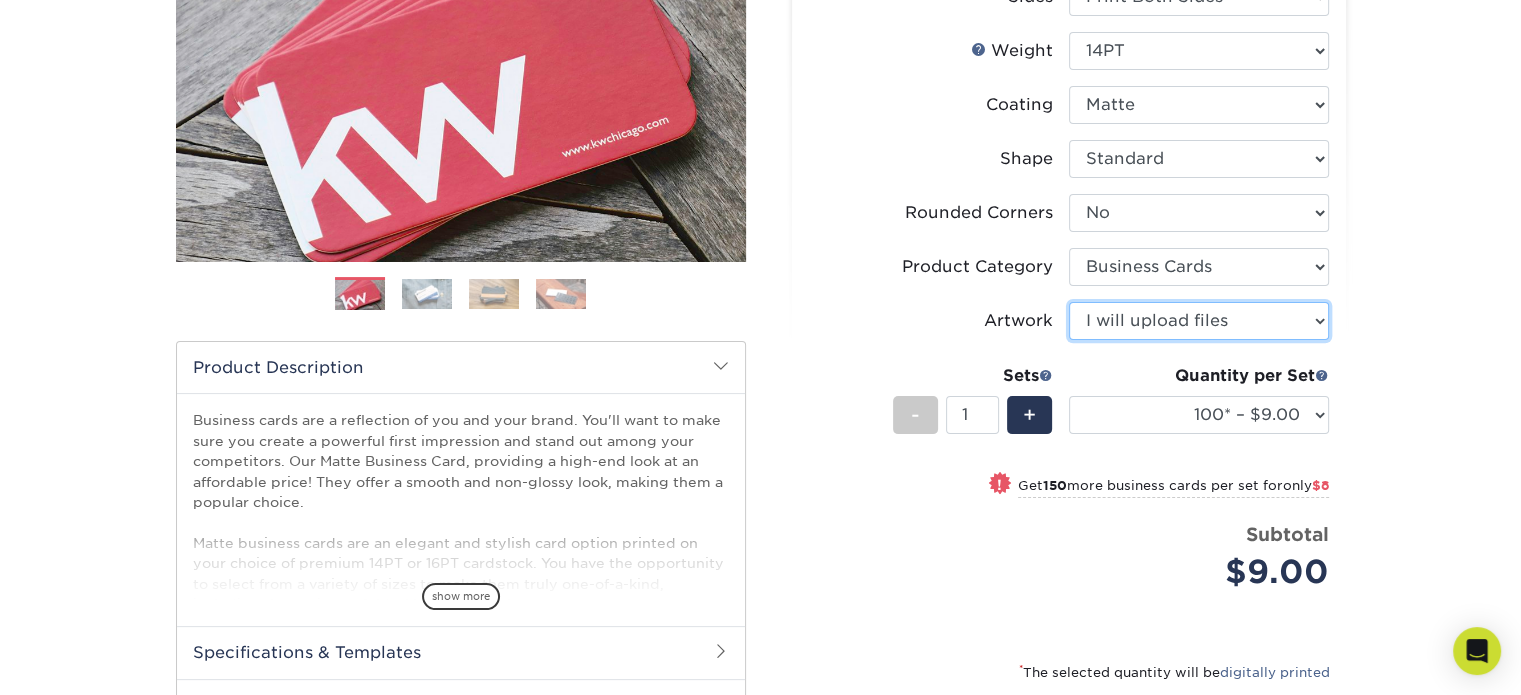 scroll, scrollTop: 416, scrollLeft: 0, axis: vertical 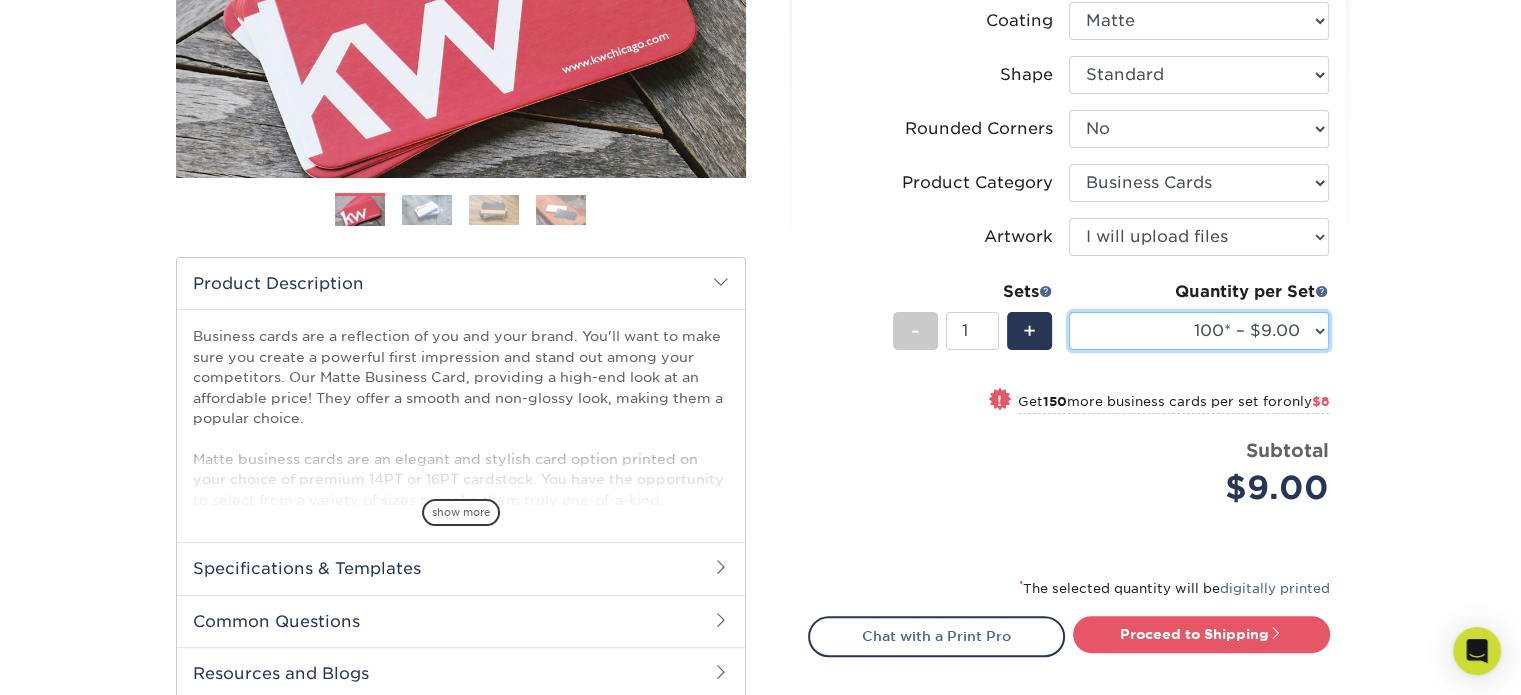 click on "100* – $9.00 250* – $17.00 500 – $33.00 1000 – $42.00 2500 – $75.00 5000 – $143.00 7500 – $206.00 10000 – $252.00 15000 – $371.00 20000 – $487.00 25000 – $603.00 30000 – $719.00 35000 – $835.00 40000 – $951.00 45000 – $1063.00 50000 – $1175.00 55000 – $1283.00 60000 – $1395.00 65000 – $1507.00 70000 – $1616.00 75000 – $1724.00 80000 – $1832.00 85000 – $1909.00 90000 – $2044.00 95000 – $2153.00 100000 – $2253.00" at bounding box center [1199, 331] 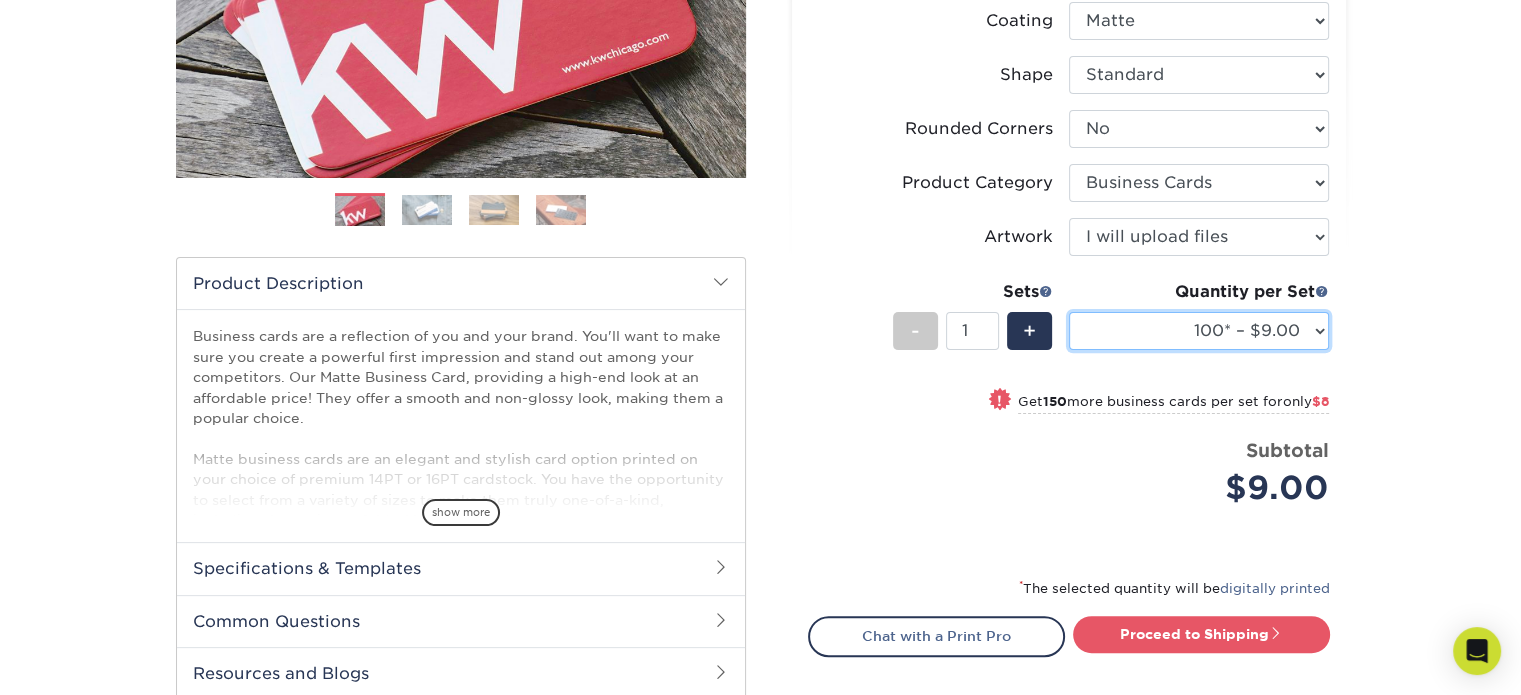select on "1000 – $42.00" 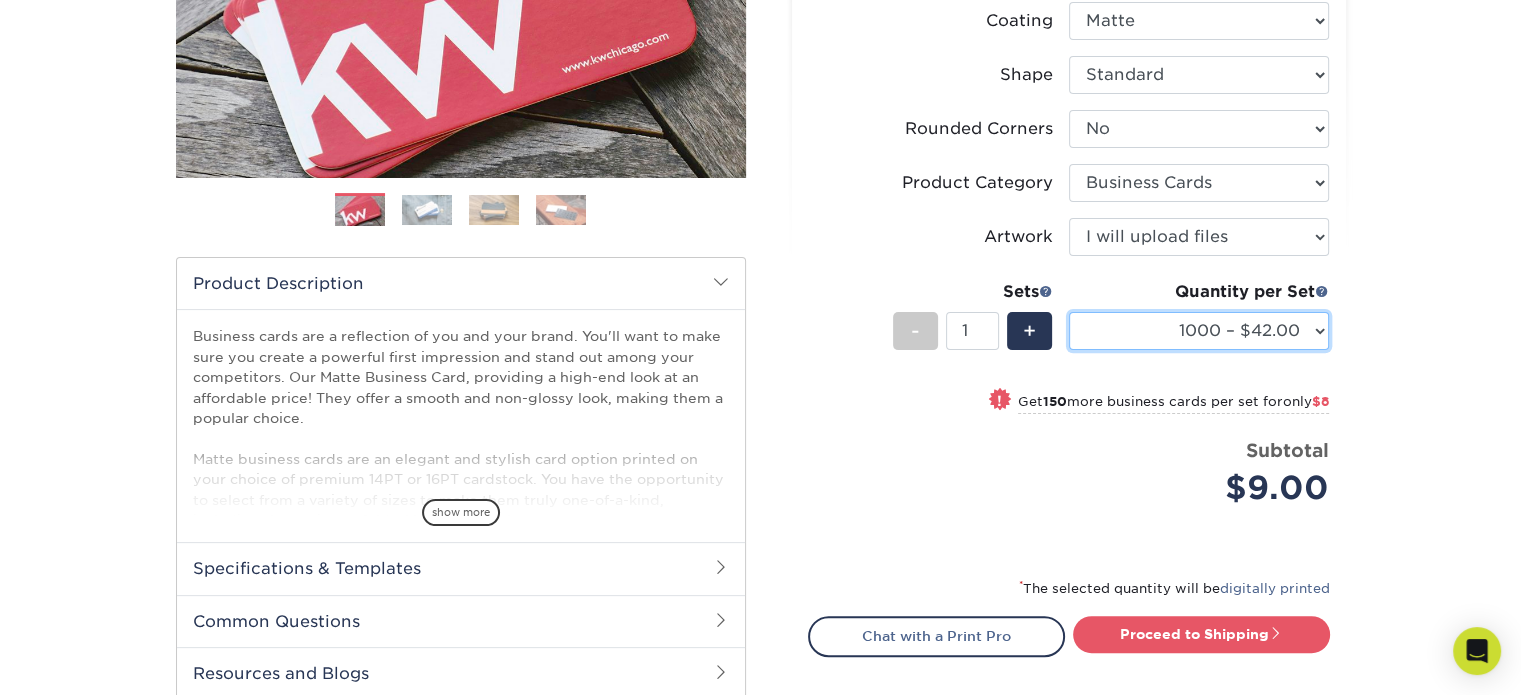 click on "100* – $9.00 250* – $17.00 500 – $33.00 1000 – $42.00 2500 – $75.00 5000 – $143.00 7500 – $206.00 10000 – $252.00 15000 – $371.00 20000 – $487.00 25000 – $603.00 30000 – $719.00 35000 – $835.00 40000 – $951.00 45000 – $1063.00 50000 – $1175.00 55000 – $1283.00 60000 – $1395.00 65000 – $1507.00 70000 – $1616.00 75000 – $1724.00 80000 – $1832.00 85000 – $1909.00 90000 – $2044.00 95000 – $2153.00 100000 – $2253.00" at bounding box center [1199, 331] 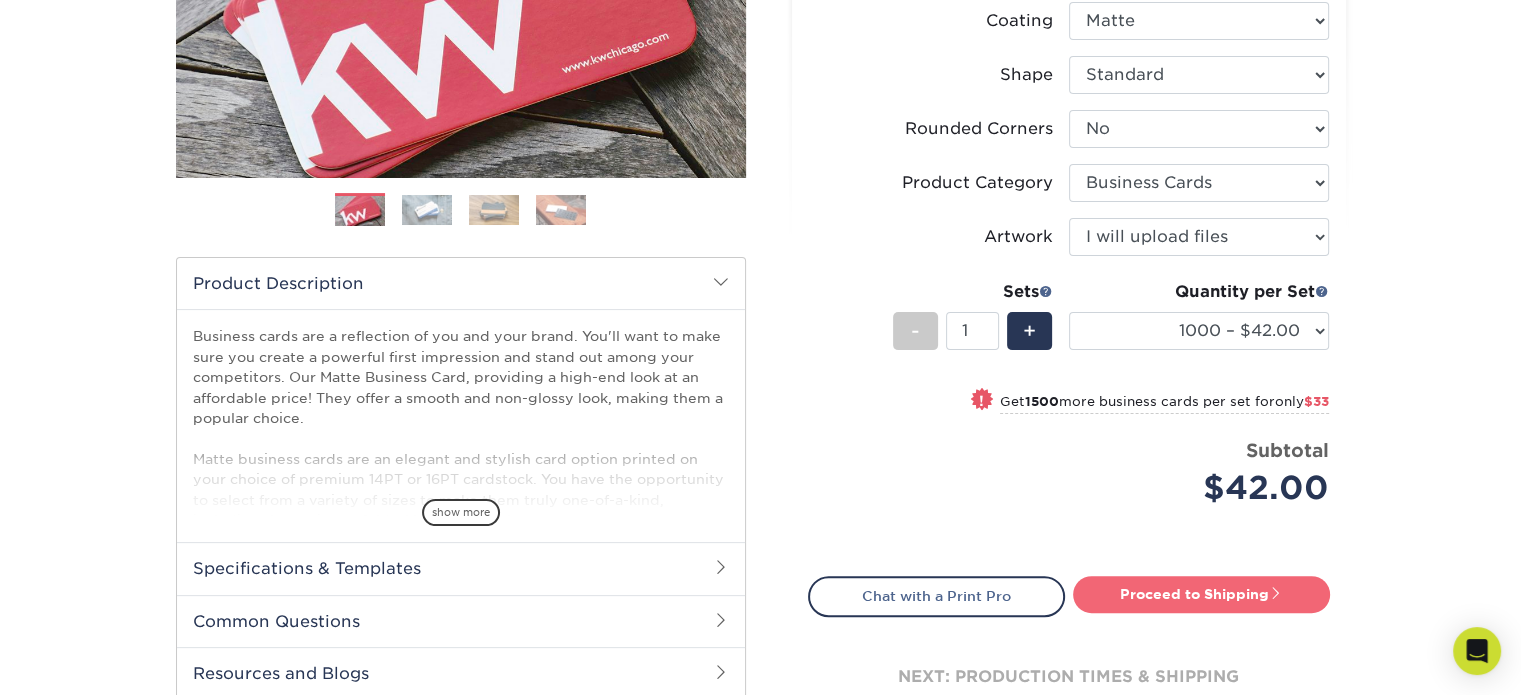click on "Proceed to Shipping" at bounding box center [1201, 594] 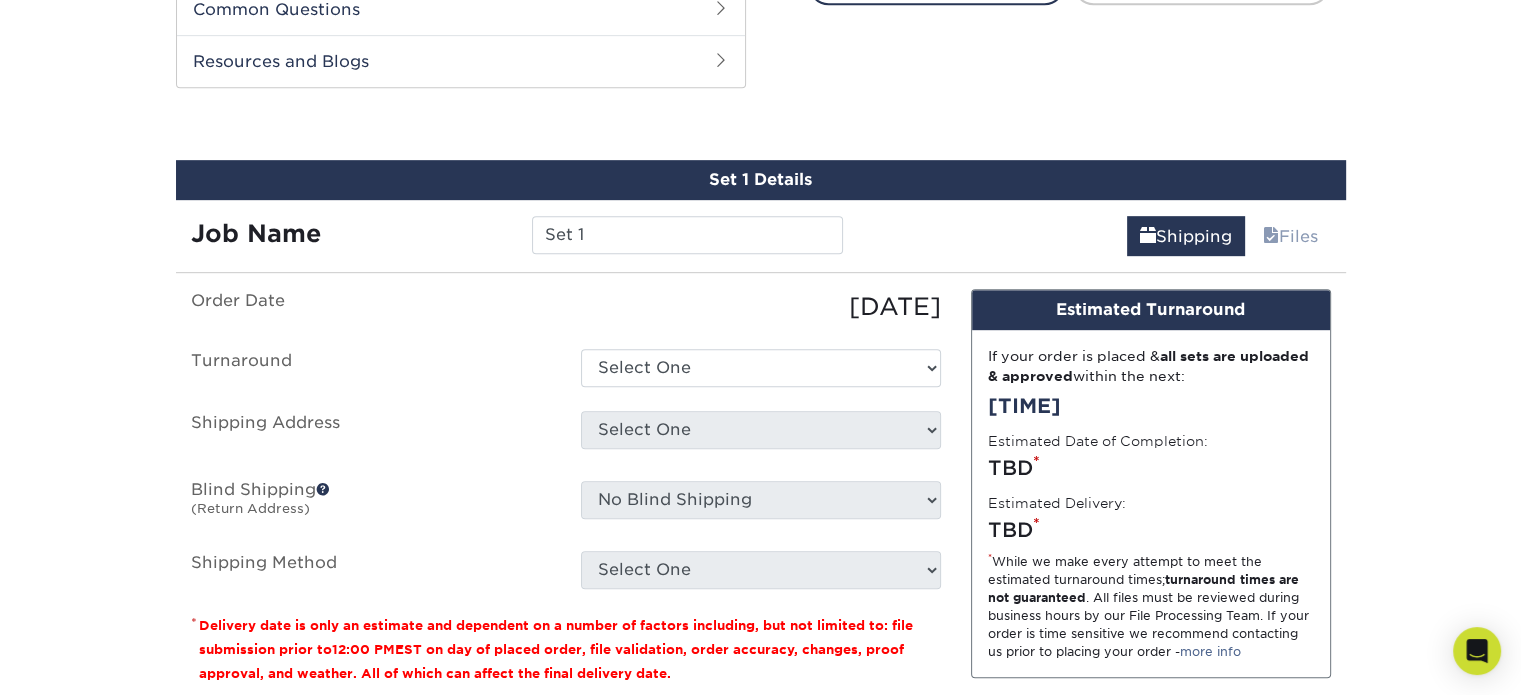 scroll, scrollTop: 1044, scrollLeft: 0, axis: vertical 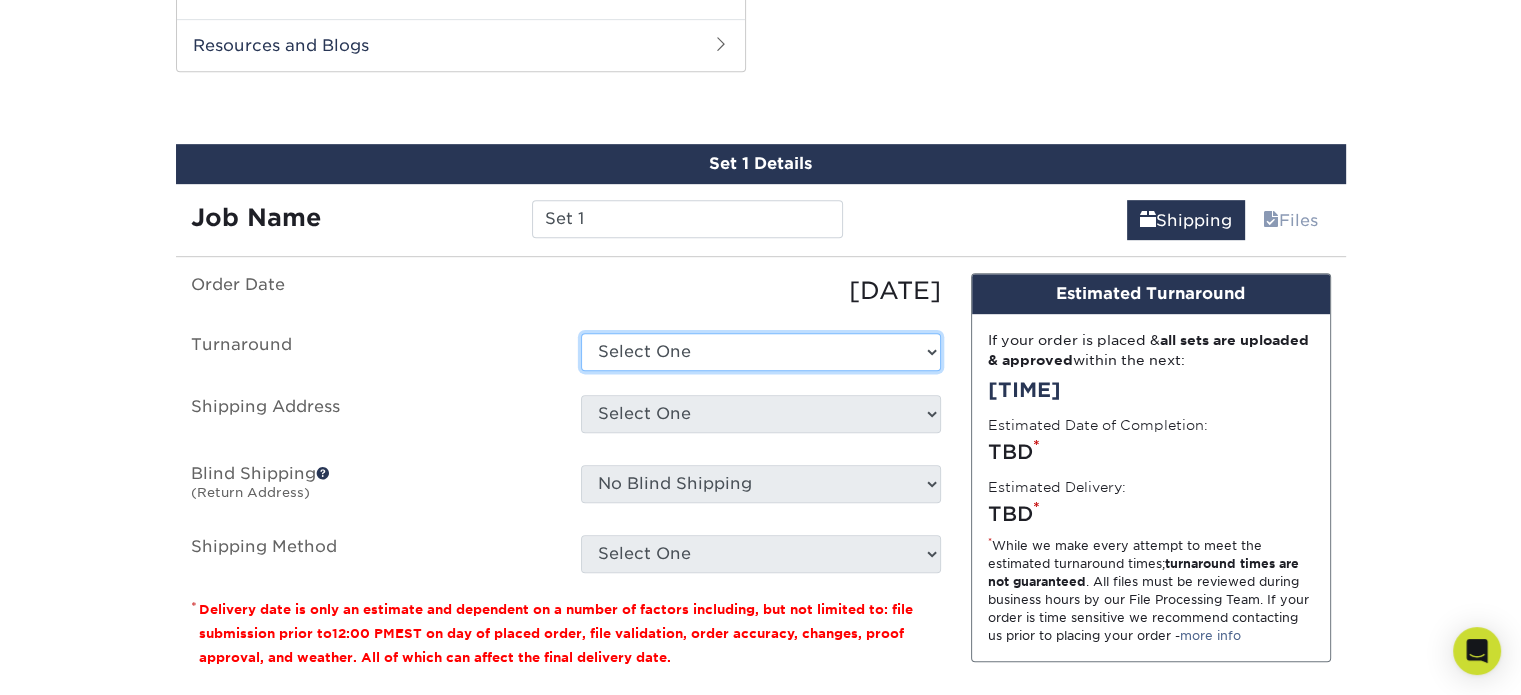 click on "Select One 2-4 Business Days 2 Day Next Business Day" at bounding box center (761, 352) 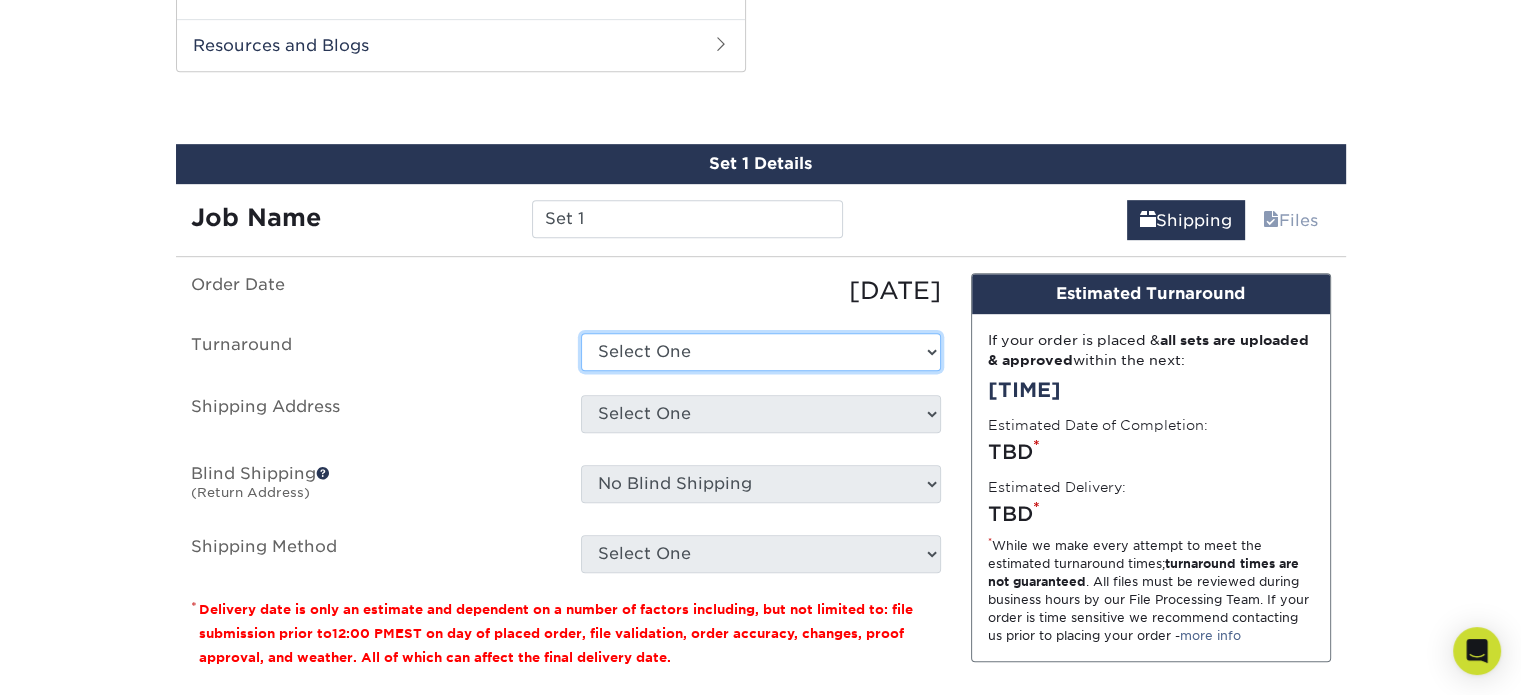 select on "bbae0db4-e4ea-4d4a-8a0b-eb00eeb16e68" 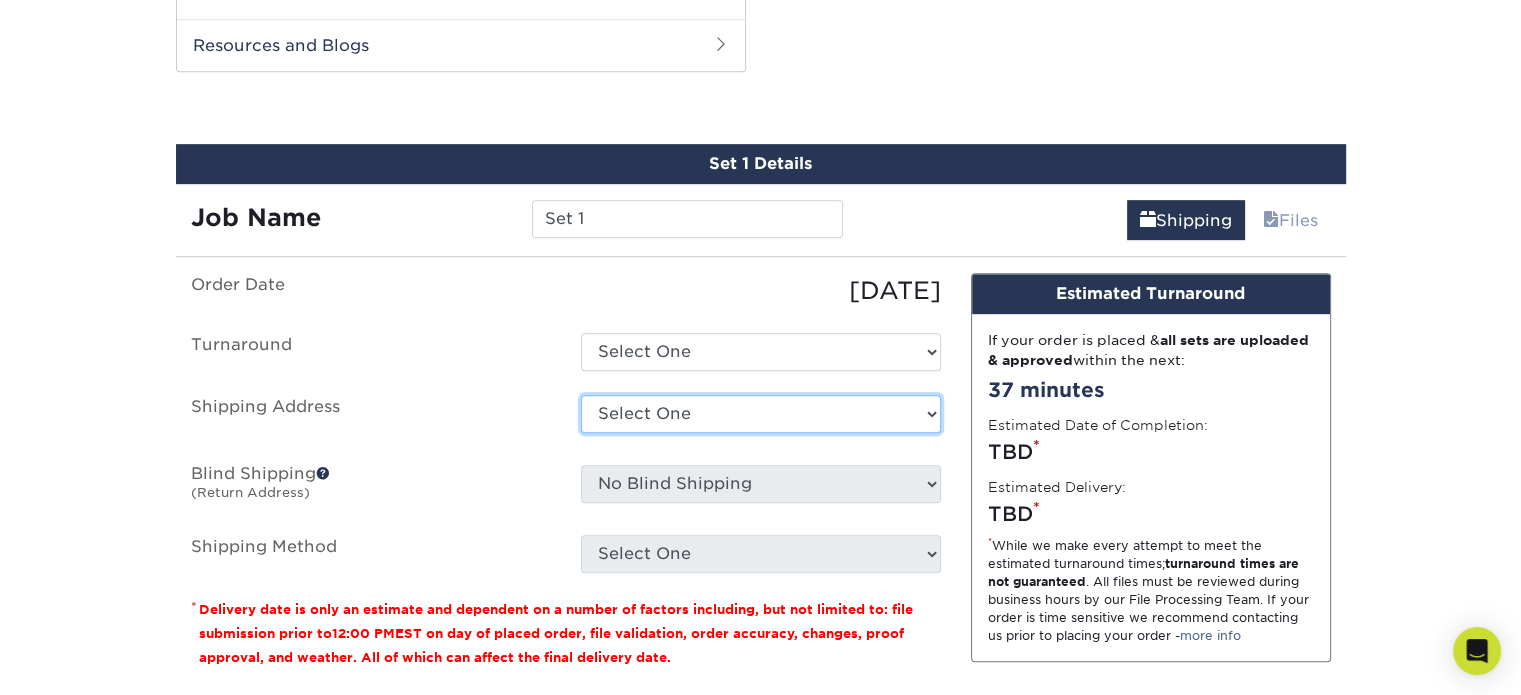 click on "Select One
Allison Morle Culs/Dual back
Amanda Clark
Andy Young Business Cards CINCH
Bill Moniz CULS/Dual Back
Blake Score Business Cards
Bob Sykes
BRian Cain CINCH
Bridgette Dosdourian CINCH
Bridgette Dosdourian CULS
CINCH business cards
CINCH business cards
CINCH business cards
Craig Mahoney CINCH
Credit Union Loan Source
Cynthia Harvey
Danny Pond Business Cards CINCH
Dealer Rep
Dealer Rep
Dealer Rep
Don Freeman" at bounding box center [761, 414] 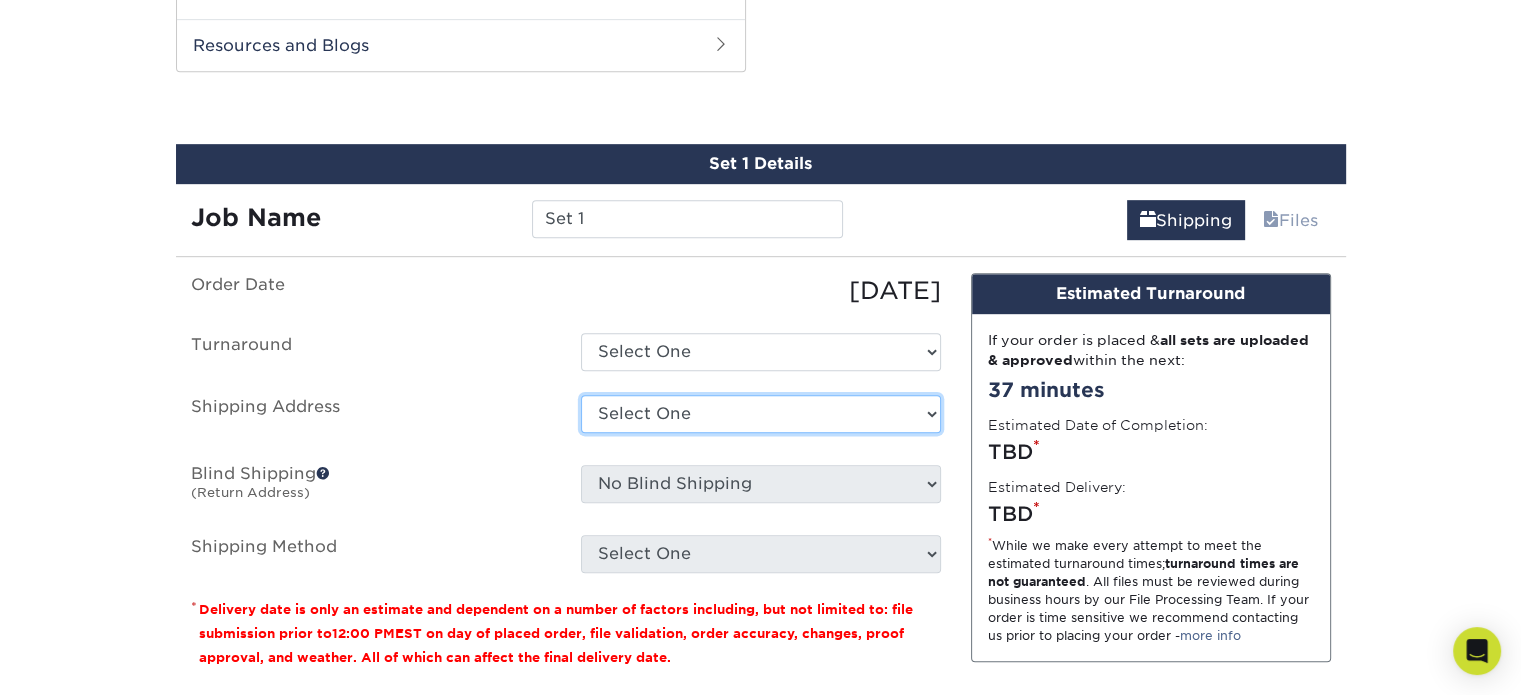 select on "newaddress" 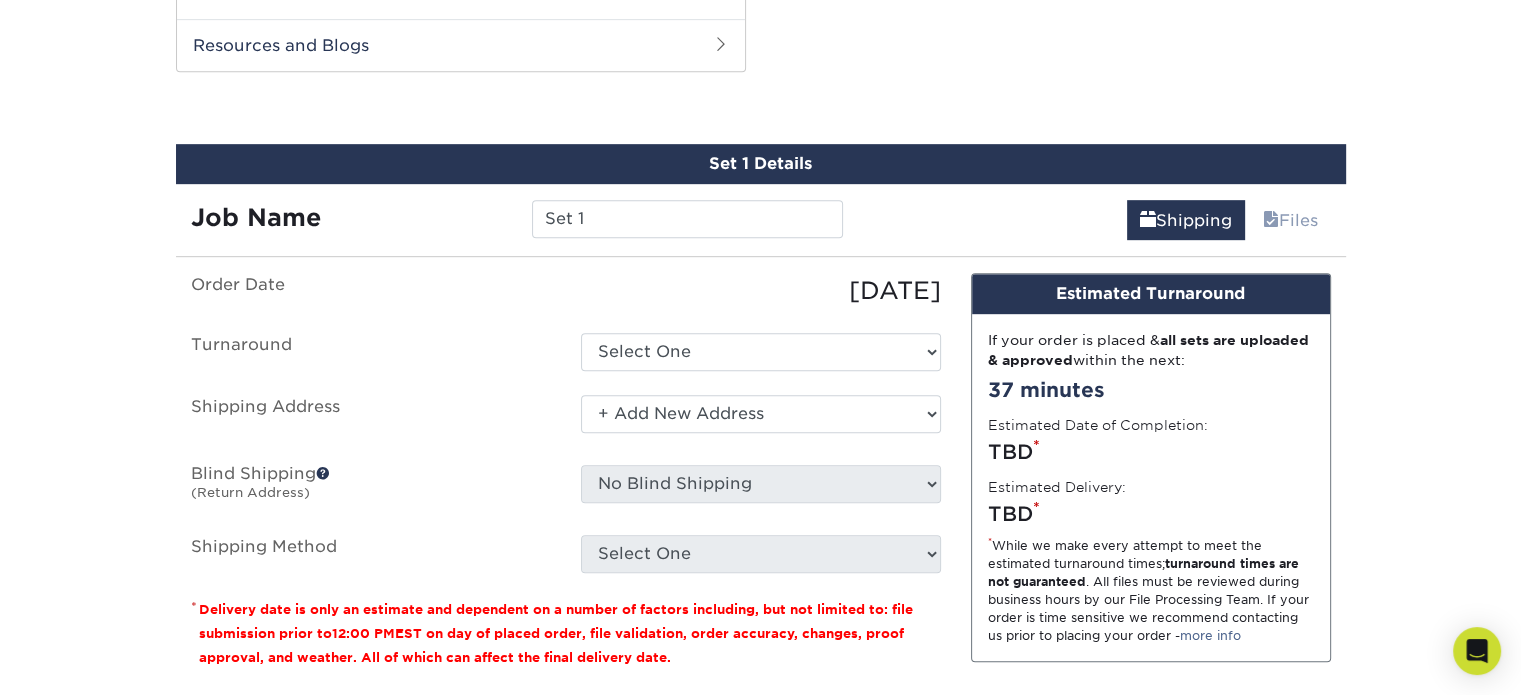 click on "Select One
Allison Morle Culs/Dual back
Amanda Clark
Andy Young Business Cards CINCH
Bill Moniz CULS/Dual Back
Blake Score Business Cards
Bob Sykes
BRian Cain CINCH
Bridgette Dosdourian CINCH
Bridgette Dosdourian CULS
CINCH business cards
CINCH business cards
CINCH business cards
Craig Mahoney CINCH
Credit Union Loan Source
Cynthia Harvey
Danny Pond Business Cards CINCH
Dealer Rep
Dealer Rep
Dealer Rep
Don Freeman" at bounding box center [761, 414] 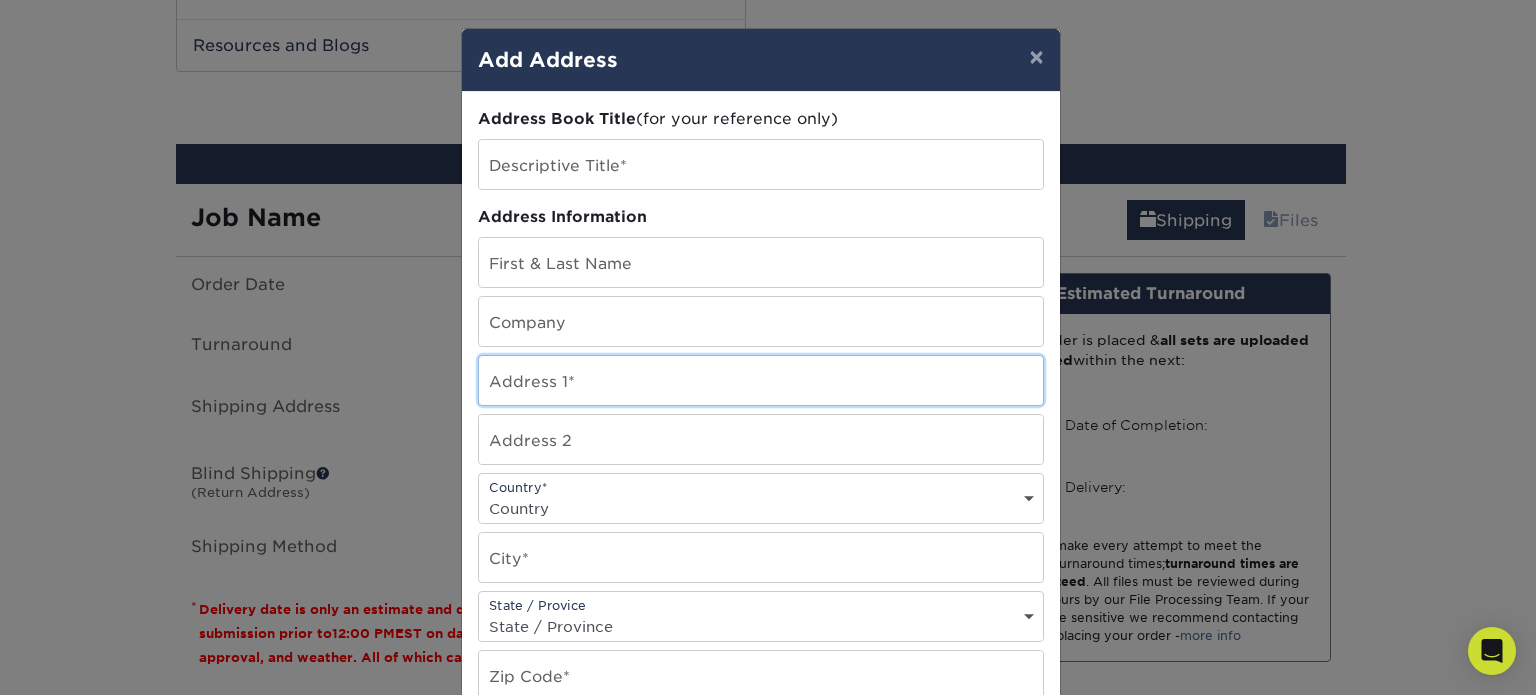 click at bounding box center [761, 380] 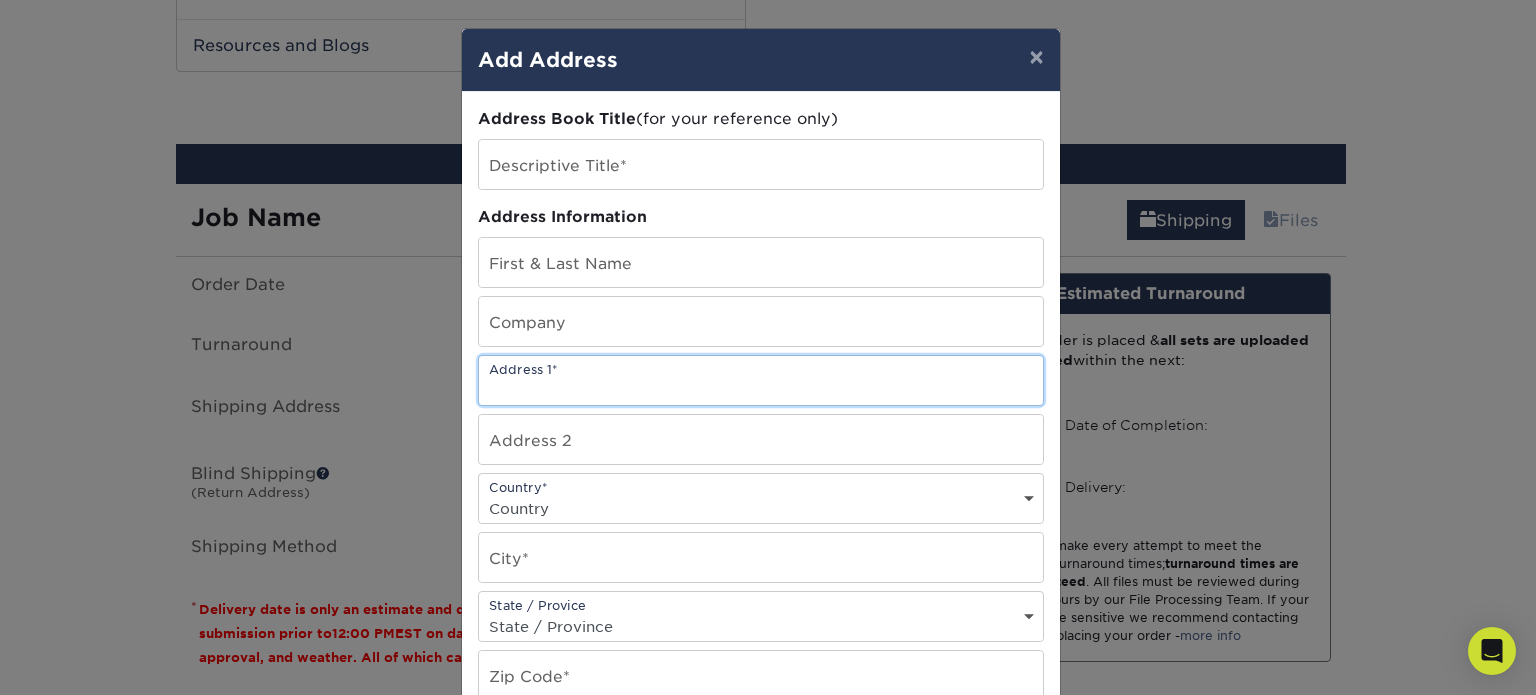click at bounding box center [761, 380] 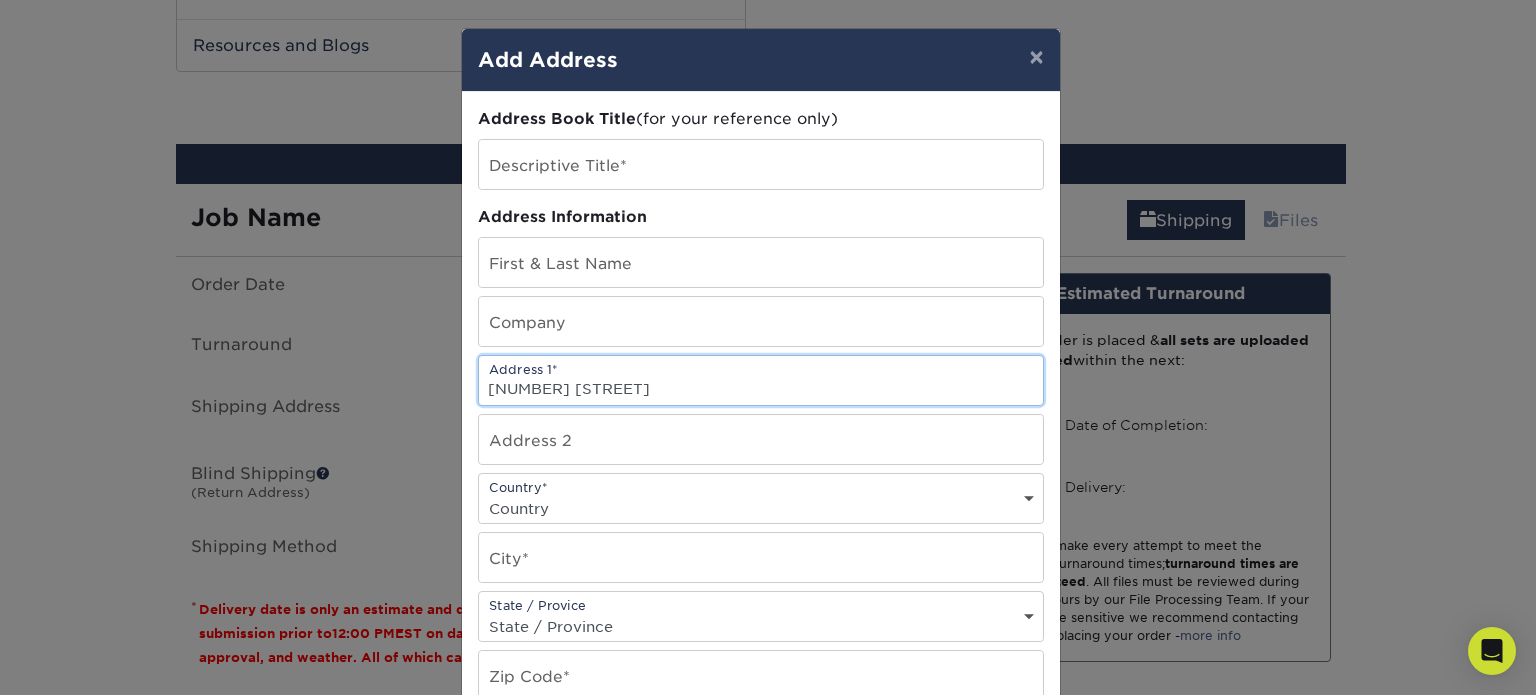 type on "533 RITTIMANN ROAD" 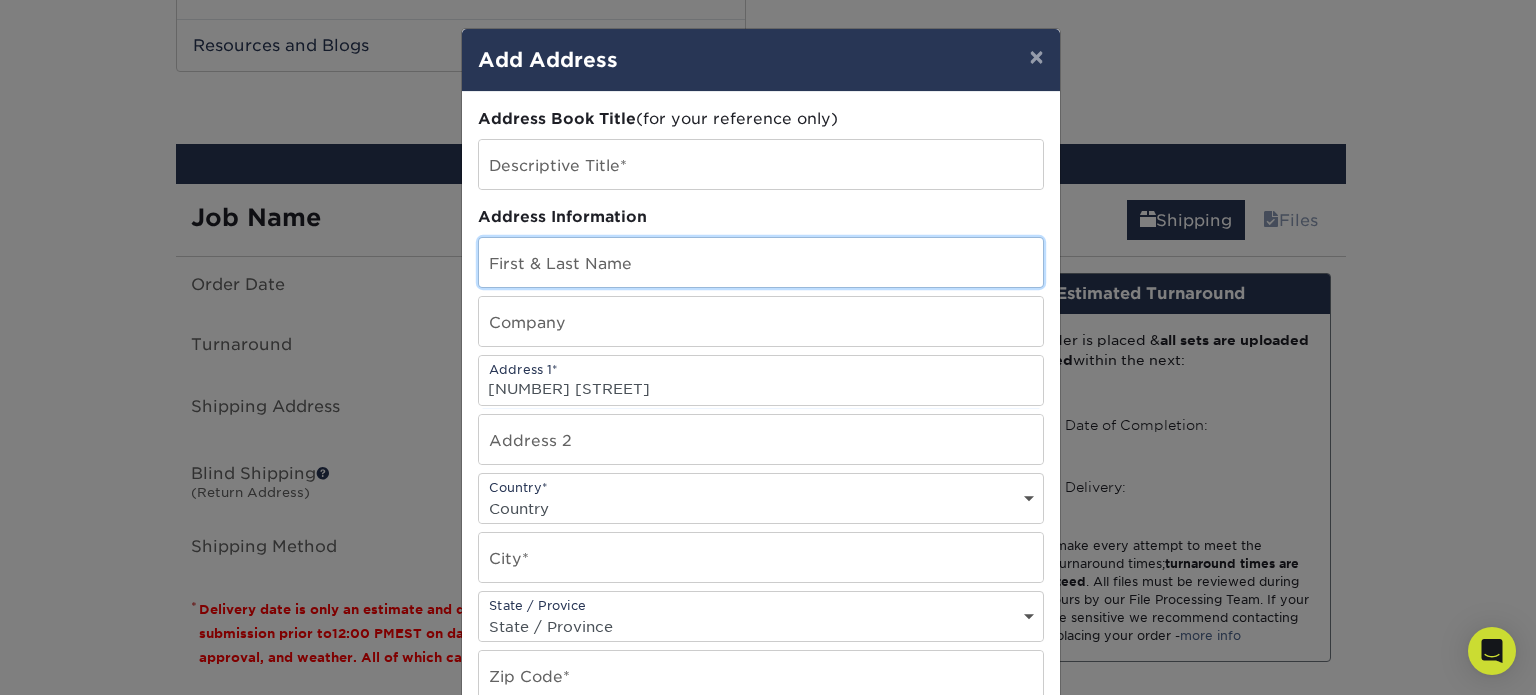 click at bounding box center (761, 262) 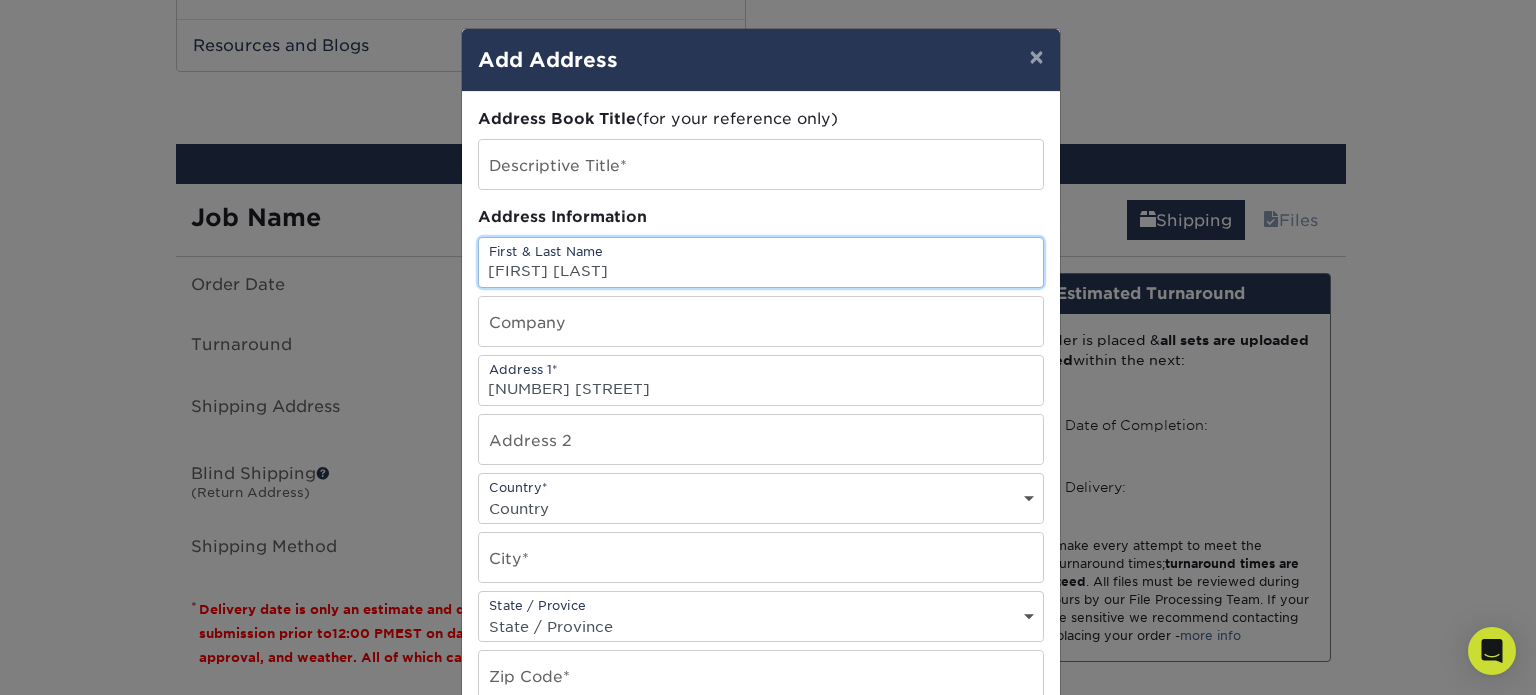 type on "[FIRST] [LAST]" 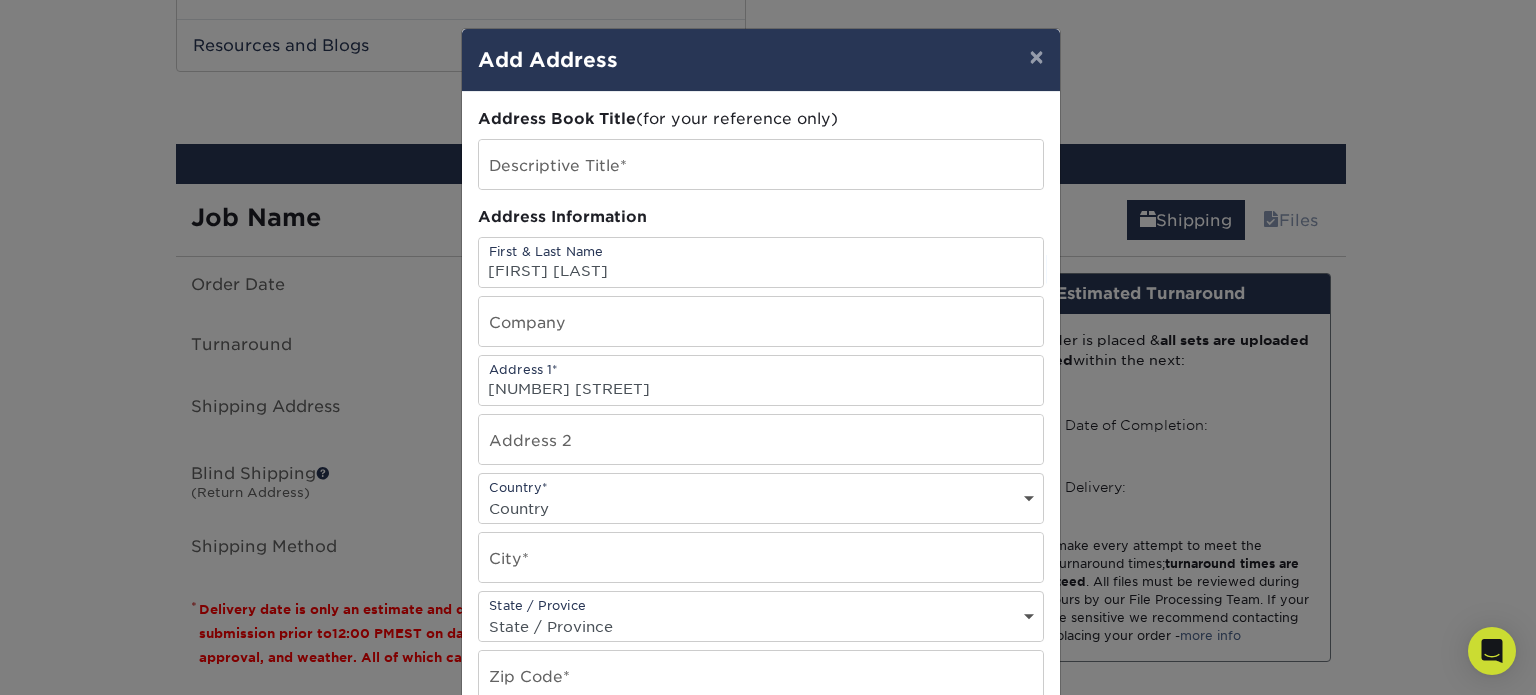 click on "Country United States Canada ----------------------------- Afghanistan Albania Algeria American Samoa Andorra Angola Anguilla Antarctica Antigua and Barbuda Argentina Armenia Aruba Australia Austria Azerbaijan Bahamas Bahrain Bangladesh Barbados Belarus Belgium Belize Benin Bermuda Bhutan Bolivia Bosnia and Herzegovina Botswana Bouvet Island Brazil British Indian Ocean Territory British Virgin Islands Brunei Darussalam Bulgaria Burkina Faso Burundi Cambodia Cameroon Cape Verde Cayman Islands Central African Republic Chad Chile China Christmas Island Cocos Colombia Comoros Congo Cook Islands Costa Rica Croatia Cuba Cyprus Czech Republic Denmark Djibouti Dominica Dominican Republic East Timor Ecuador Egypt El Salvador Equatorial Guinea Eritrea Estonia Ethiopia Falkland Islands Faroe Islands Fiji Finland France French Guiana French Polynesia French Southern Territories Gabon Gambia Georgia Germany Ghana Gibraltar Greece Greenland Grenada Guadeloupe Guam Guatemala Guinea Guinea-Bissau Guyana Haiti Honduras India" at bounding box center (761, 508) 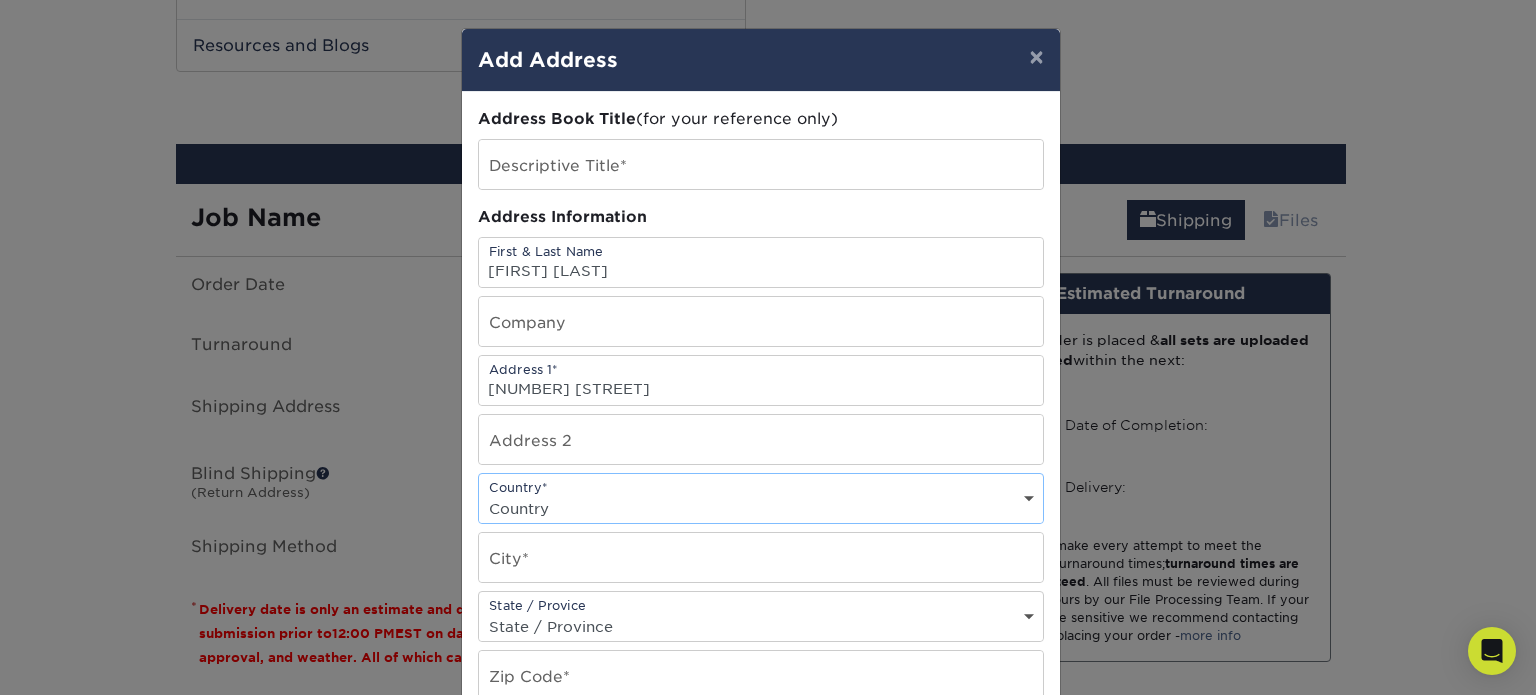 select on "US" 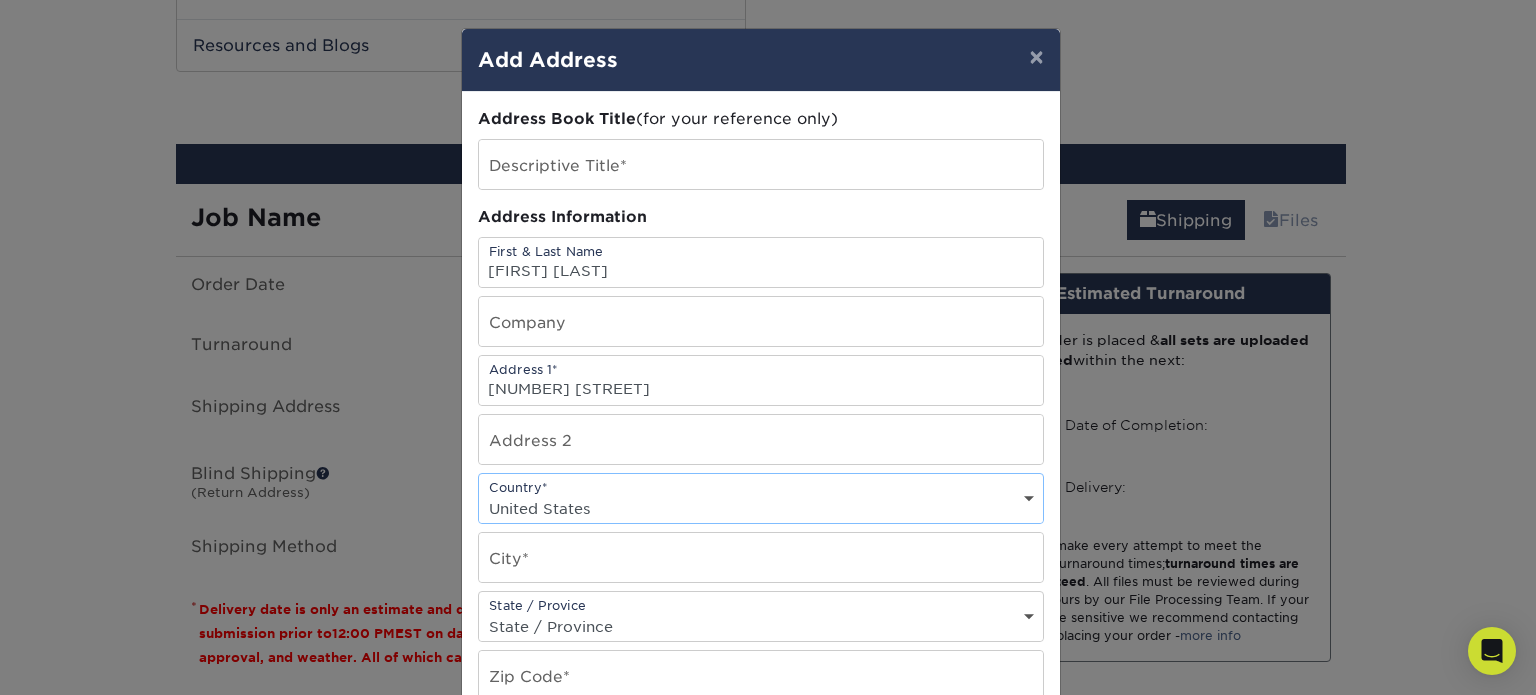 click on "Country United States Canada ----------------------------- Afghanistan Albania Algeria American Samoa Andorra Angola Anguilla Antarctica Antigua and Barbuda Argentina Armenia Aruba Australia Austria Azerbaijan Bahamas Bahrain Bangladesh Barbados Belarus Belgium Belize Benin Bermuda Bhutan Bolivia Bosnia and Herzegovina Botswana Bouvet Island Brazil British Indian Ocean Territory British Virgin Islands Brunei Darussalam Bulgaria Burkina Faso Burundi Cambodia Cameroon Cape Verde Cayman Islands Central African Republic Chad Chile China Christmas Island Cocos Colombia Comoros Congo Cook Islands Costa Rica Croatia Cuba Cyprus Czech Republic Denmark Djibouti Dominica Dominican Republic East Timor Ecuador Egypt El Salvador Equatorial Guinea Eritrea Estonia Ethiopia Falkland Islands Faroe Islands Fiji Finland France French Guiana French Polynesia French Southern Territories Gabon Gambia Georgia Germany Ghana Gibraltar Greece Greenland Grenada Guadeloupe Guam Guatemala Guinea Guinea-Bissau Guyana Haiti Honduras India" at bounding box center [761, 508] 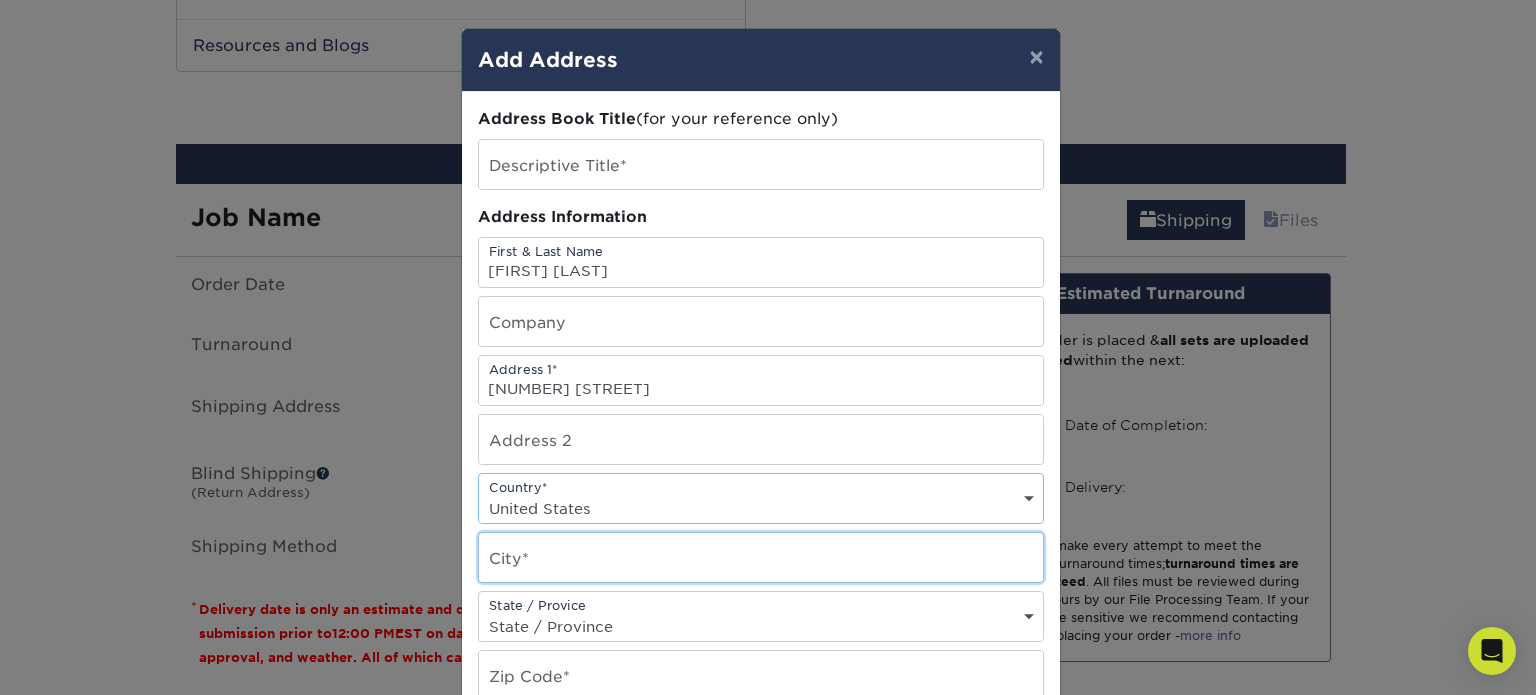 click at bounding box center (761, 557) 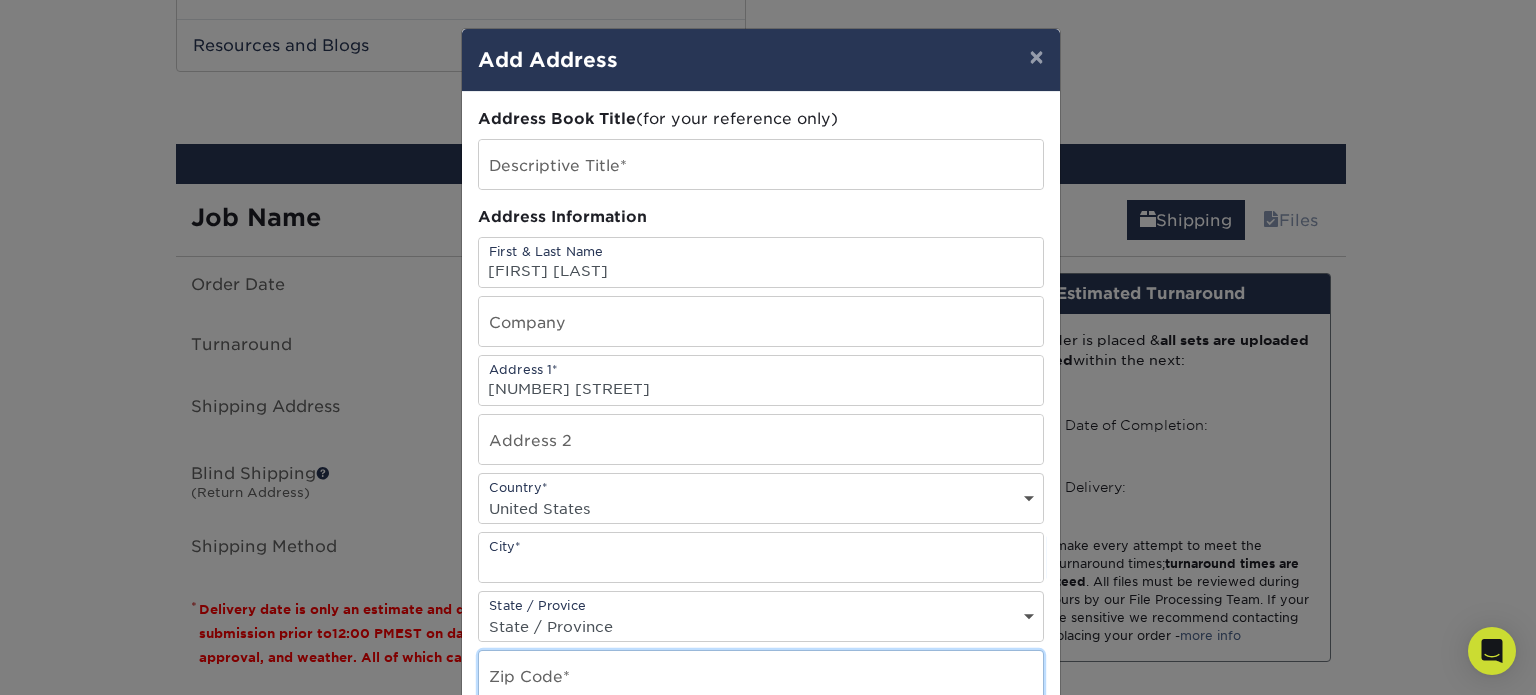 click at bounding box center (761, 675) 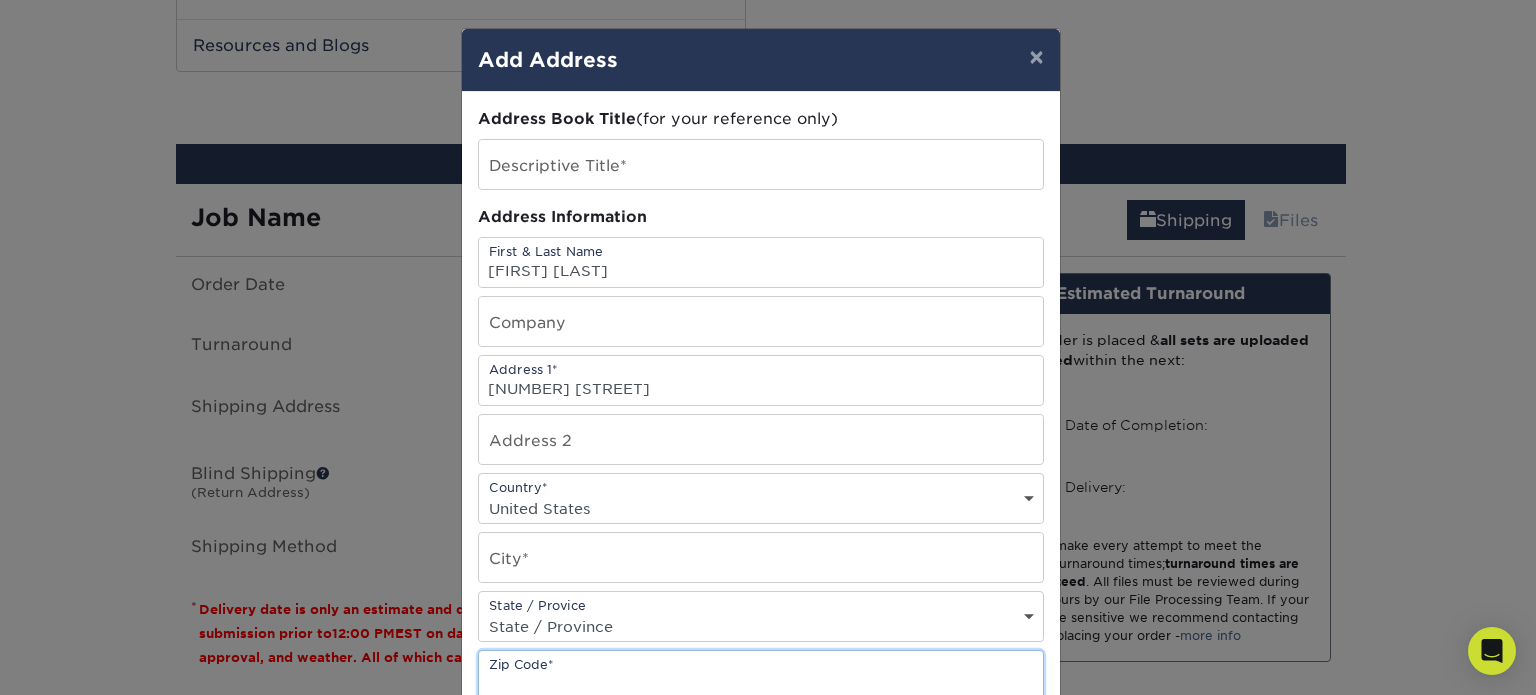 paste on "78070" 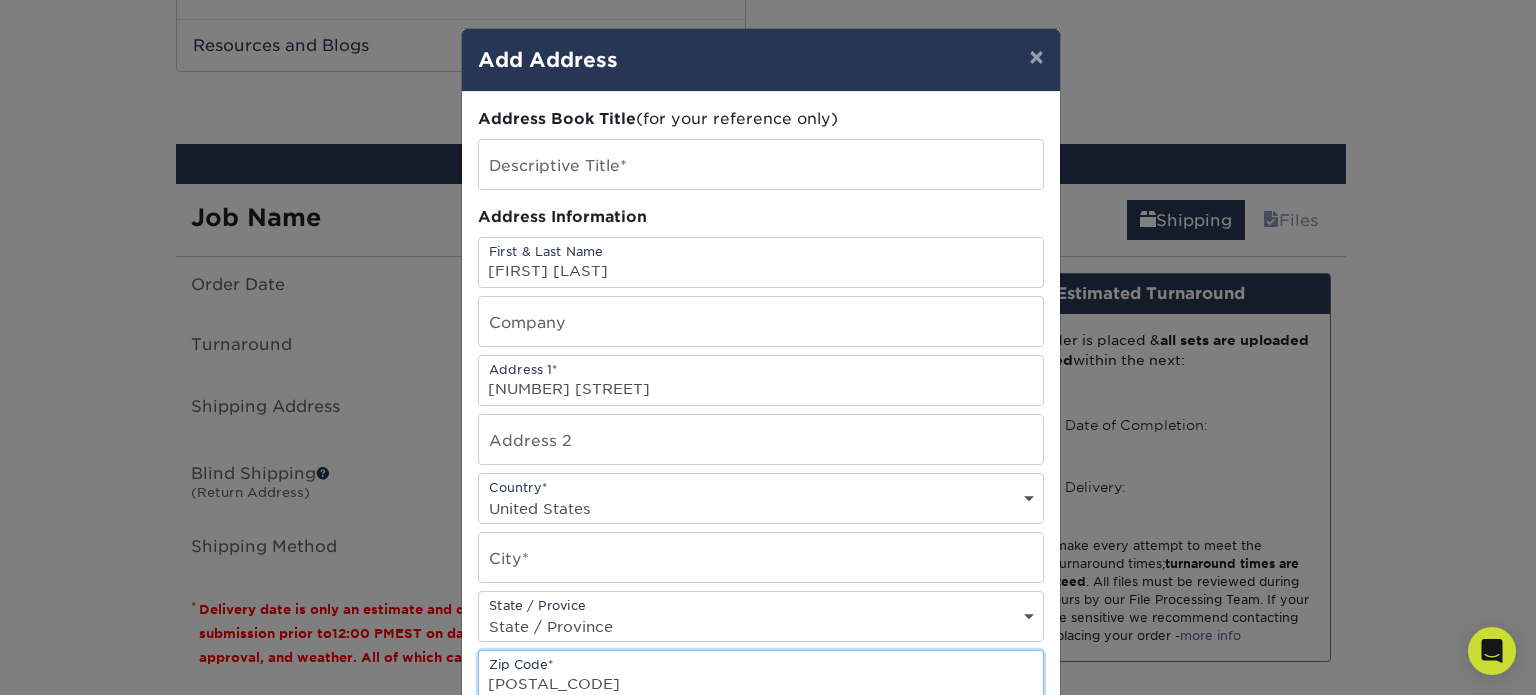 type on "78070" 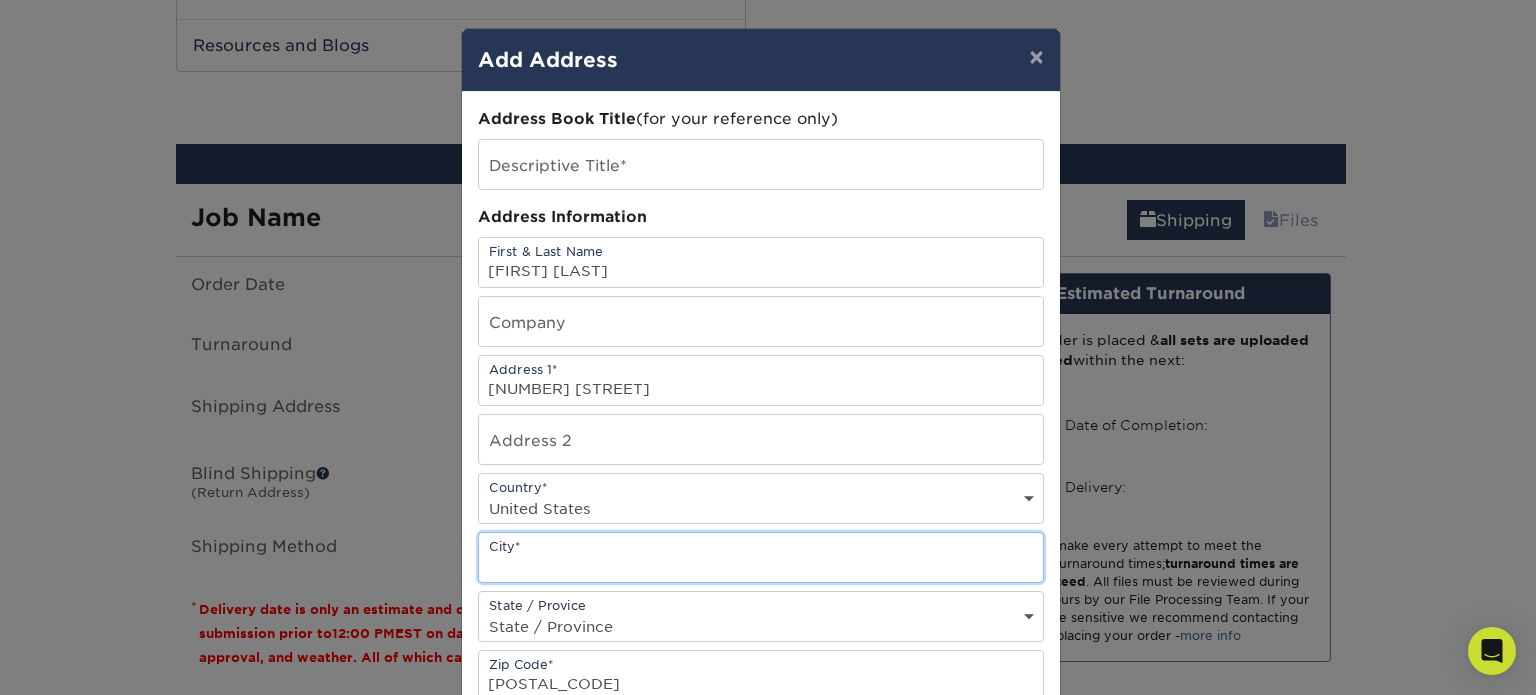 click at bounding box center [761, 557] 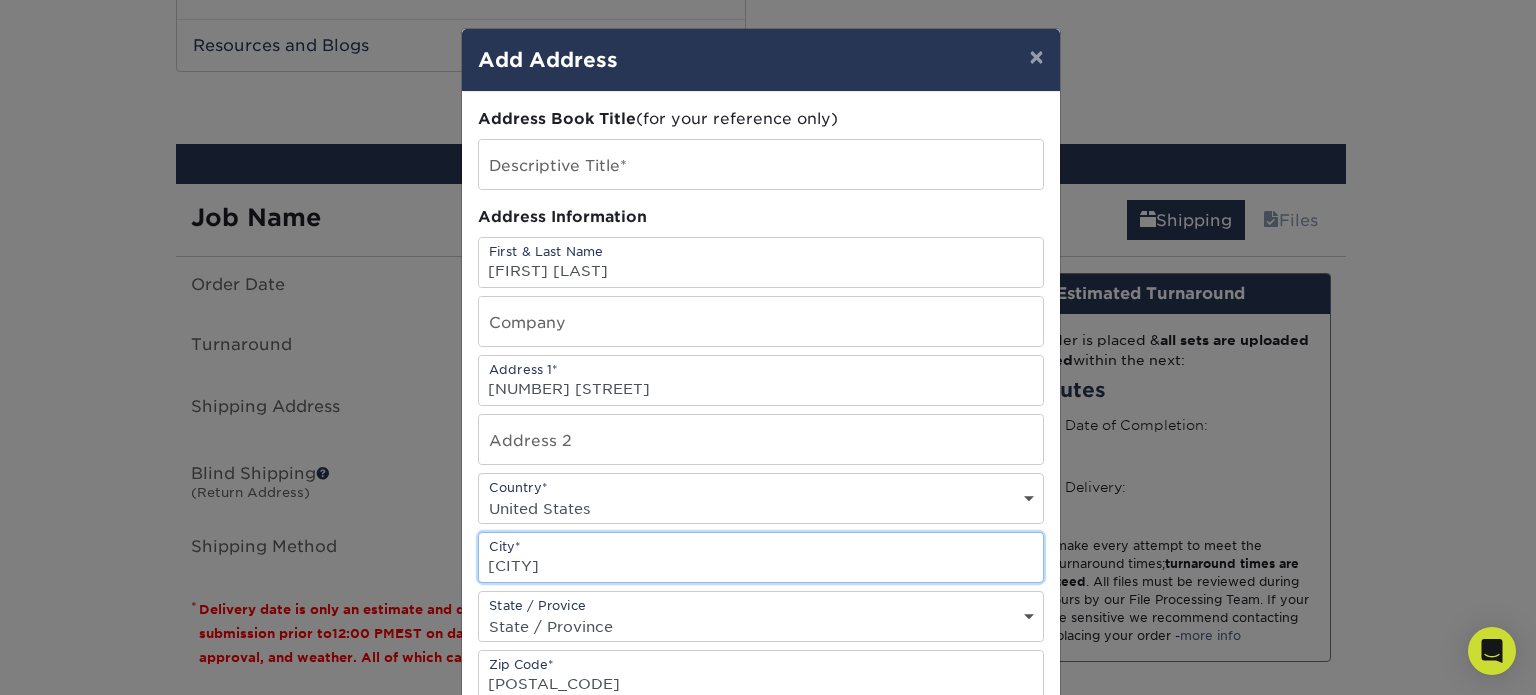 type on "SPRING BRANCH" 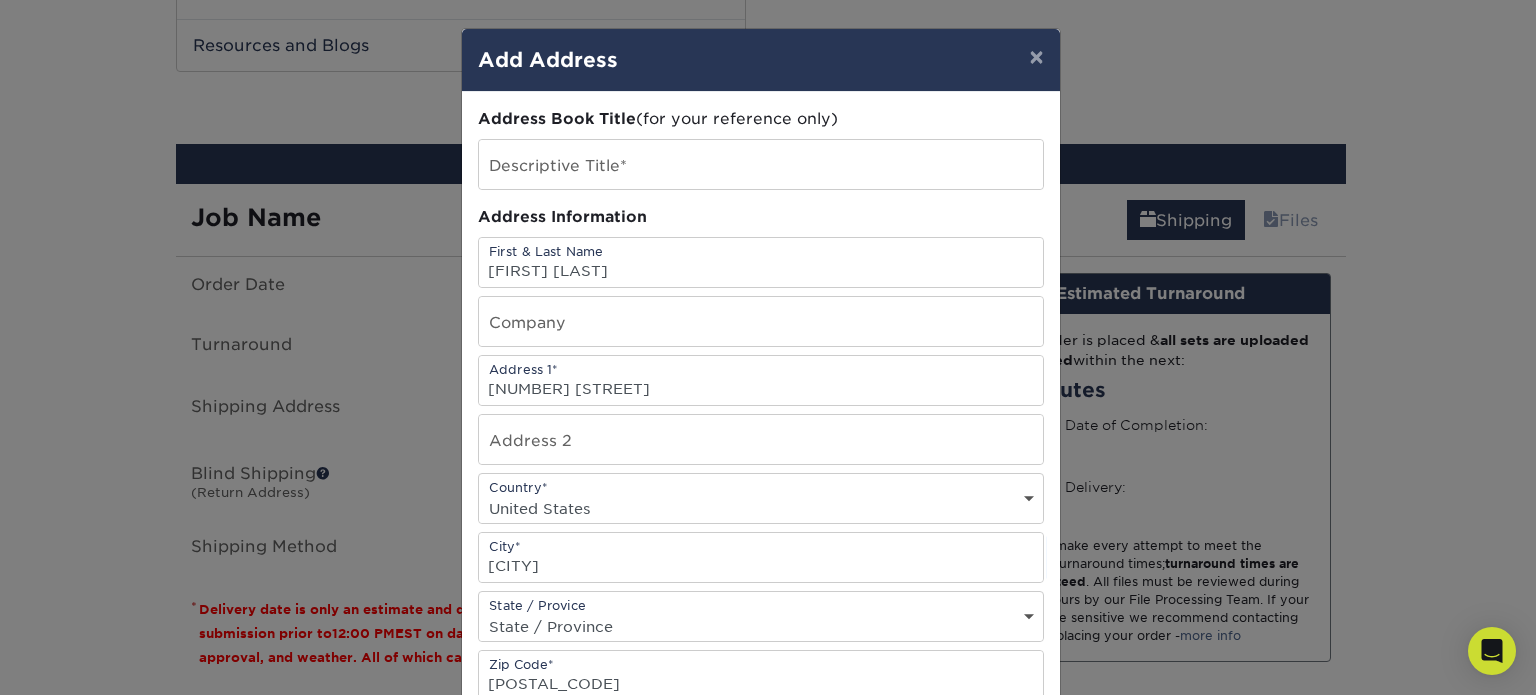 click on "State / Province Alabama Alaska Arizona Arkansas California Colorado Connecticut Delaware District of Columbia Florida Georgia Hawaii Idaho Illinois Indiana Iowa Kansas Kentucky Louisiana Maine Maryland Massachusetts Michigan Minnesota Mississippi Missouri Montana Nebraska Nevada New Hampshire New Jersey New Mexico New York North Carolina North Dakota Ohio Oklahoma Oregon Pennsylvania Rhode Island South Carolina South Dakota Tennessee Texas Utah Vermont Virginia Washington West Virginia Wisconsin Wyoming ACT NSW NT QLD SA TAS VIC WA NZ Alberta British Columbia Manitoba New Brunswick Newfoundland Northwest Territories Nova Scotia Nunavut Ontario Prince Edward Island Quebec Saskatchewan Yukon Puerto Rico Aguascalientes Baja California Baja California Sur Campeche Chiapas Chihuahua Coahuila Colima Distrito Federal Durango Guanajuato Guerrero Hidalgo Jalisco Mexico Michoacan Morelos Nayarit Nuevo Leon Oaxaca Puebla Queretaro Quintana Roo San Luis Patosi Sinaloa Sonora Tabasco Tamaulipas Tlaxcala Veracruz Yucatan" at bounding box center (761, 626) 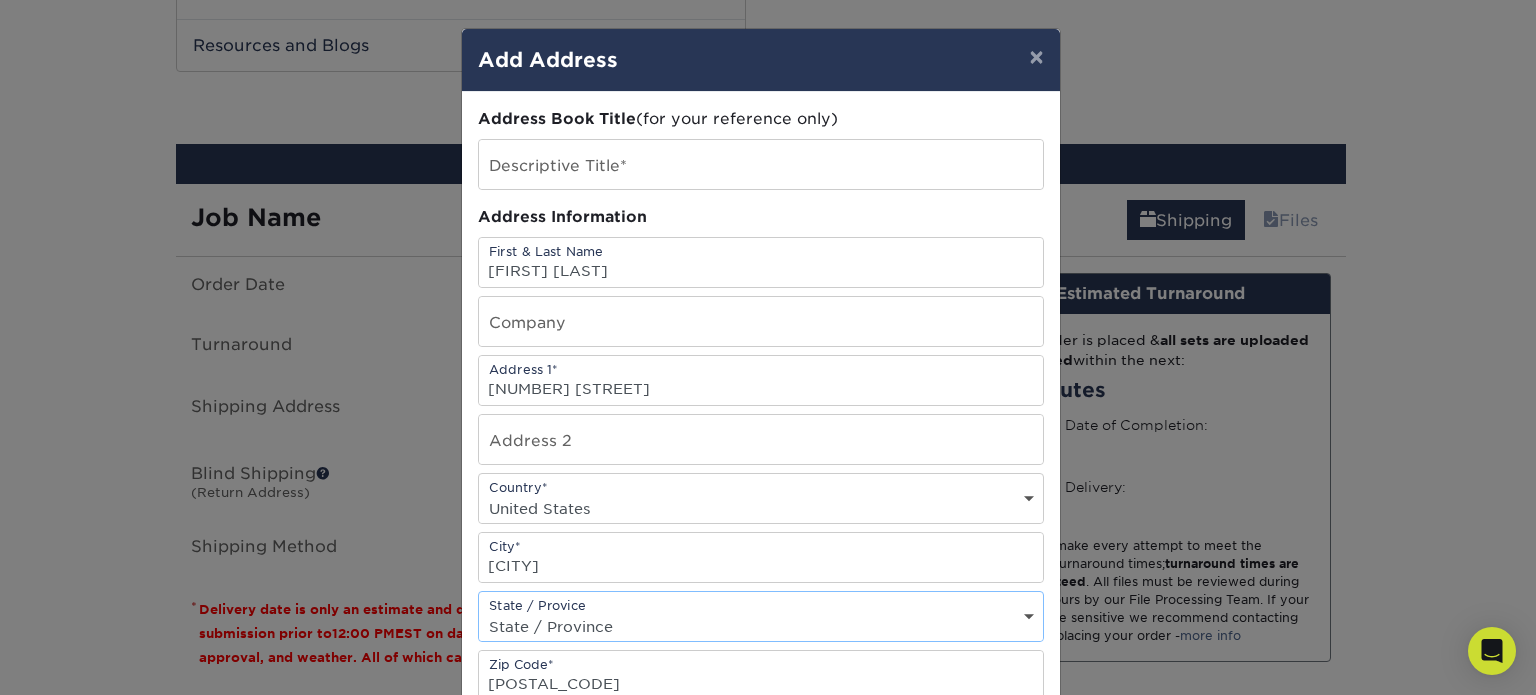 select on "TX" 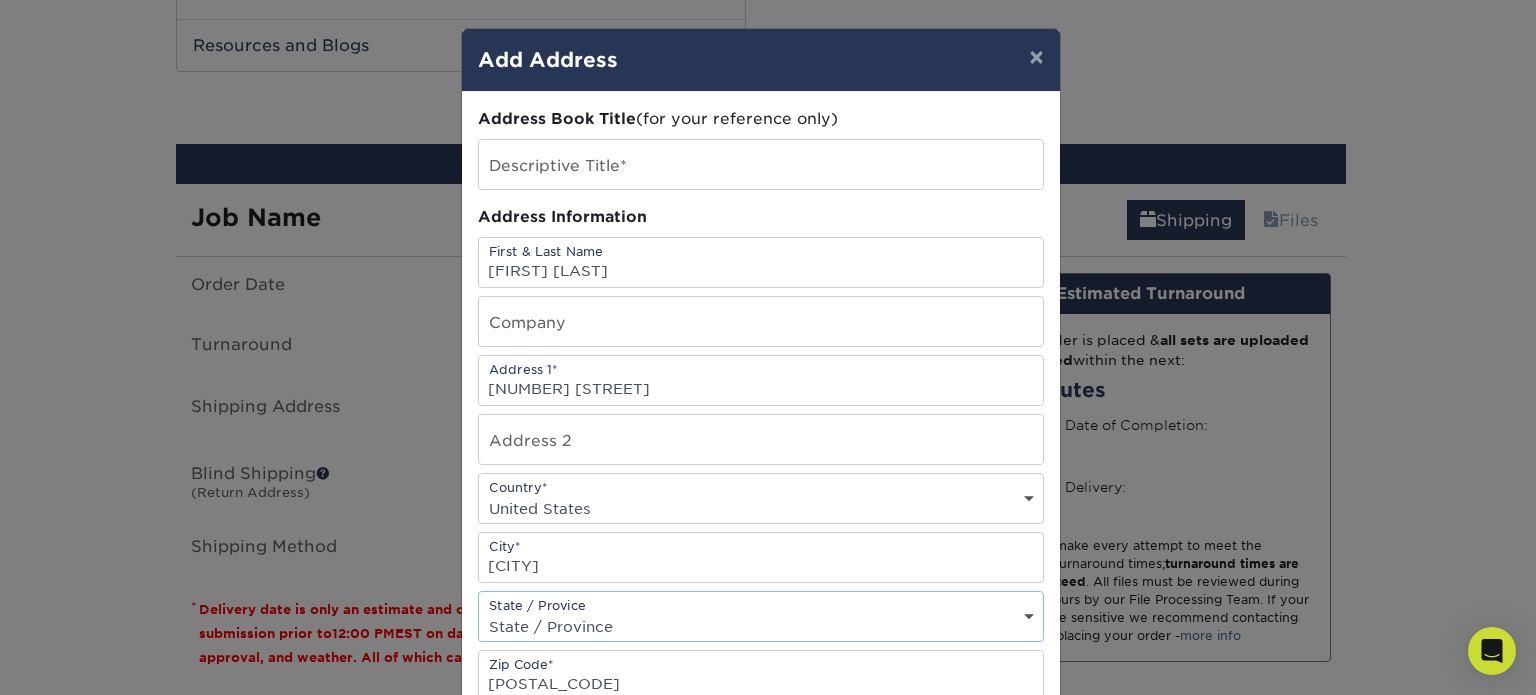 click on "State / Province Alabama Alaska Arizona Arkansas California Colorado Connecticut Delaware District of Columbia Florida Georgia Hawaii Idaho Illinois Indiana Iowa Kansas Kentucky Louisiana Maine Maryland Massachusetts Michigan Minnesota Mississippi Missouri Montana Nebraska Nevada New Hampshire New Jersey New Mexico New York North Carolina North Dakota Ohio Oklahoma Oregon Pennsylvania Rhode Island South Carolina South Dakota Tennessee Texas Utah Vermont Virginia Washington West Virginia Wisconsin Wyoming ACT NSW NT QLD SA TAS VIC WA NZ Alberta British Columbia Manitoba New Brunswick Newfoundland Northwest Territories Nova Scotia Nunavut Ontario Prince Edward Island Quebec Saskatchewan Yukon Puerto Rico Aguascalientes Baja California Baja California Sur Campeche Chiapas Chihuahua Coahuila Colima Distrito Federal Durango Guanajuato Guerrero Hidalgo Jalisco Mexico Michoacan Morelos Nayarit Nuevo Leon Oaxaca Puebla Queretaro Quintana Roo San Luis Patosi Sinaloa Sonora Tabasco Tamaulipas Tlaxcala Veracruz Yucatan" at bounding box center (761, 626) 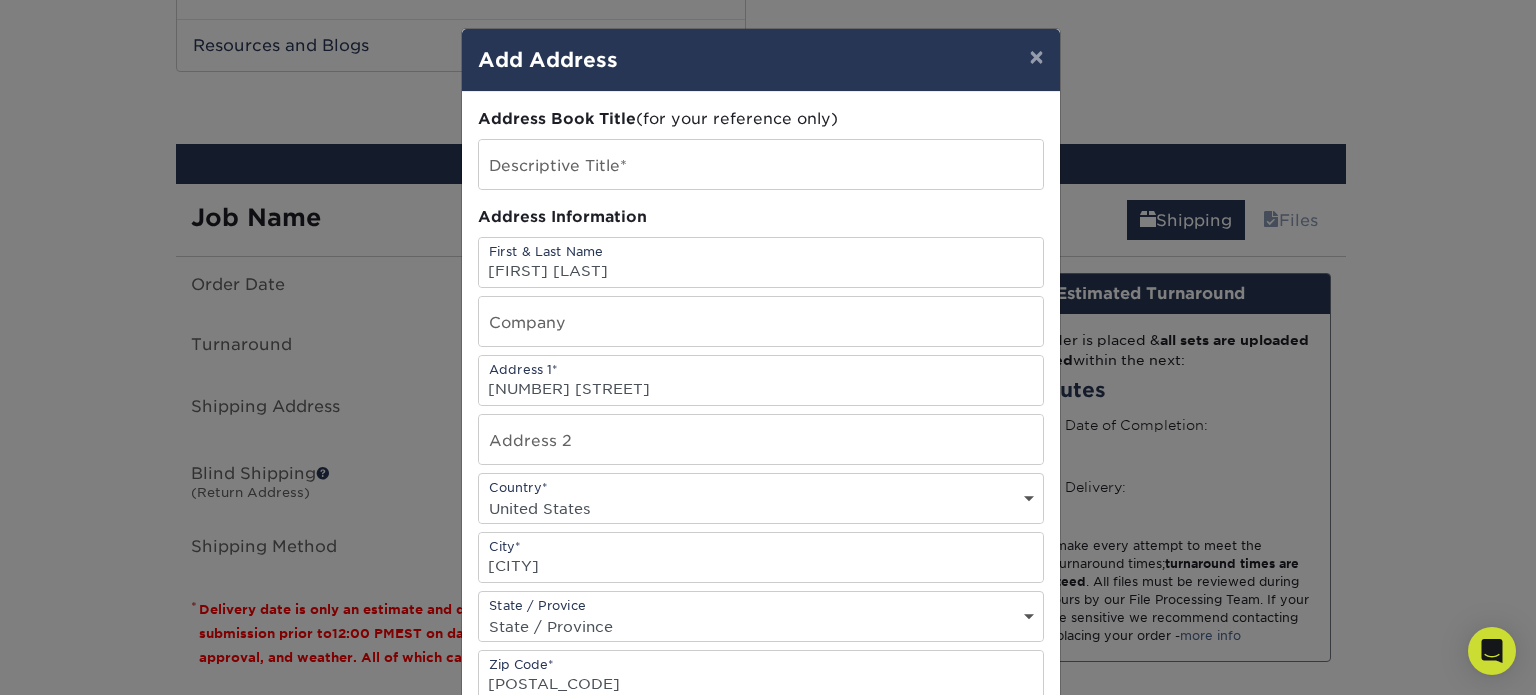 click on "×
Add Address
Address Book Title  (for your reference only)
Descriptive Title*
Address Information
First & Last Name
Wes Moore
Company
Address 1*
533 RITTIMANN ROAD
Address 2
Country*" at bounding box center (768, 347) 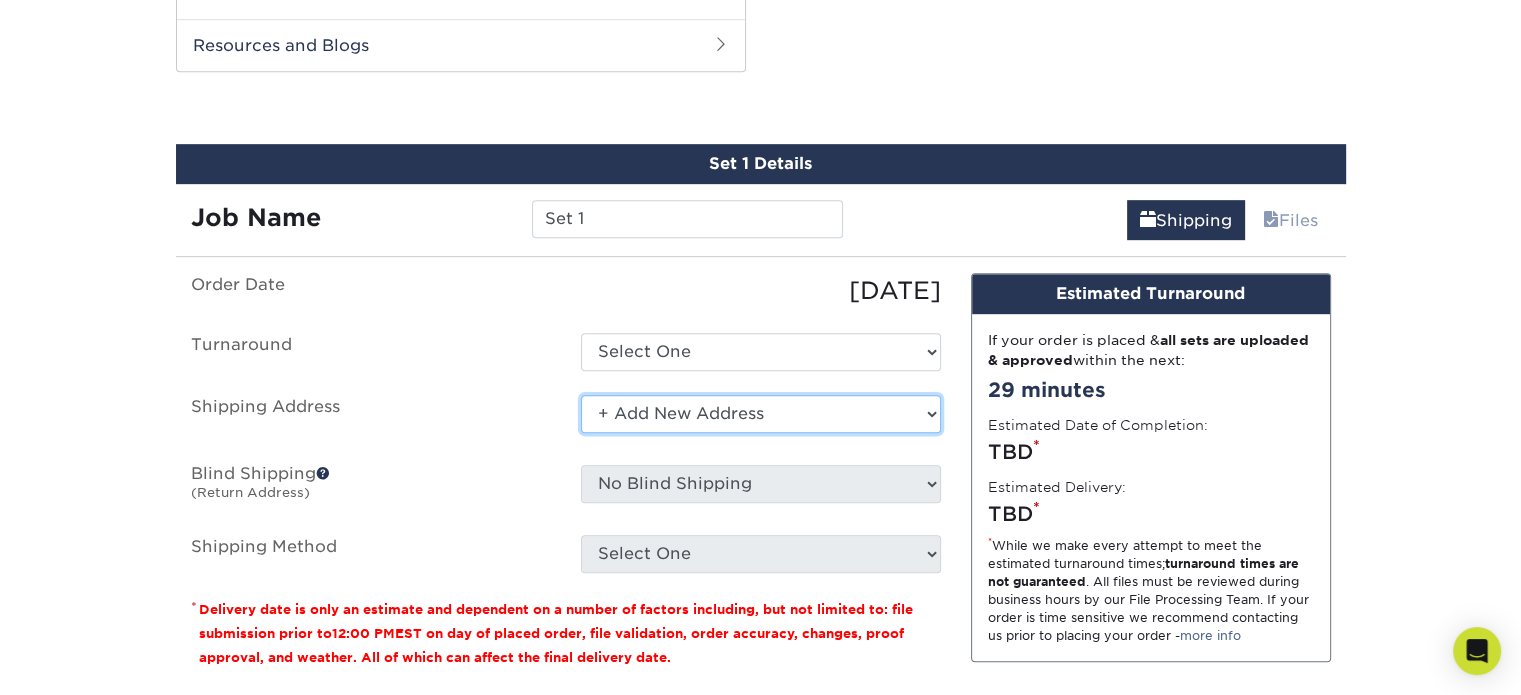 click on "Select One
Allison Morle Culs/Dual back
Amanda Clark
Andy Young Business Cards CINCH
Bill Moniz CULS/Dual Back
Blake Score Business Cards
Bob Sykes
BRian Cain CINCH
Bridgette Dosdourian CINCH
Bridgette Dosdourian CULS
CINCH business cards
CINCH business cards
CINCH business cards
Craig Mahoney CINCH
Credit Union Loan Source
Cynthia Harvey
Danny Pond Business Cards CINCH
Dealer Rep
Dealer Rep
Dealer Rep
Don Freeman" at bounding box center (761, 414) 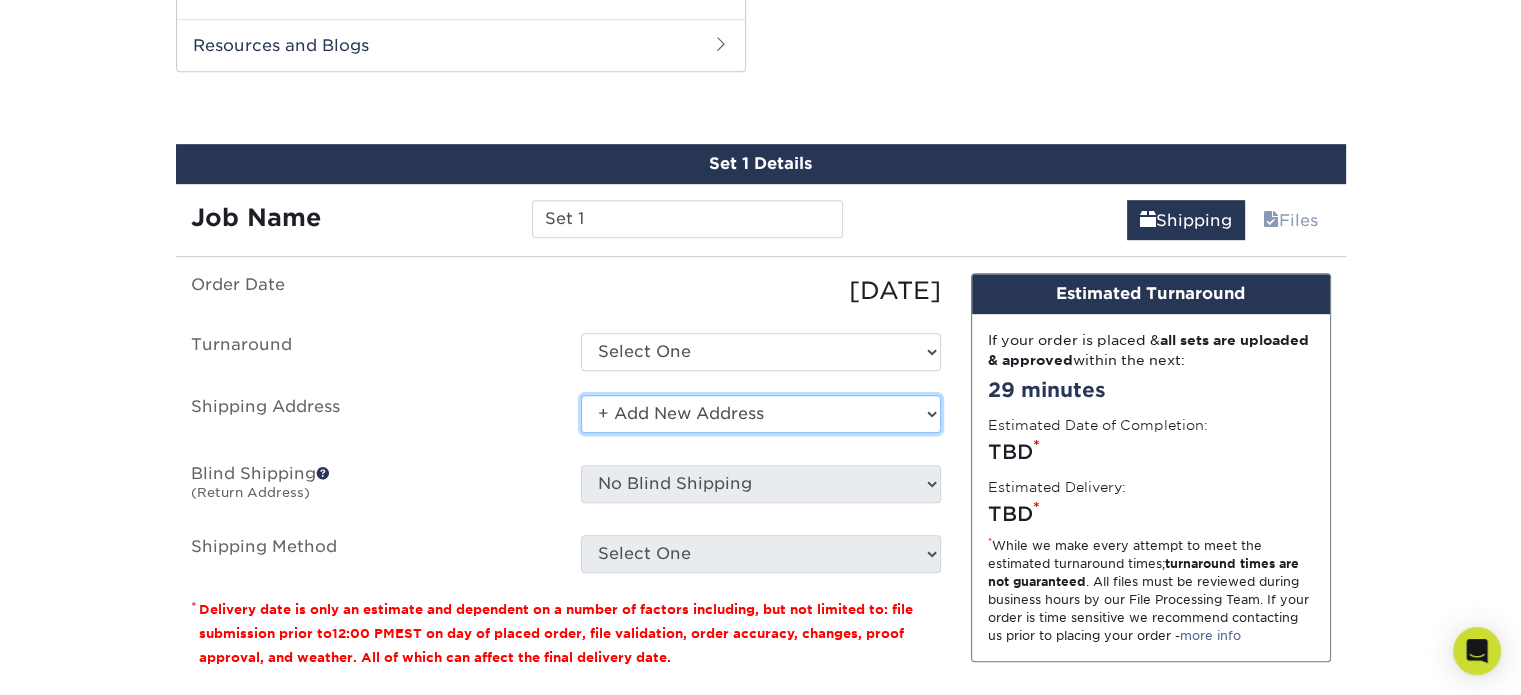 click on "Select One
Allison Morle Culs/Dual back
Amanda Clark
Andy Young Business Cards CINCH
Bill Moniz CULS/Dual Back
Blake Score Business Cards
Bob Sykes
BRian Cain CINCH
Bridgette Dosdourian CINCH
Bridgette Dosdourian CULS
CINCH business cards
CINCH business cards
CINCH business cards
Craig Mahoney CINCH
Credit Union Loan Source
Cynthia Harvey
Danny Pond Business Cards CINCH
Dealer Rep
Dealer Rep
Dealer Rep
Don Freeman" at bounding box center (761, 414) 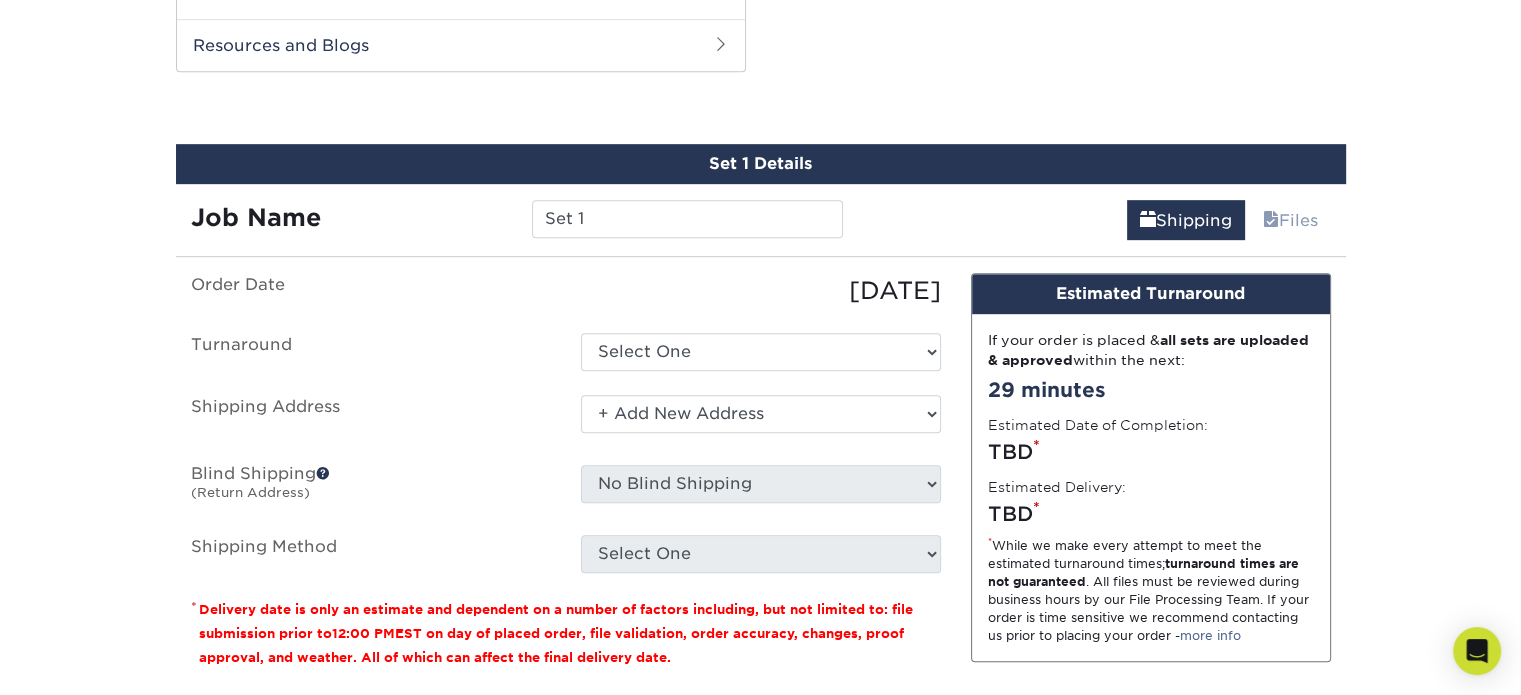 drag, startPoint x: 724, startPoint y: 500, endPoint x: 707, endPoint y: 495, distance: 17.720045 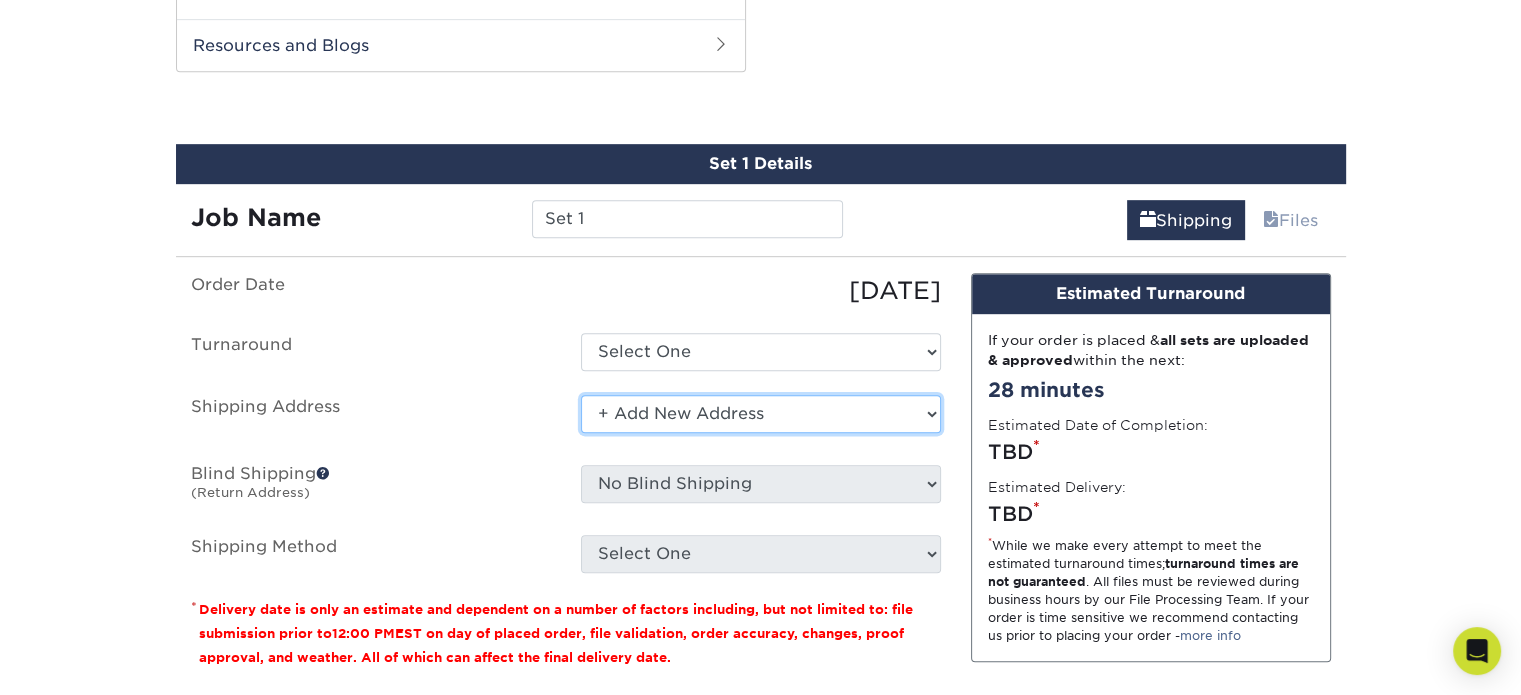 click on "Select One
Allison Morle Culs/Dual back
Amanda Clark
Andy Young Business Cards CINCH
Bill Moniz CULS/Dual Back
Blake Score Business Cards
Bob Sykes
BRian Cain CINCH
Bridgette Dosdourian CINCH
Bridgette Dosdourian CULS
CINCH business cards
CINCH business cards
CINCH business cards
Craig Mahoney CINCH
Credit Union Loan Source
Cynthia Harvey
Danny Pond Business Cards CINCH
Dealer Rep
Dealer Rep
Dealer Rep
Don Freeman" at bounding box center [761, 414] 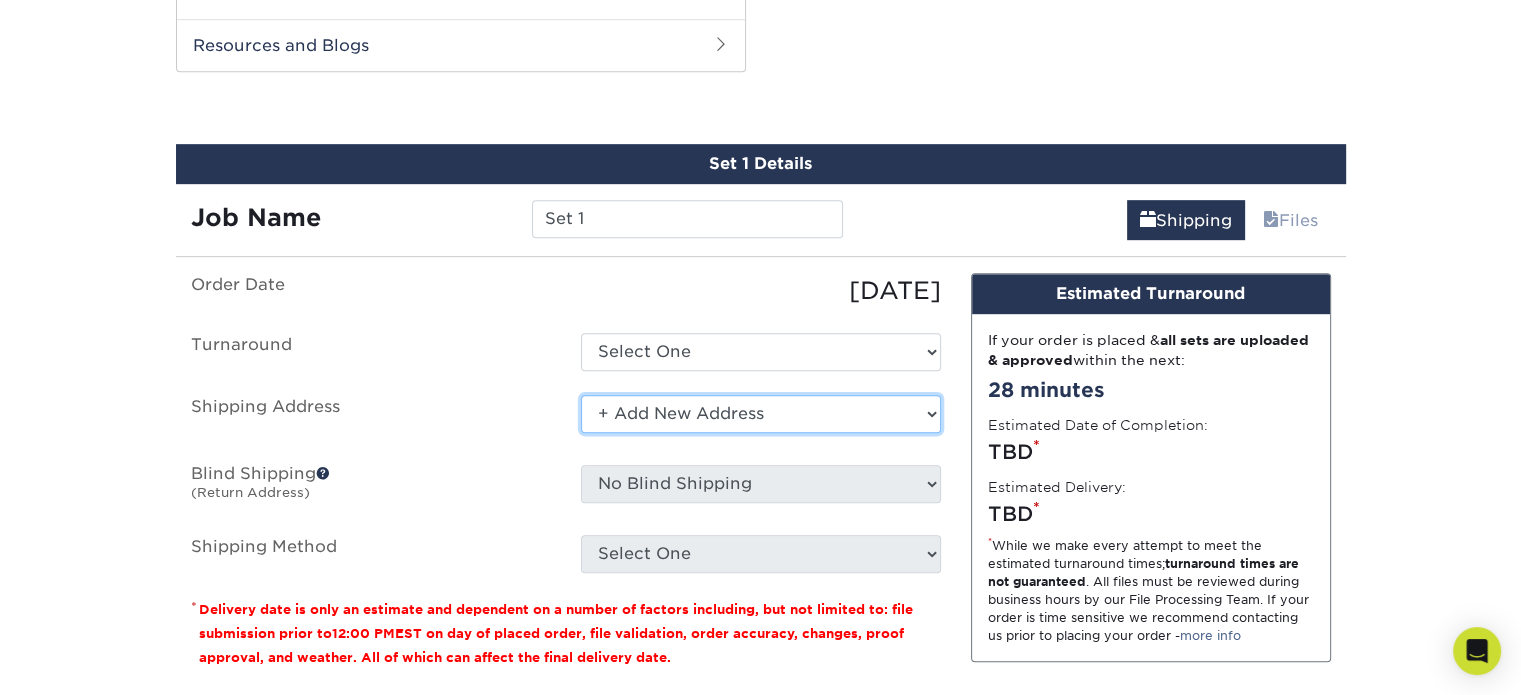click on "Select One
Allison Morle Culs/Dual back
Amanda Clark
Andy Young Business Cards CINCH
Bill Moniz CULS/Dual Back
Blake Score Business Cards
Bob Sykes
BRian Cain CINCH
Bridgette Dosdourian CINCH
Bridgette Dosdourian CULS
CINCH business cards
CINCH business cards
CINCH business cards
Craig Mahoney CINCH
Credit Union Loan Source
Cynthia Harvey
Danny Pond Business Cards CINCH
Dealer Rep
Dealer Rep
Dealer Rep
Don Freeman" at bounding box center (761, 414) 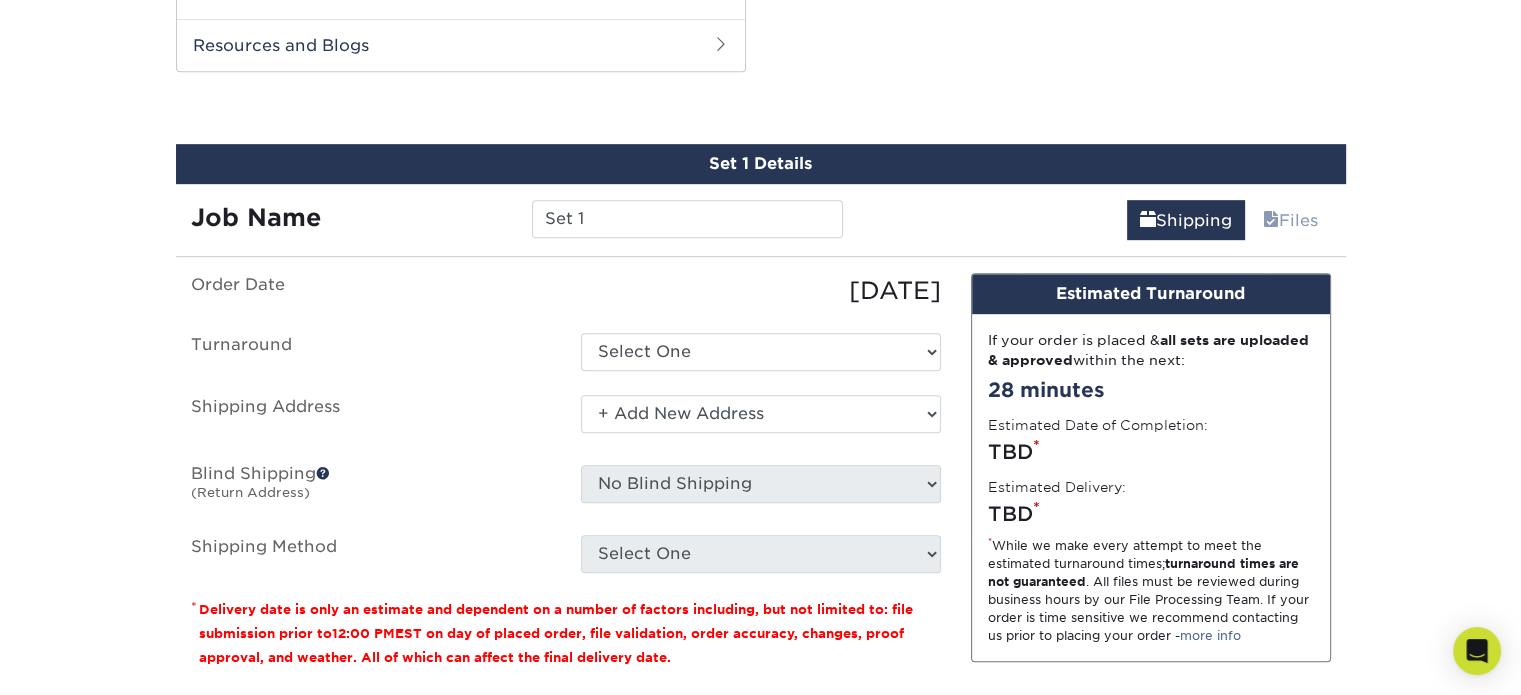 click on "Order Date
08/04/2025
Turnaround
Select One 2-4 Business Days 2 Day Next Business Day
Shipping Address
Select One
Allison Morle Culs/Dual back
Amanda Clark
Andy Young Business Cards CINCH
Bill Moniz CULS/Dual Back
Blake Score Business Cards
Bob Sykes
BRian Cain CINCH
Bridgette Dosdourian CINCH
Bridgette Dosdourian CULS
CINCH business cards
CINCH business cards
CINCH business cards
Craig Mahoney CINCH" at bounding box center [566, 423] 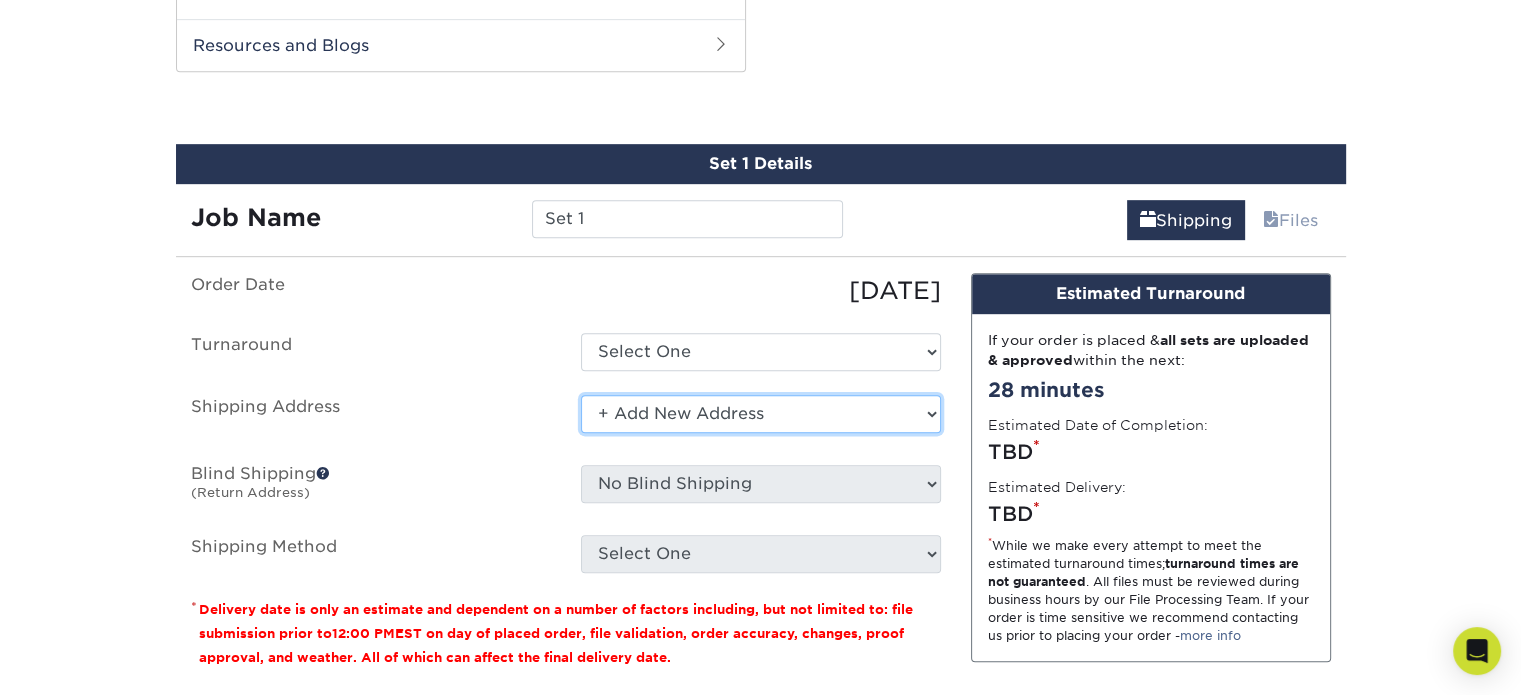click on "Select One
Allison Morle Culs/Dual back
Amanda Clark
Andy Young Business Cards CINCH
Bill Moniz CULS/Dual Back
Blake Score Business Cards
Bob Sykes
BRian Cain CINCH
Bridgette Dosdourian CINCH
Bridgette Dosdourian CULS
CINCH business cards
CINCH business cards
CINCH business cards
Craig Mahoney CINCH
Credit Union Loan Source
Cynthia Harvey
Danny Pond Business Cards CINCH
Dealer Rep
Dealer Rep
Dealer Rep
Don Freeman" at bounding box center [761, 414] 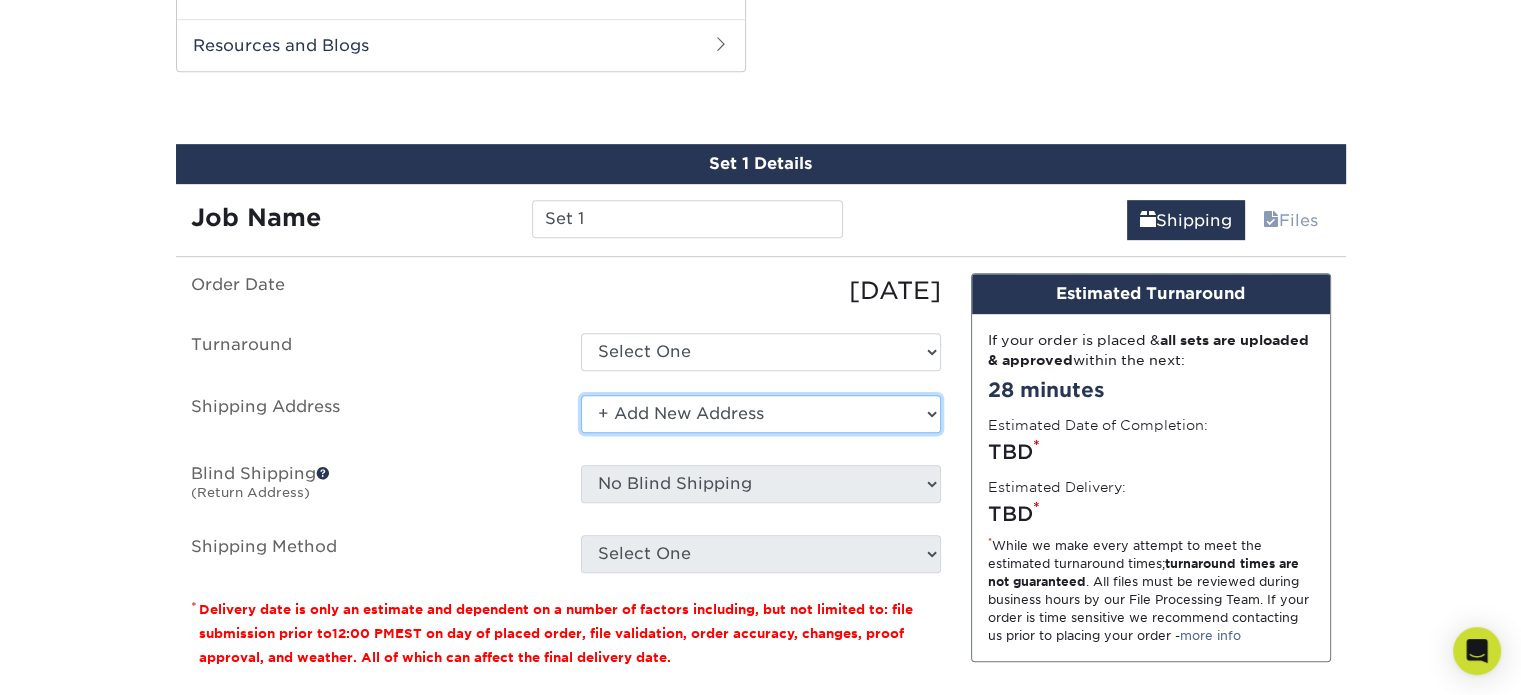 click on "Select One
Allison Morle Culs/Dual back
Amanda Clark
Andy Young Business Cards CINCH
Bill Moniz CULS/Dual Back
Blake Score Business Cards
Bob Sykes
BRian Cain CINCH
Bridgette Dosdourian CINCH
Bridgette Dosdourian CULS
CINCH business cards
CINCH business cards
CINCH business cards
Craig Mahoney CINCH
Credit Union Loan Source
Cynthia Harvey
Danny Pond Business Cards CINCH
Dealer Rep
Dealer Rep
Dealer Rep
Don Freeman" at bounding box center [761, 414] 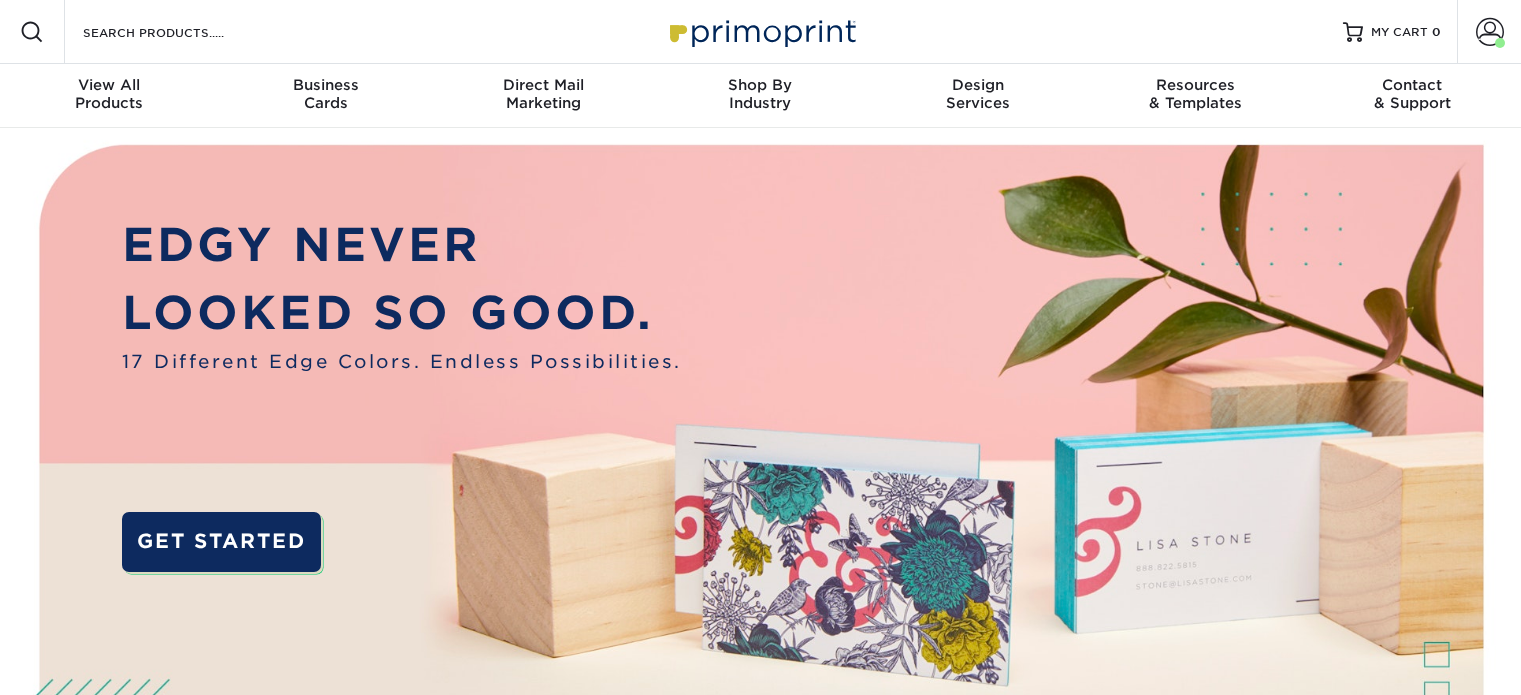 scroll, scrollTop: 0, scrollLeft: 0, axis: both 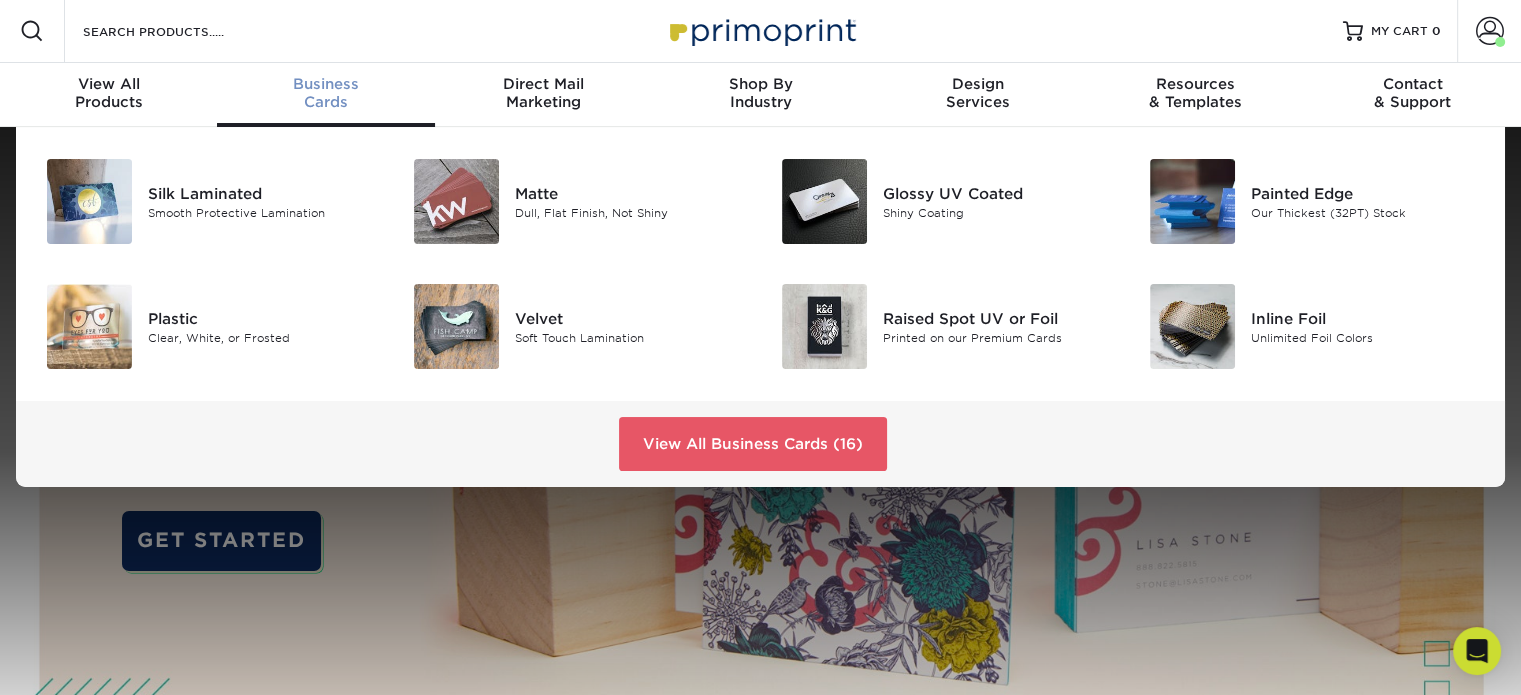 click on "Business" at bounding box center (325, 84) 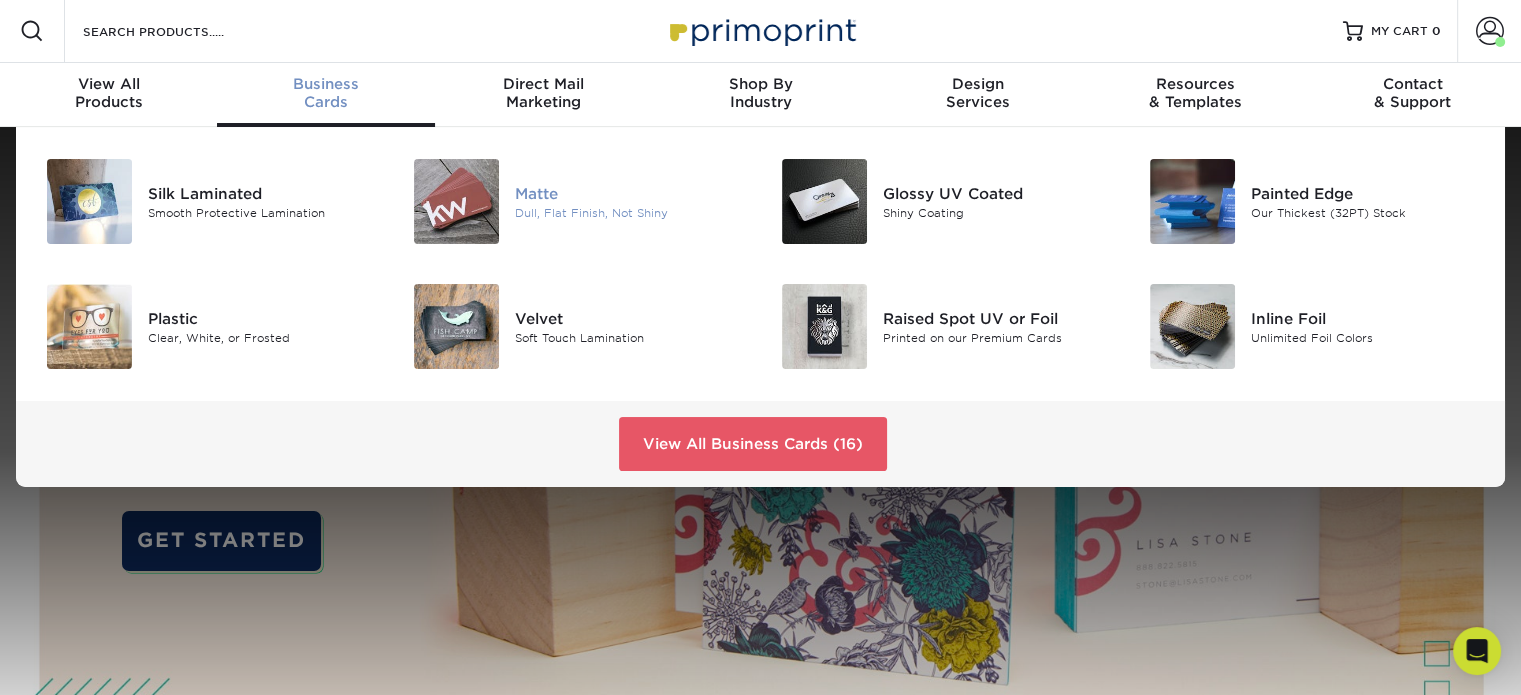 click on "Matte" at bounding box center (630, 193) 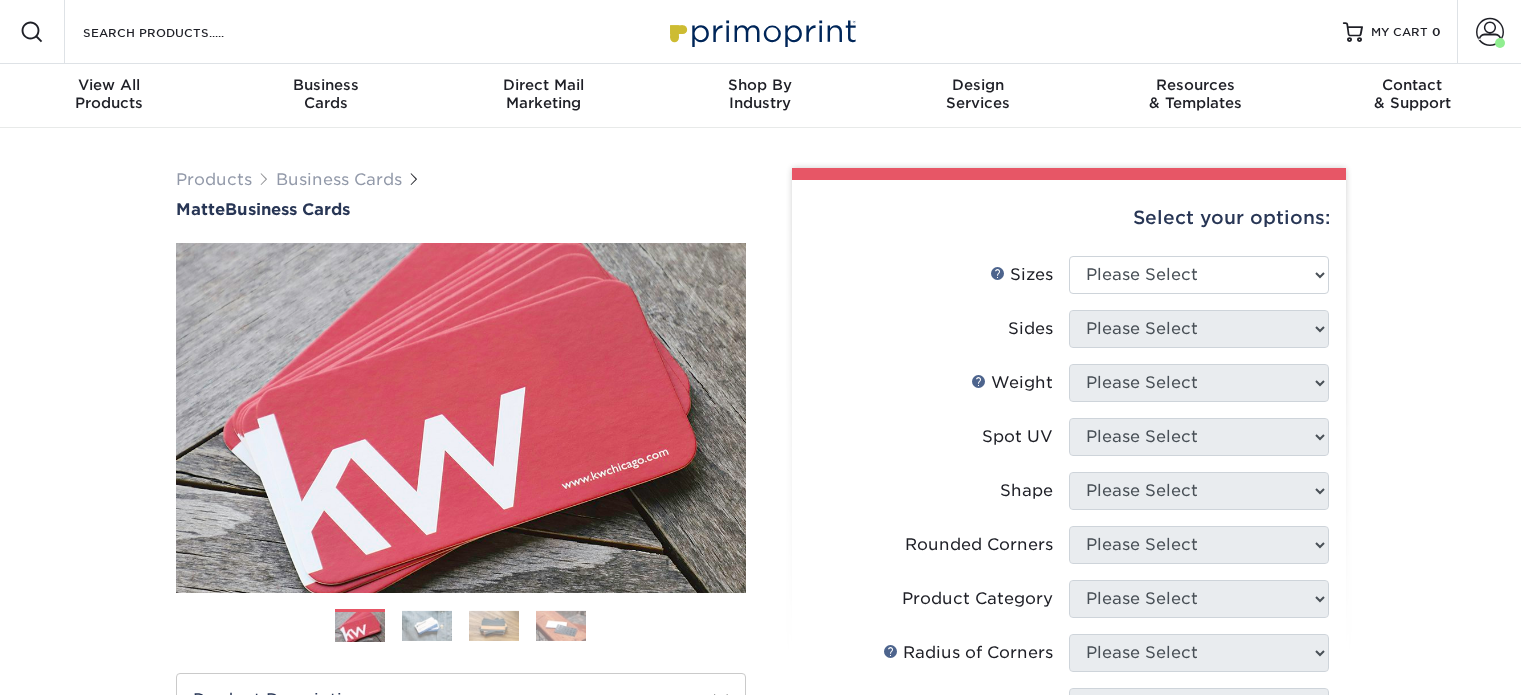 scroll, scrollTop: 0, scrollLeft: 0, axis: both 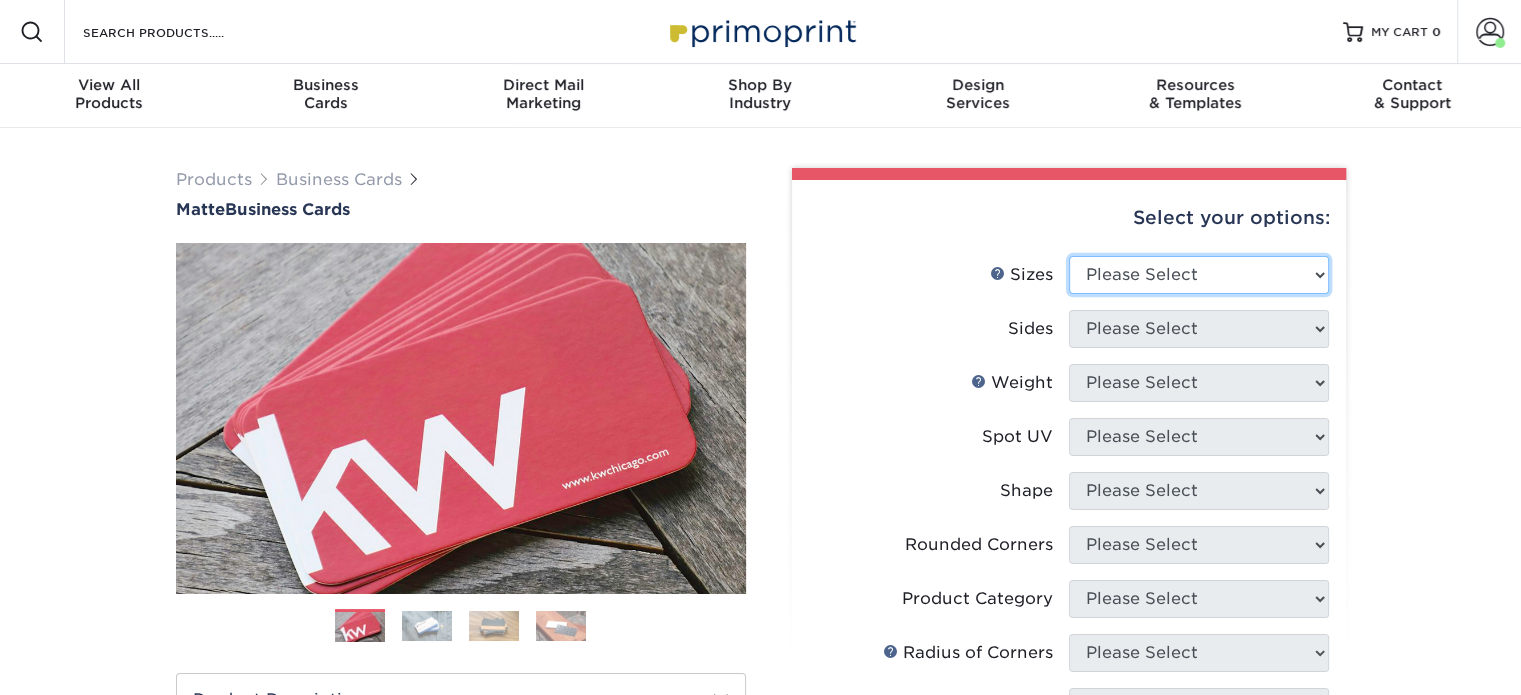 click on "Please Select
1.5" x 3.5"  - Mini
1.75" x 3.5" - Mini
2" x 2" - Square
2" x 3" - Mini
2" x 3.5" - Standard
2" x 7" - Foldover Card
2.125" x 3.375" - European
2.5" x 2.5" - Square 3.5" x 4" - Foldover Card" at bounding box center (1199, 275) 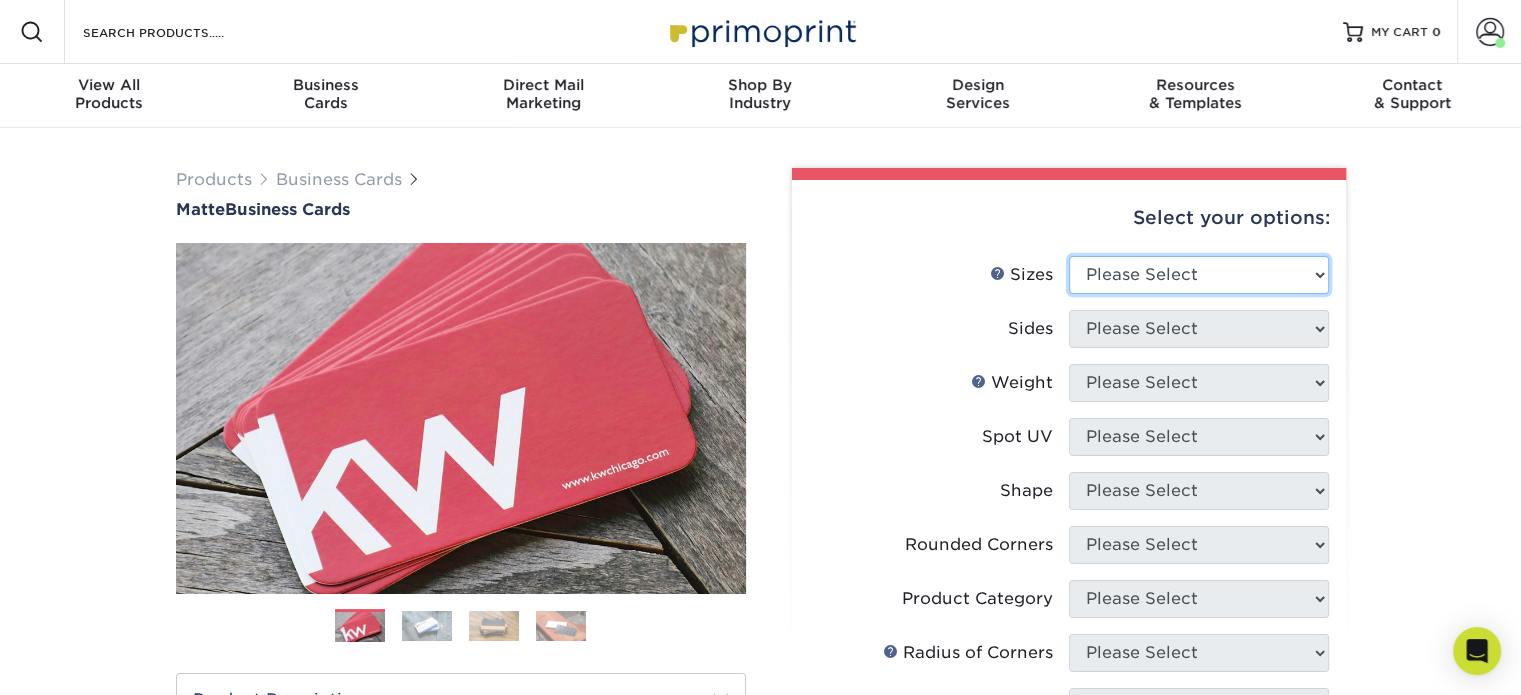 select on "2.00x3.50" 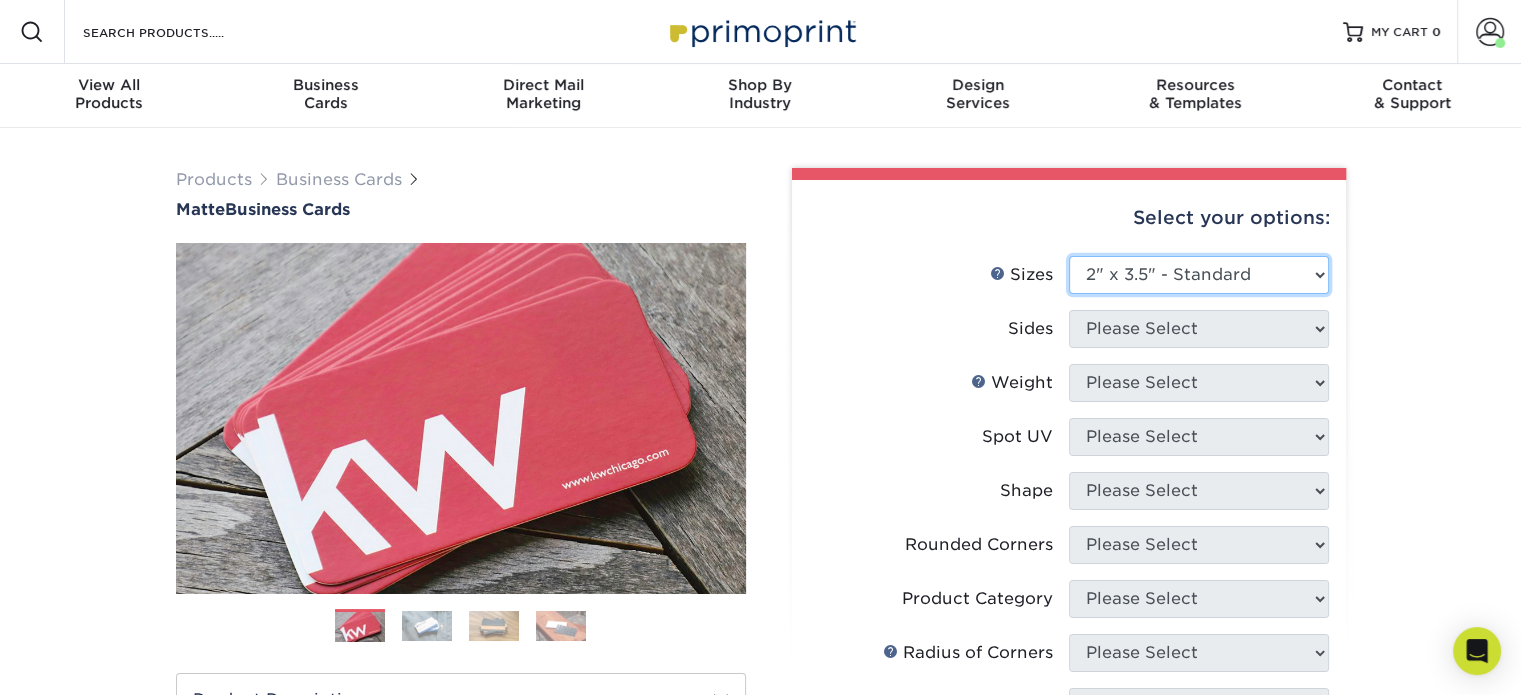 click on "Please Select
1.5" x 3.5"  - Mini
1.75" x 3.5" - Mini
2" x 2" - Square
2" x 3" - Mini
2" x 3.5" - Standard
2" x 7" - Foldover Card
2.125" x 3.375" - European
2.5" x 2.5" - Square 3.5" x 4" - Foldover Card" at bounding box center (1199, 275) 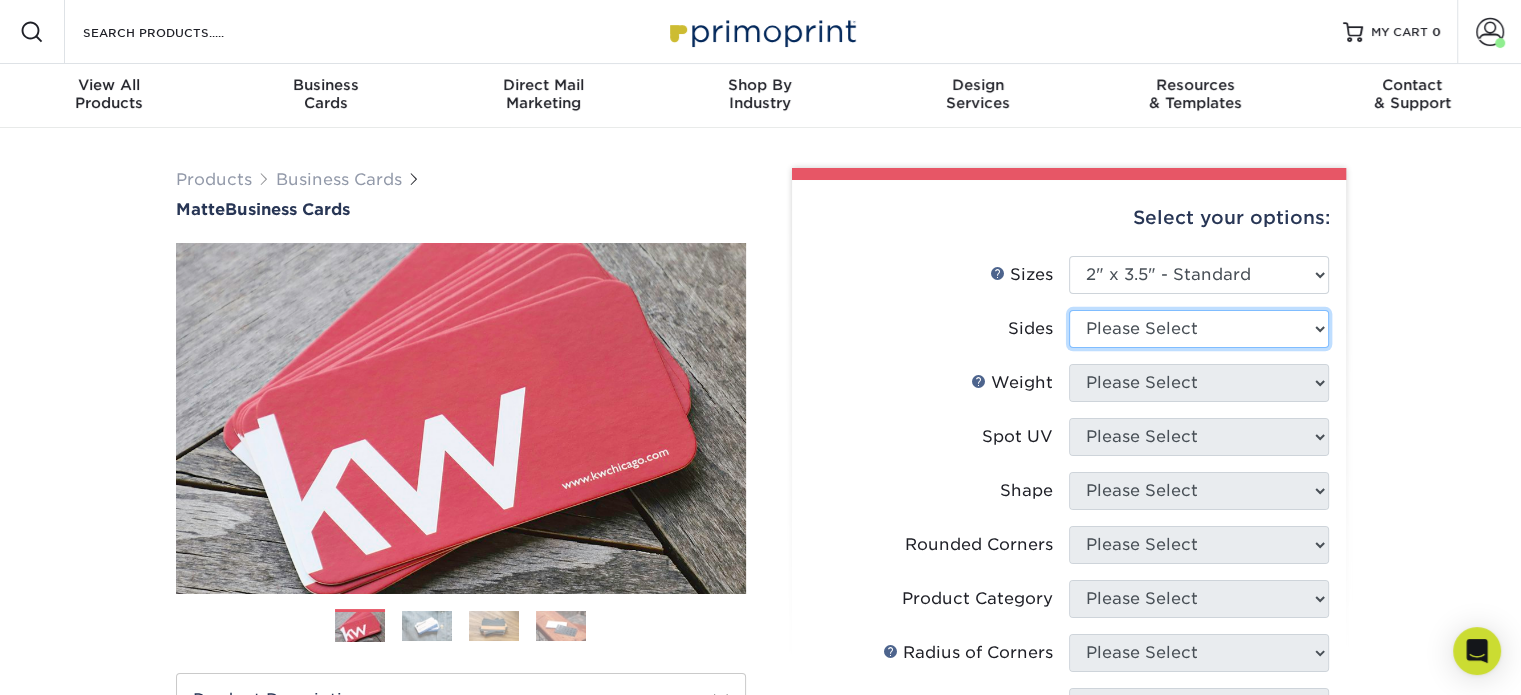 click on "Please Select Print Both Sides Print Front Only" at bounding box center [1199, 329] 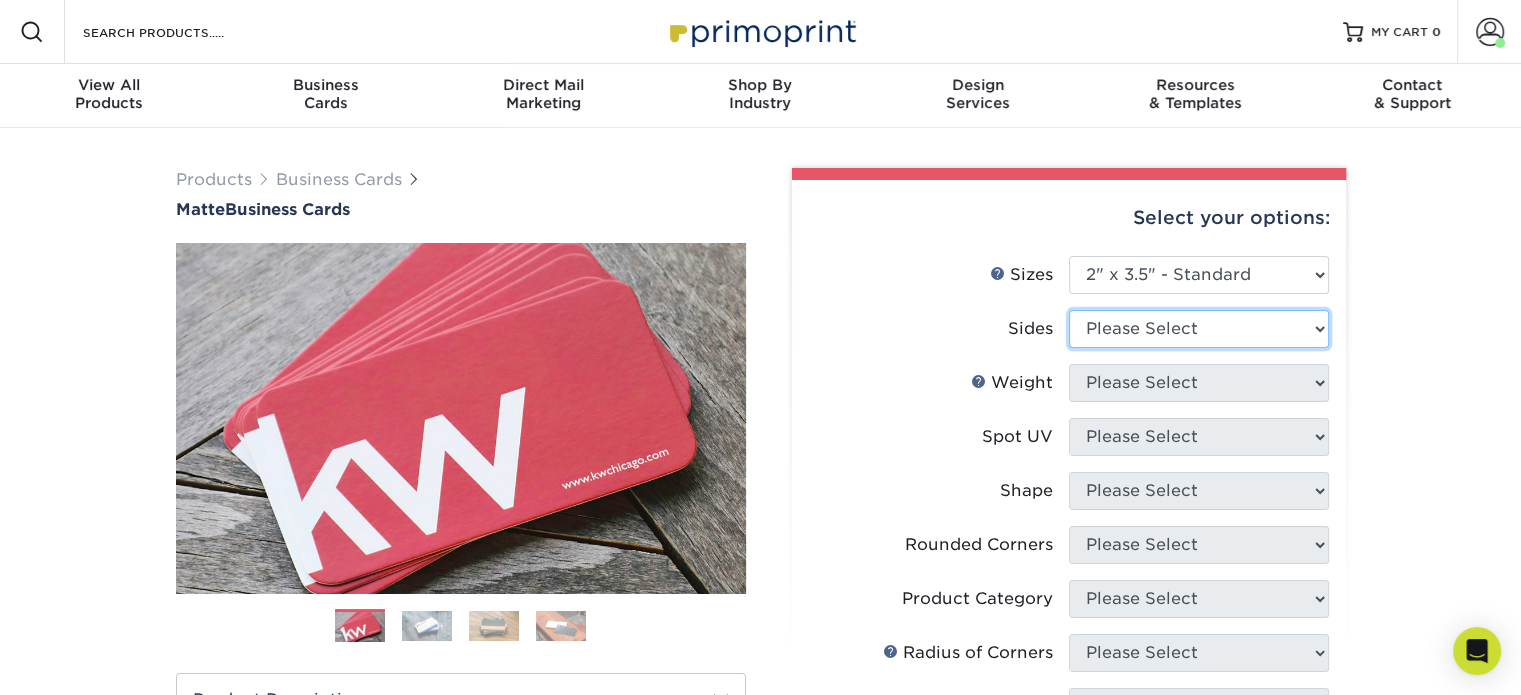 select on "13abbda7-1d64-4f25-8bb2-c179b224825d" 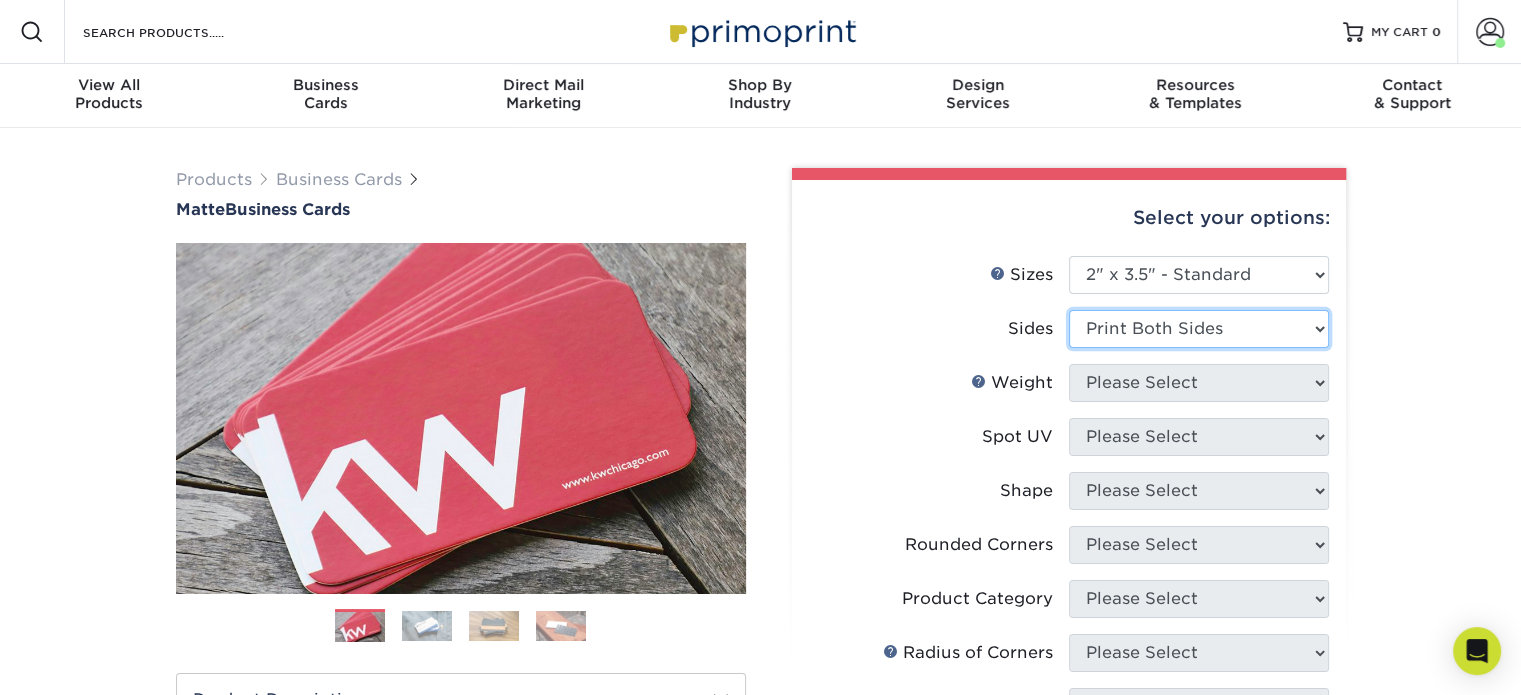 click on "Please Select Print Both Sides Print Front Only" at bounding box center (1199, 329) 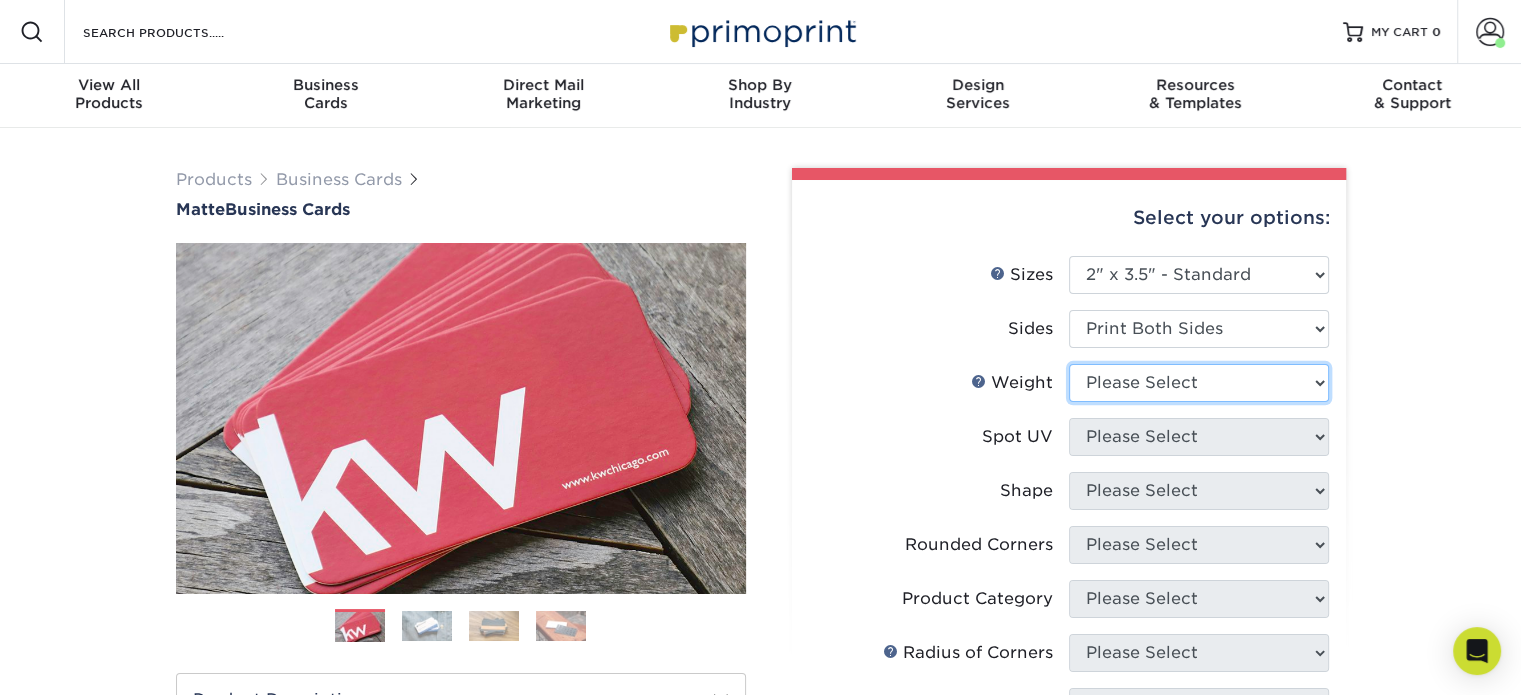 click on "Please Select 16PT 14PT" at bounding box center [1199, 383] 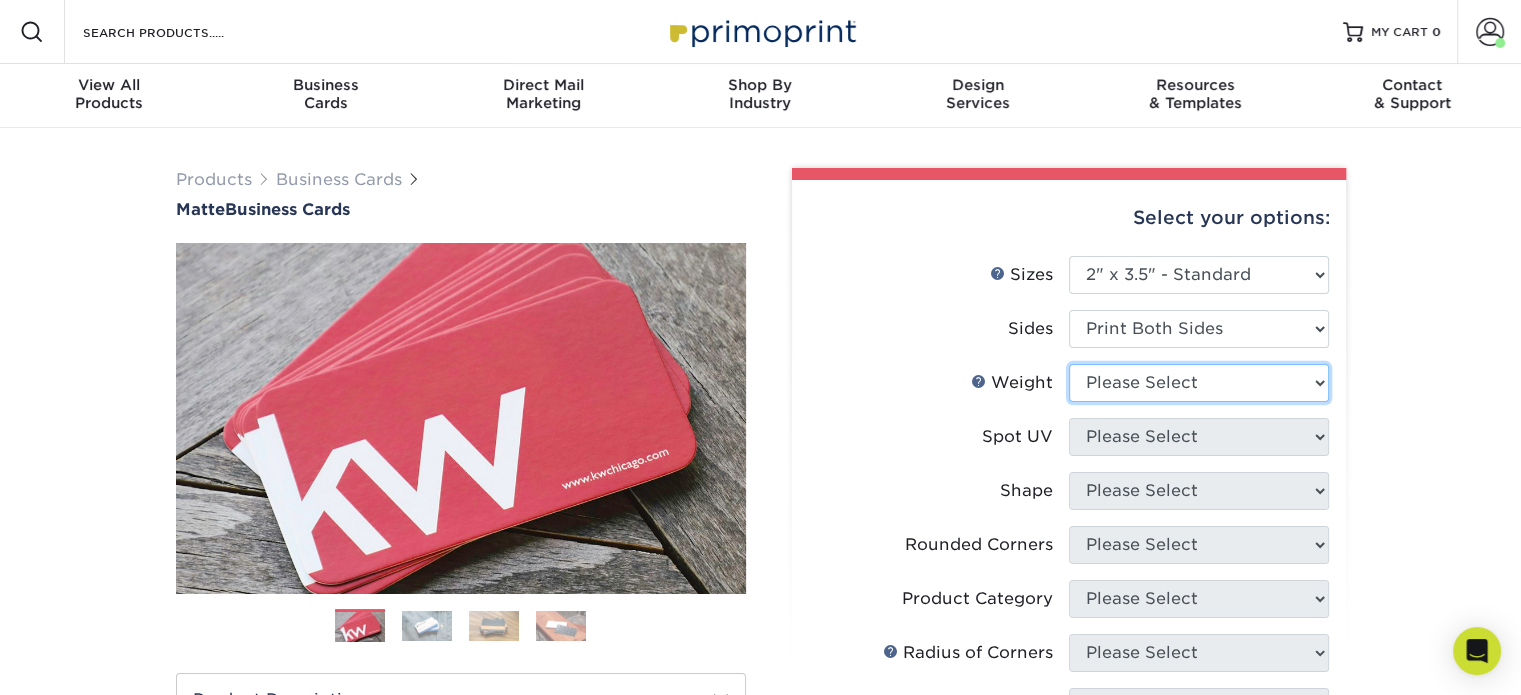 select on "14PT" 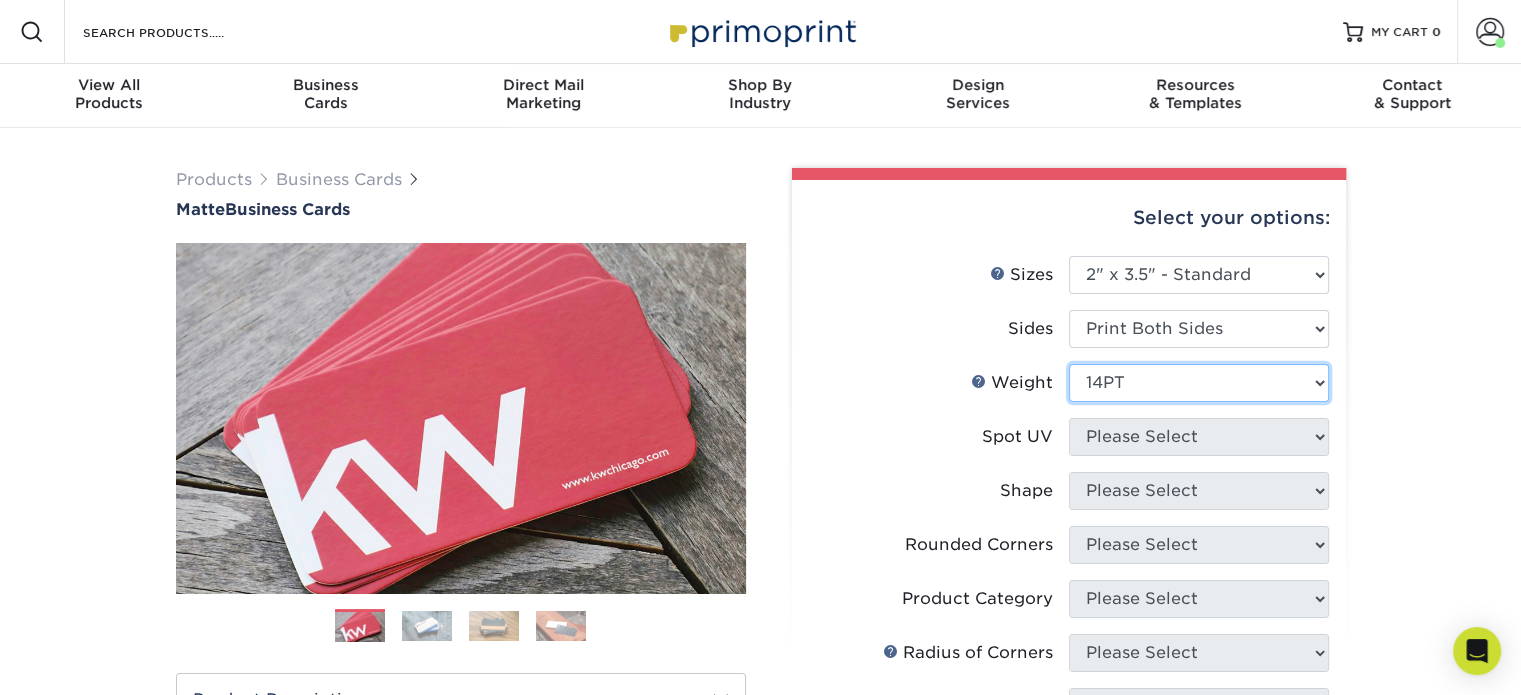 click on "Please Select 16PT 14PT" at bounding box center [1199, 383] 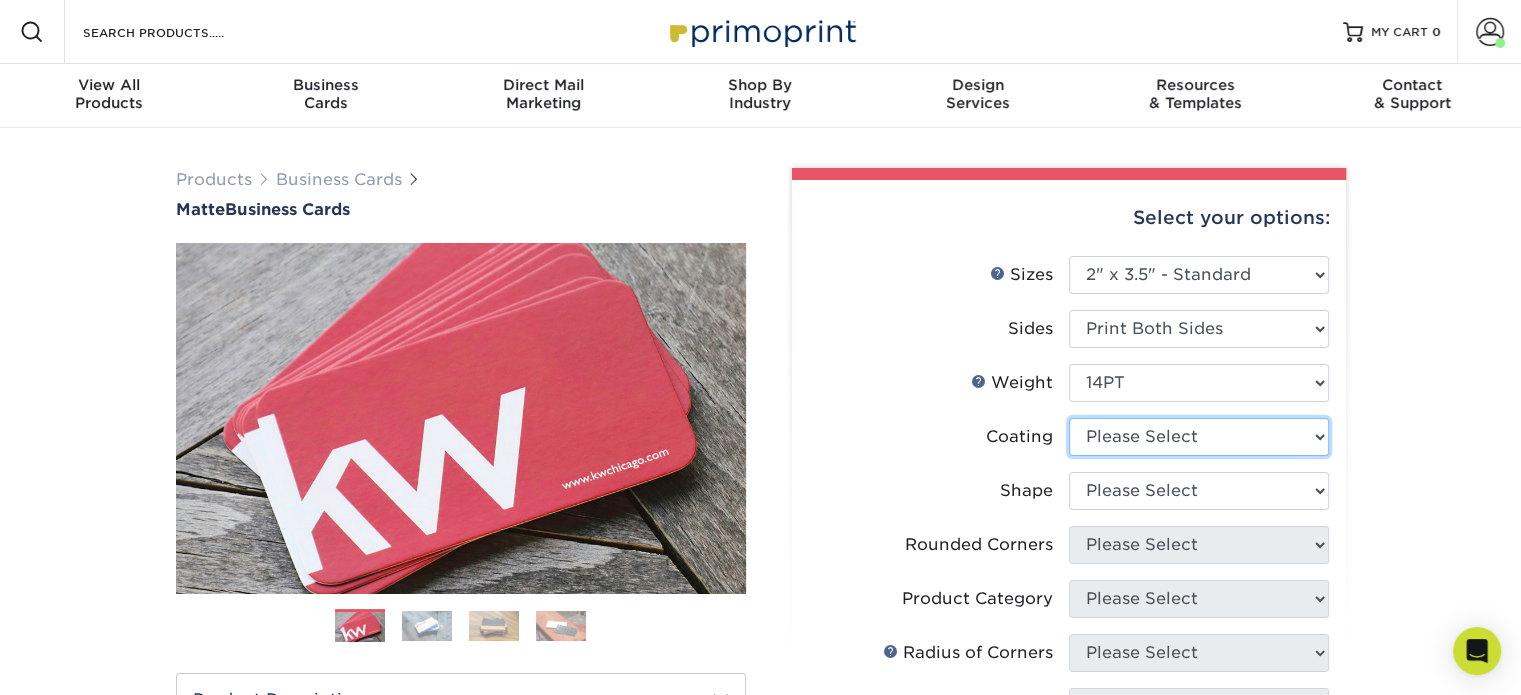 click at bounding box center (1199, 437) 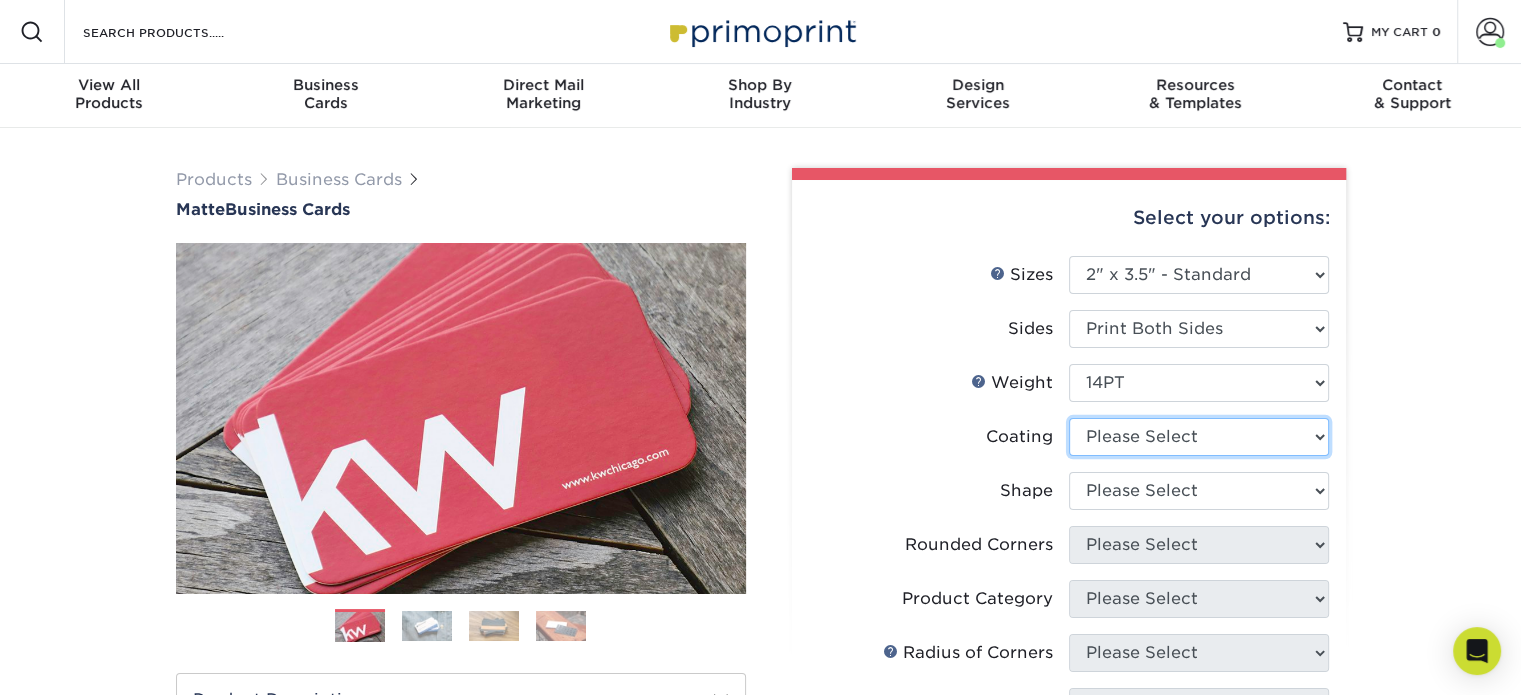 select on "121bb7b5-3b4d-429f-bd8d-bbf80e953313" 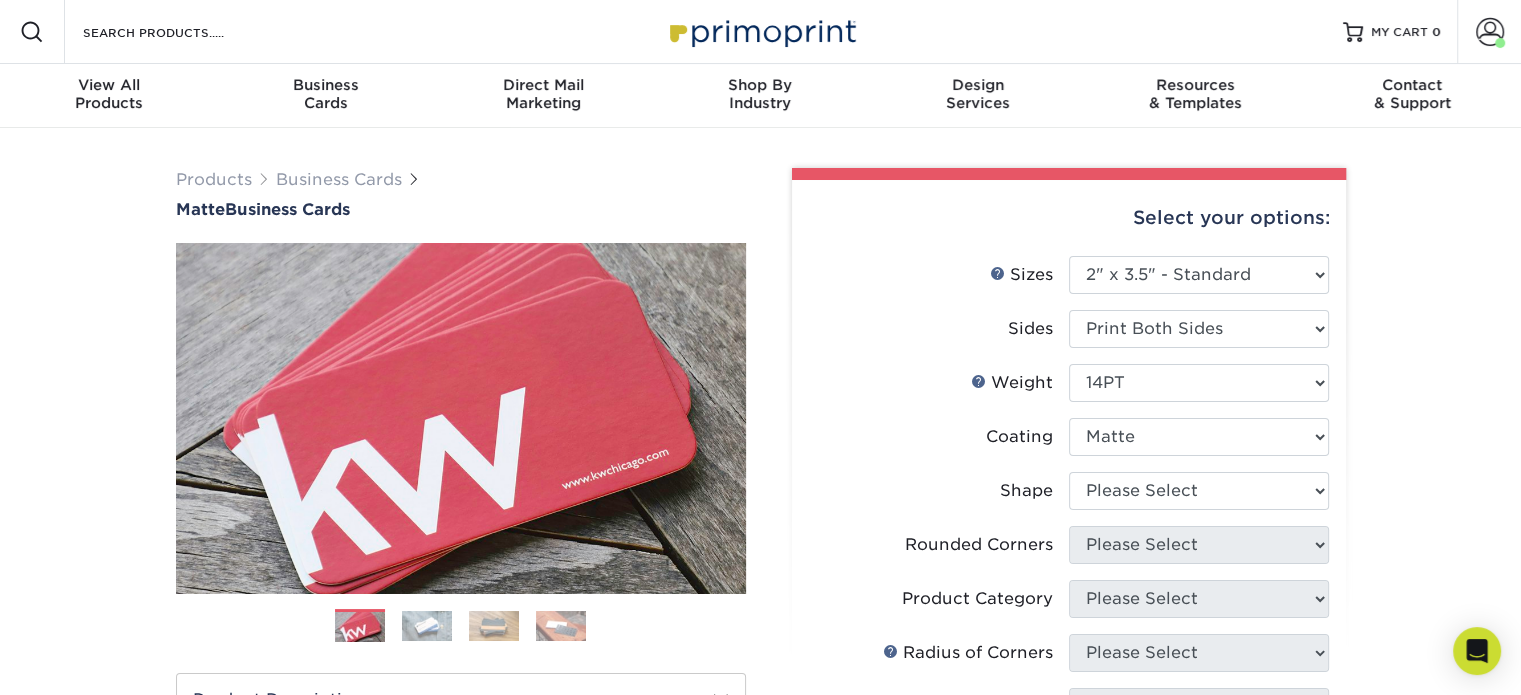click at bounding box center [1199, 437] 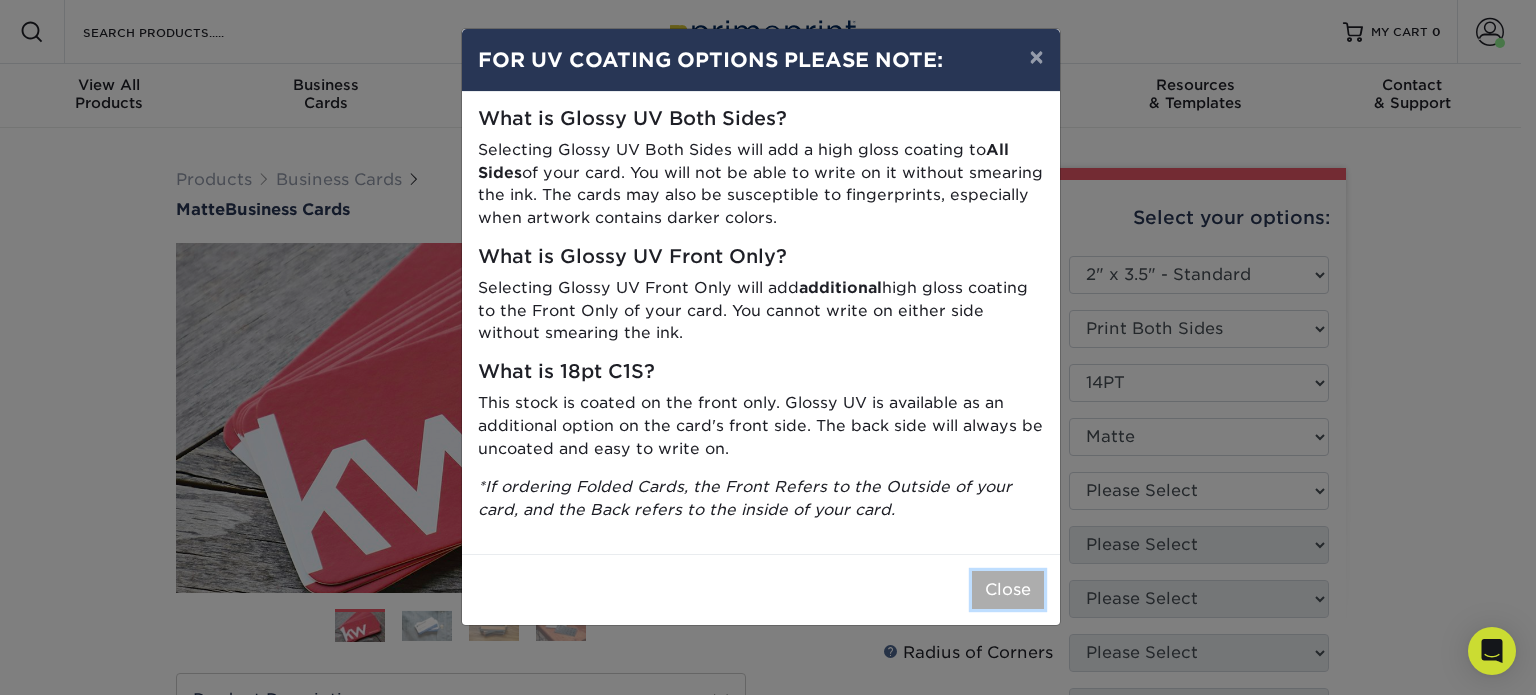 click on "Close" at bounding box center [1008, 590] 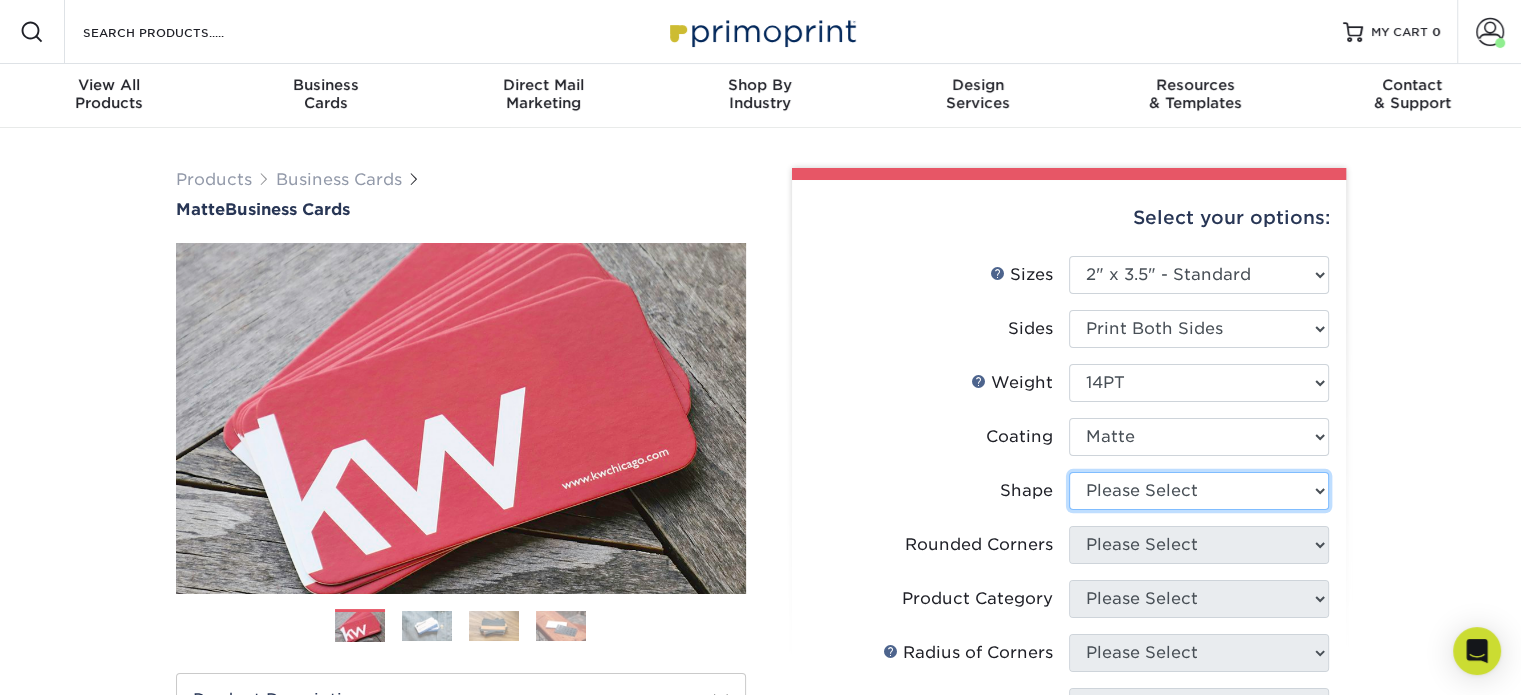 click on "Please Select Standard" at bounding box center [1199, 491] 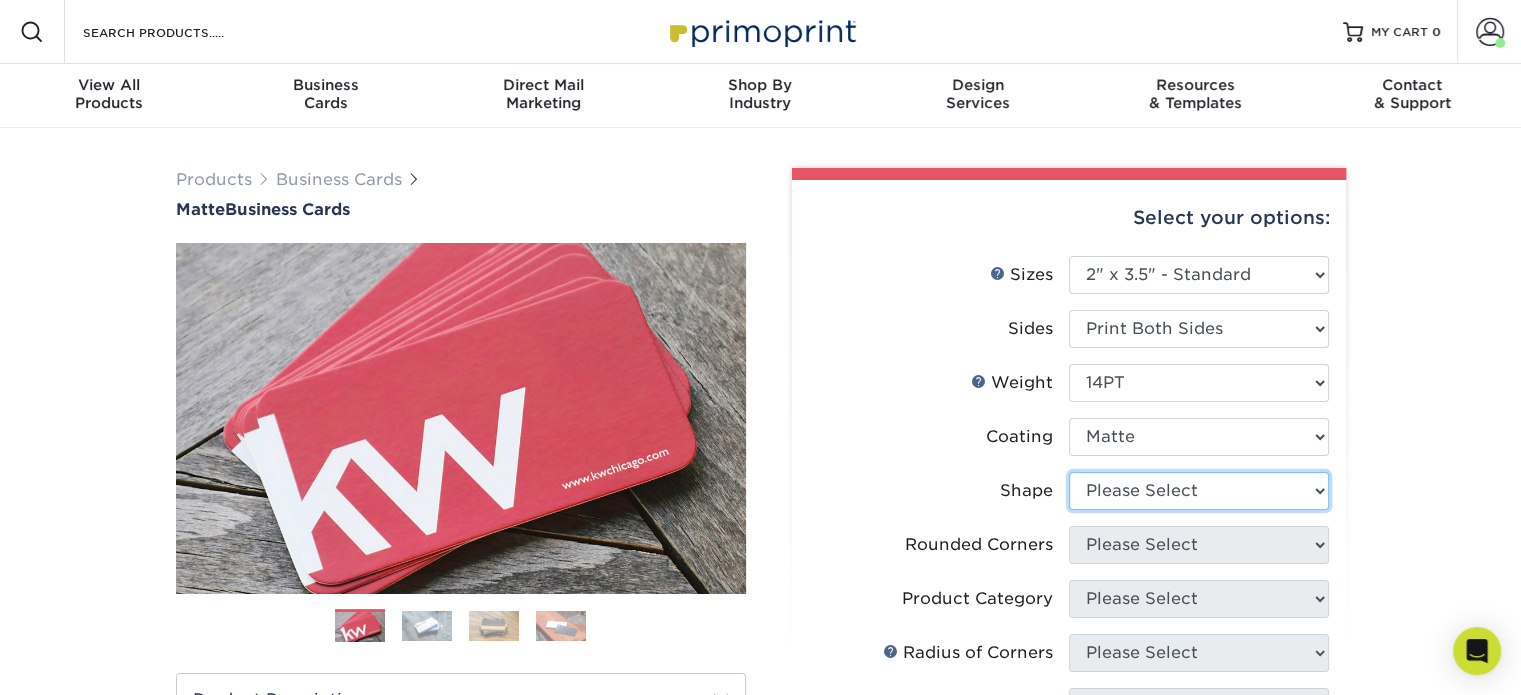 select on "standard" 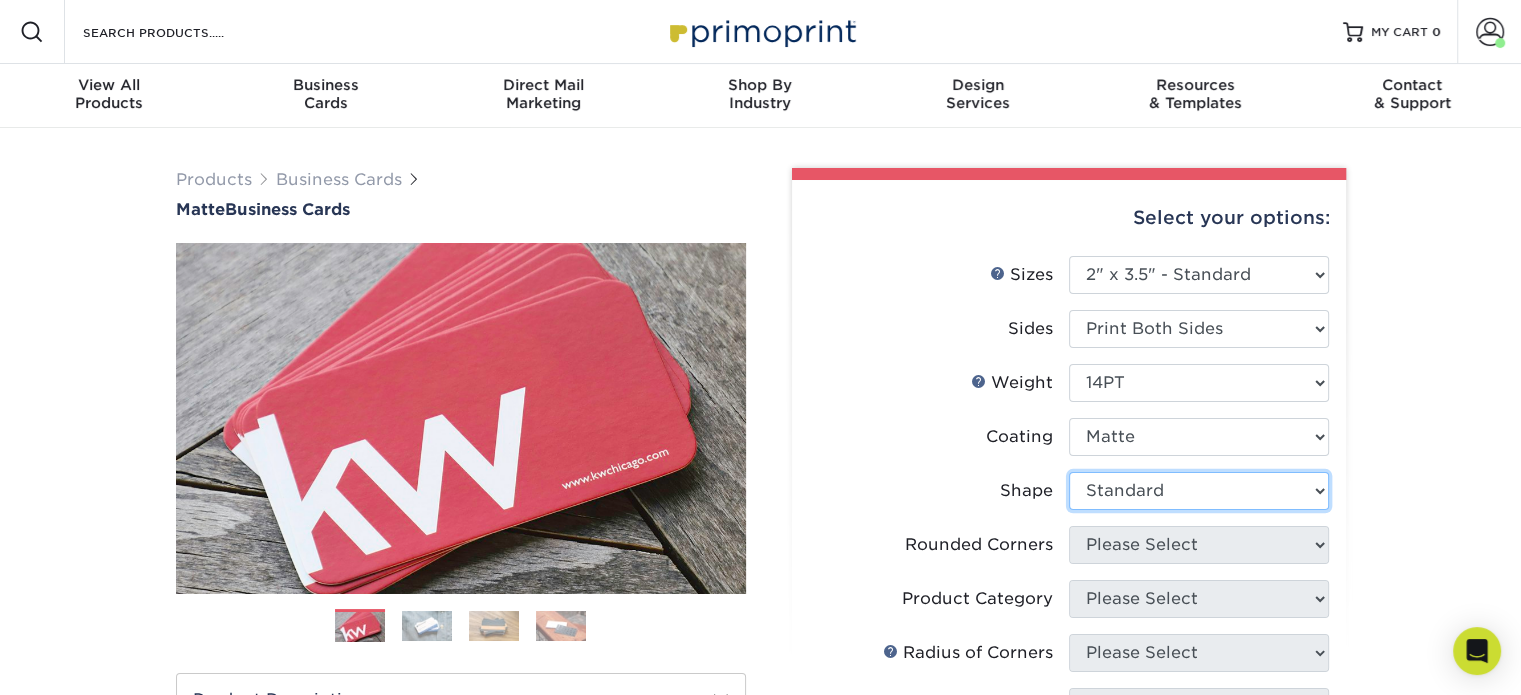 click on "Please Select Standard" at bounding box center [1199, 491] 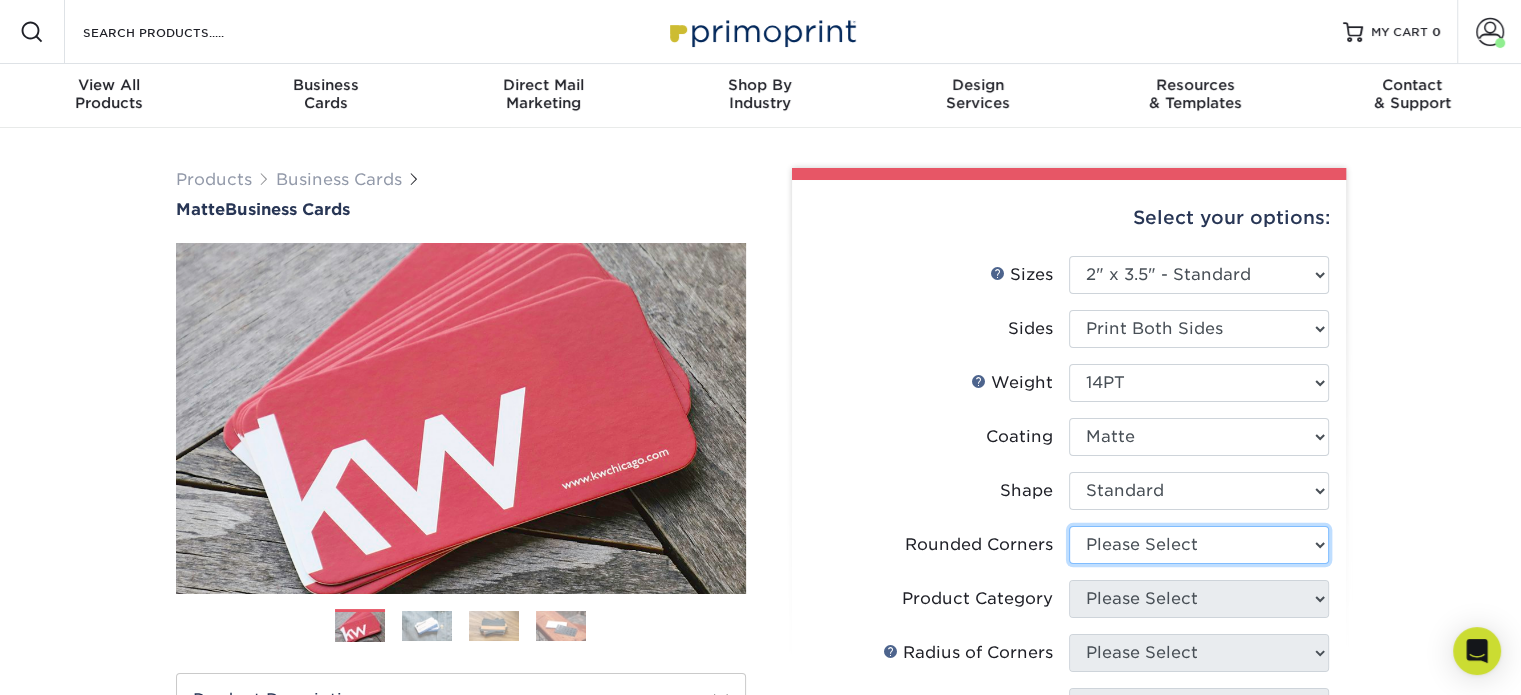 click on "Please Select
Yes - Round 2 Corners                                                    Yes - Round 4 Corners                                                    No" at bounding box center (1199, 545) 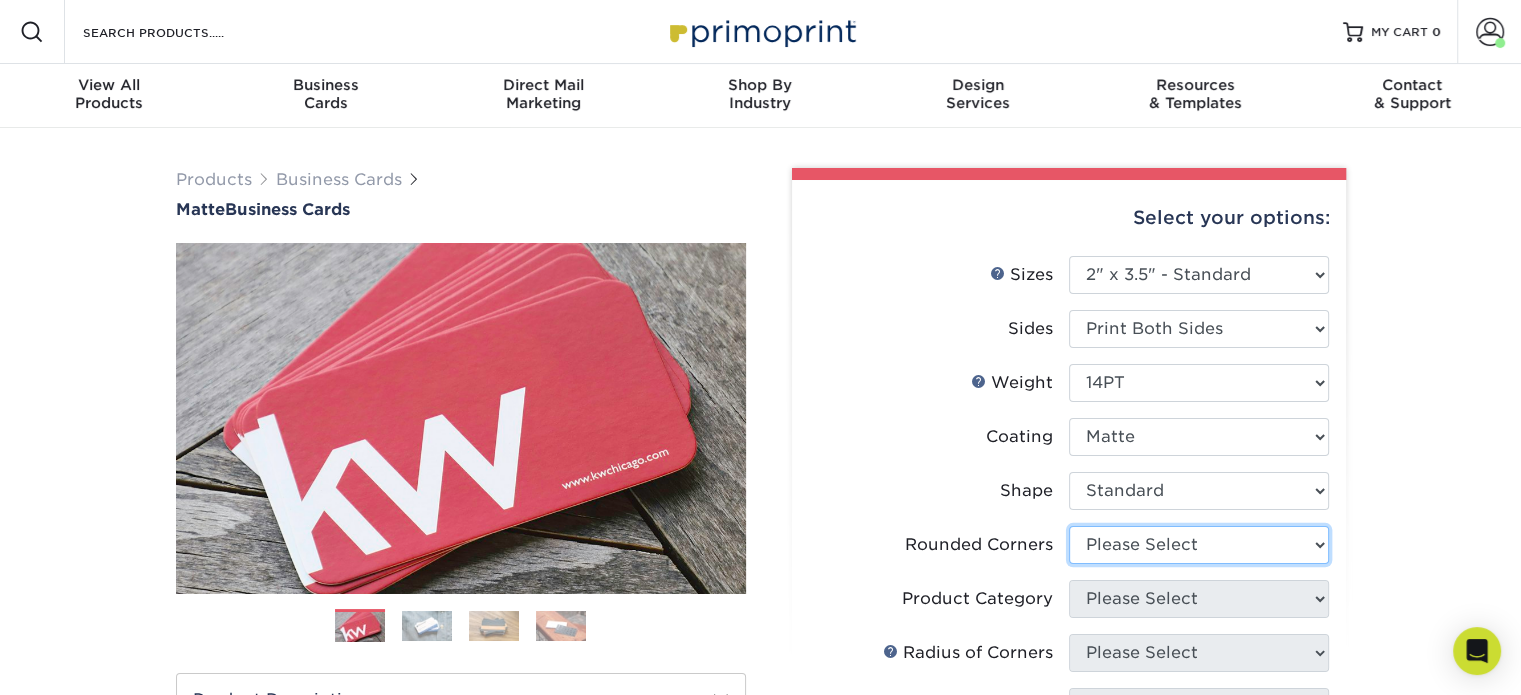select on "0" 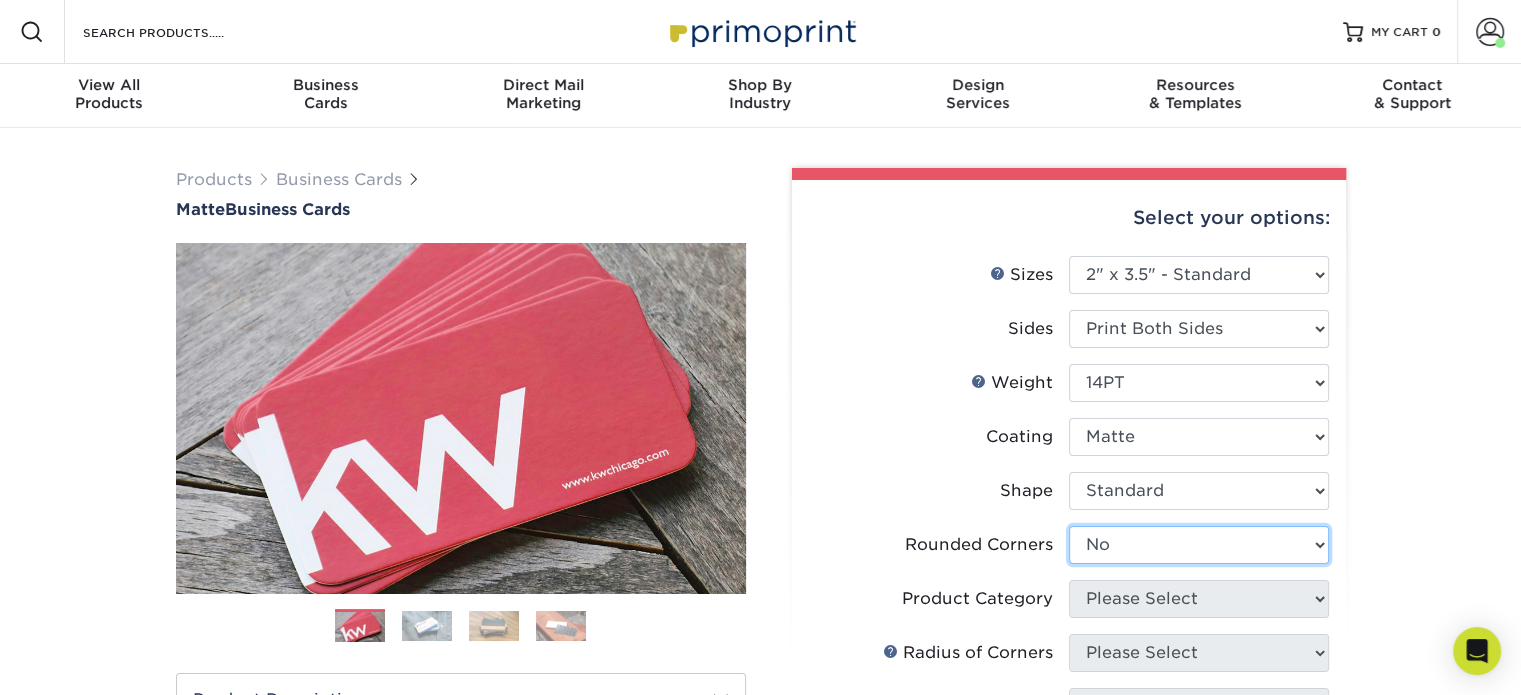 click on "Please Select
Yes - Round 2 Corners                                                    Yes - Round 4 Corners                                                    No" at bounding box center [1199, 545] 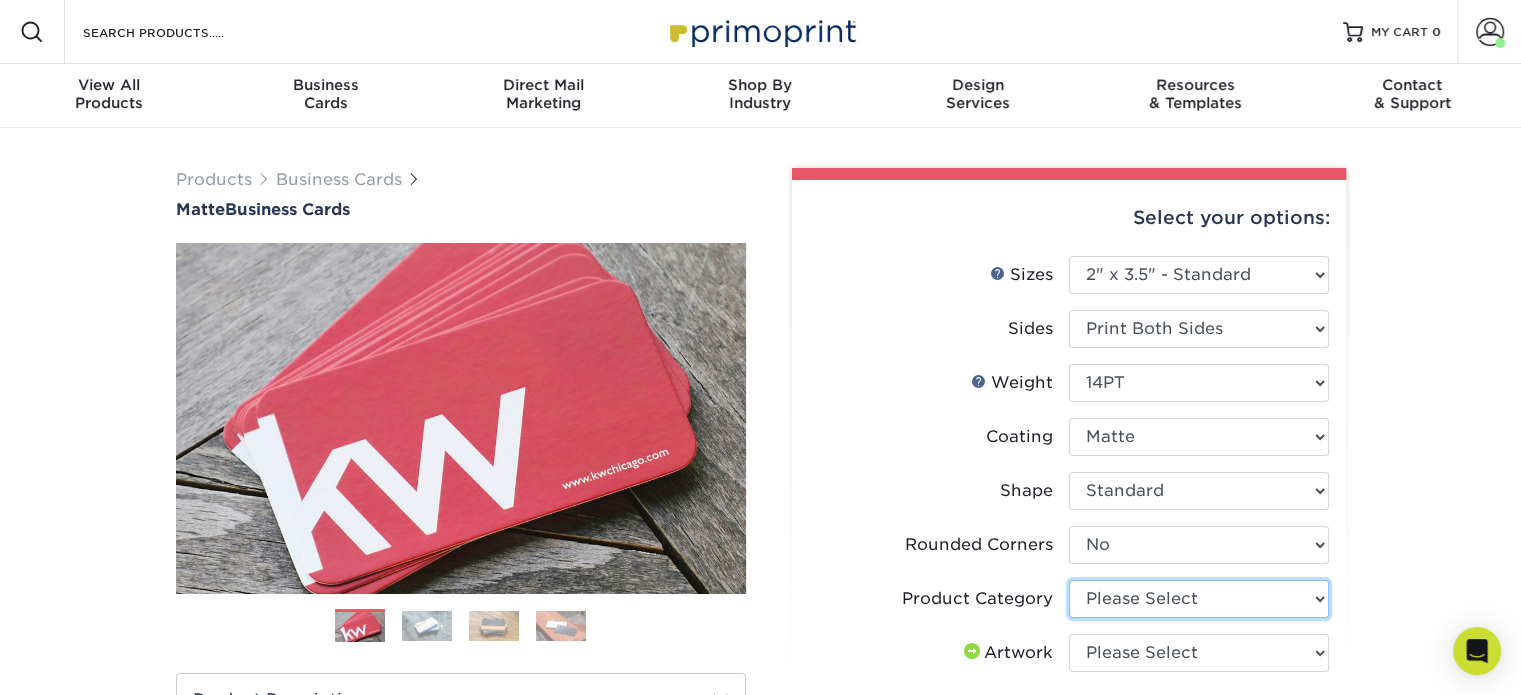 click on "Please Select Business Cards" at bounding box center [1199, 599] 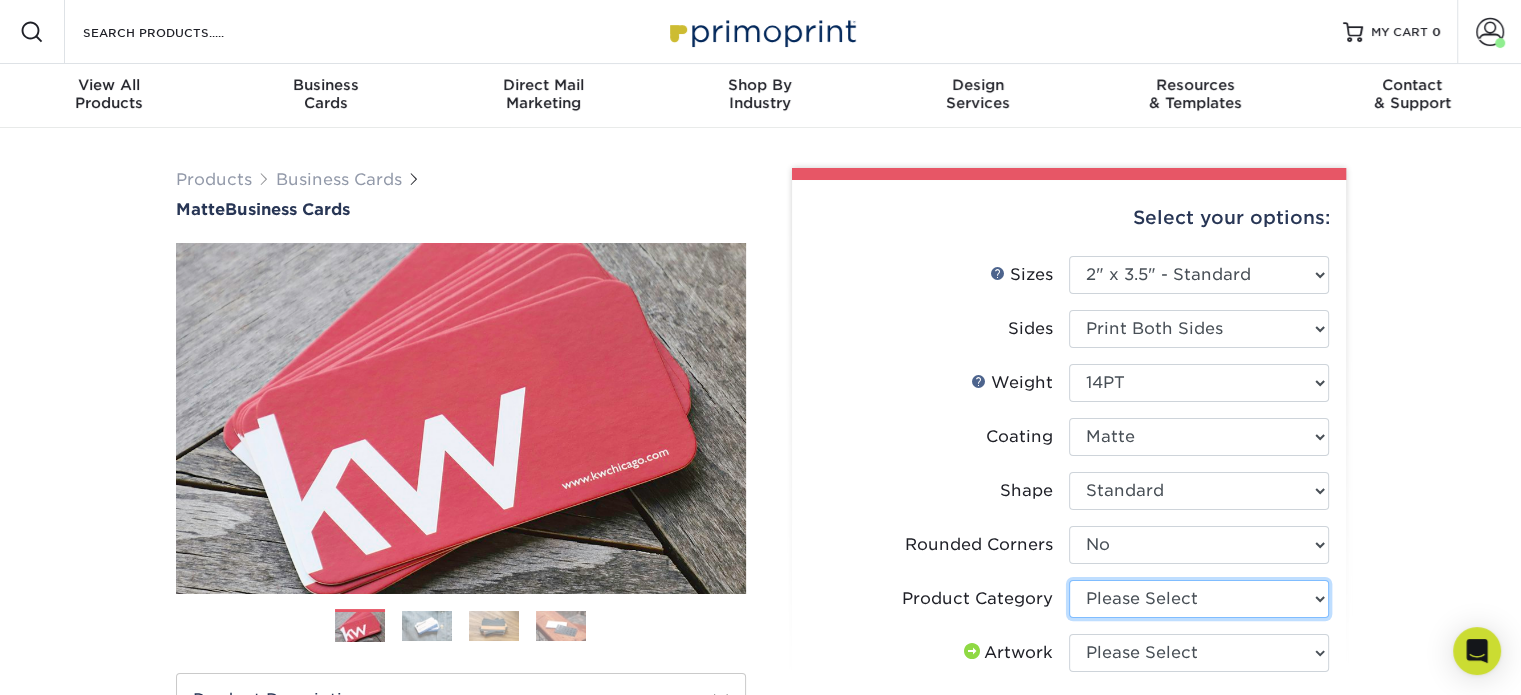 select on "3b5148f1-0588-4f88-a218-97bcfdce65c1" 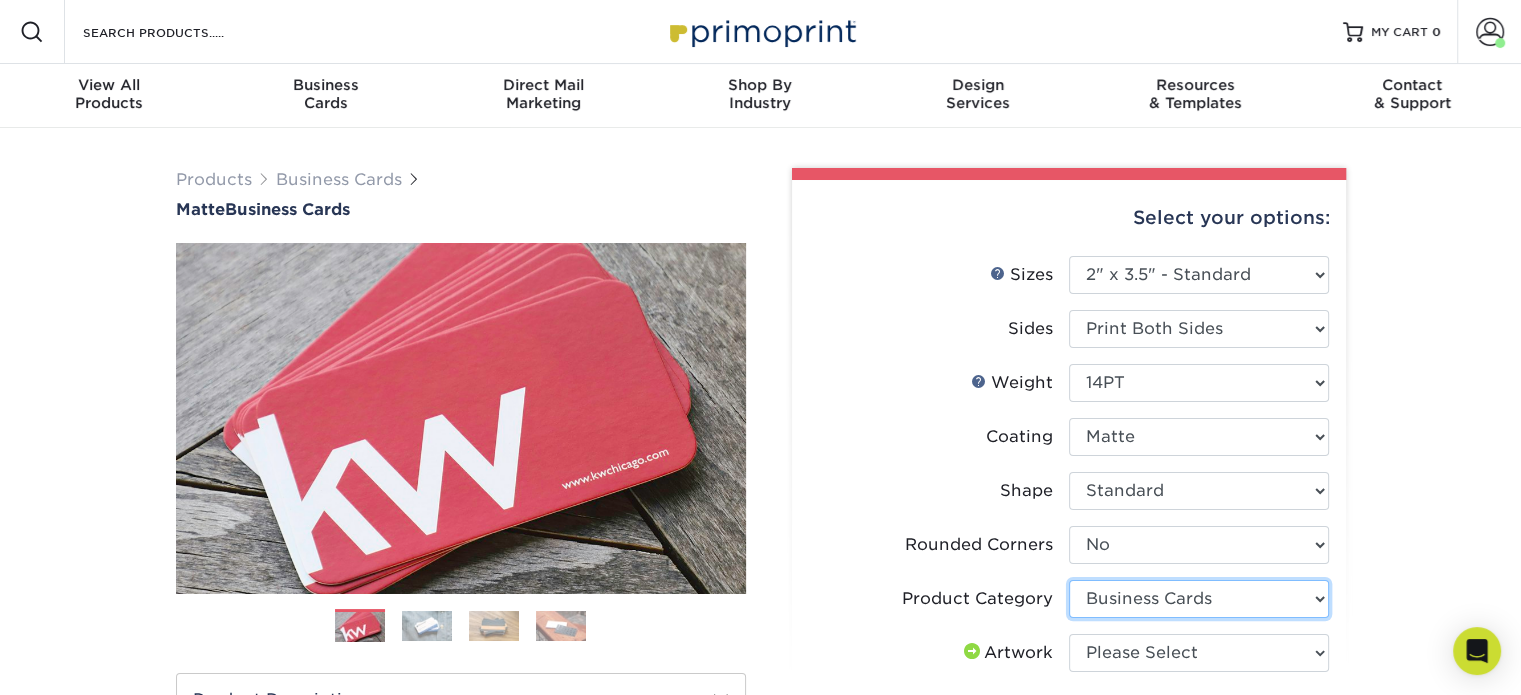 click on "Please Select Business Cards" at bounding box center (1199, 599) 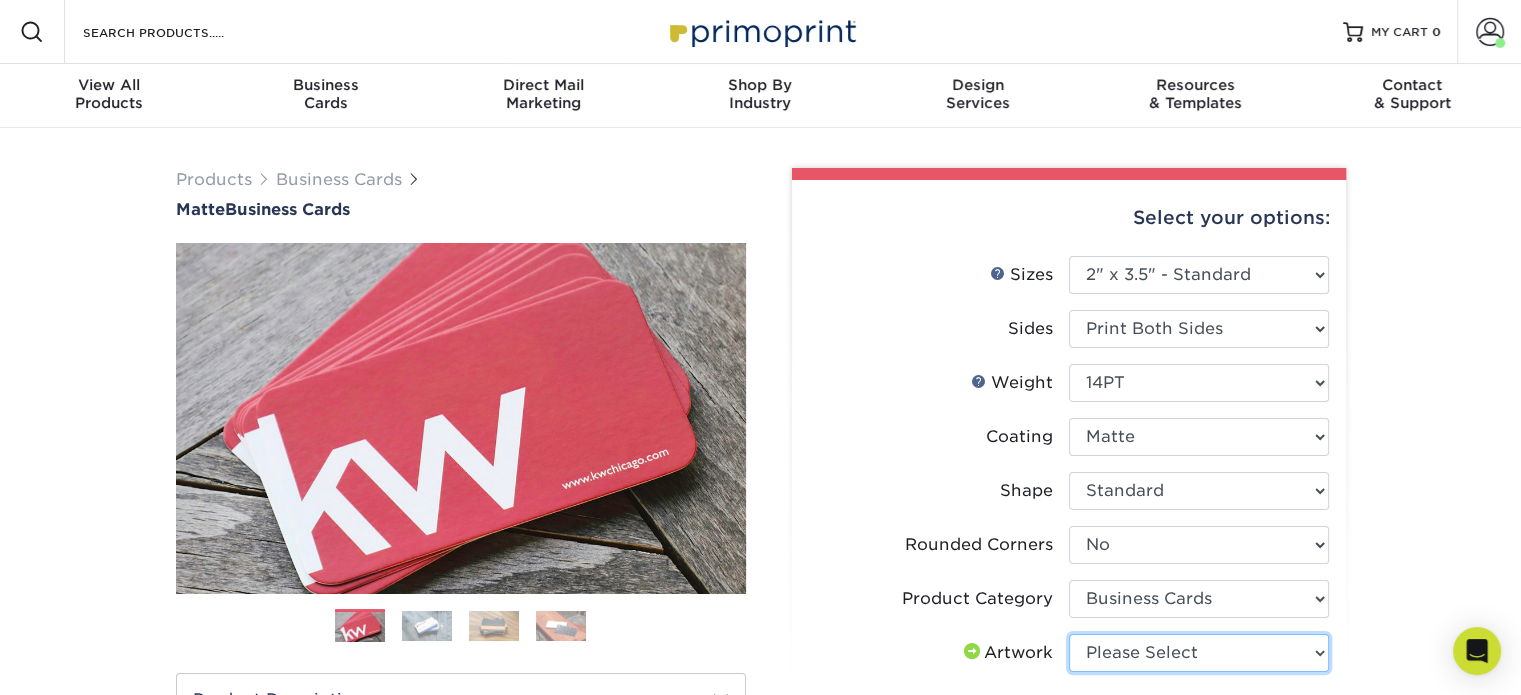 click on "Please Select I will upload files I need a design - $100" at bounding box center [1199, 653] 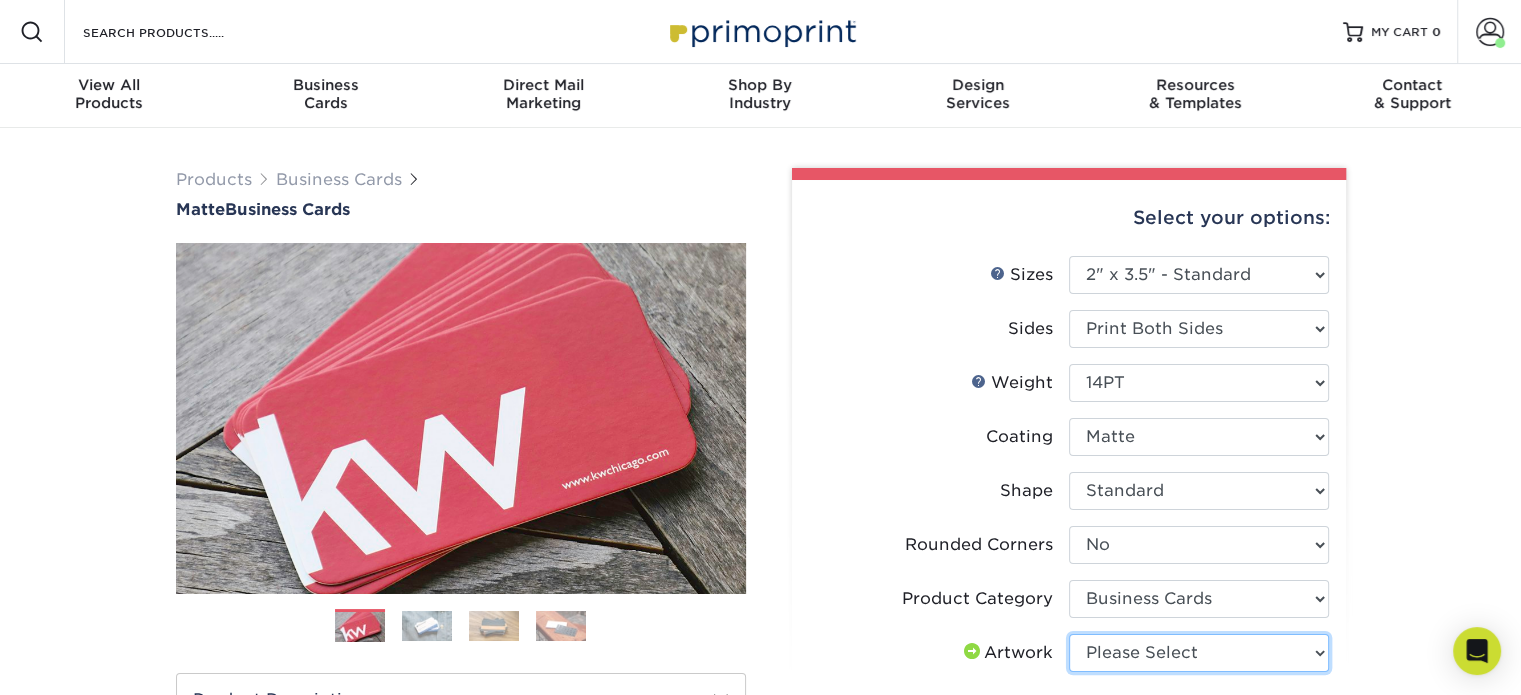 select on "upload" 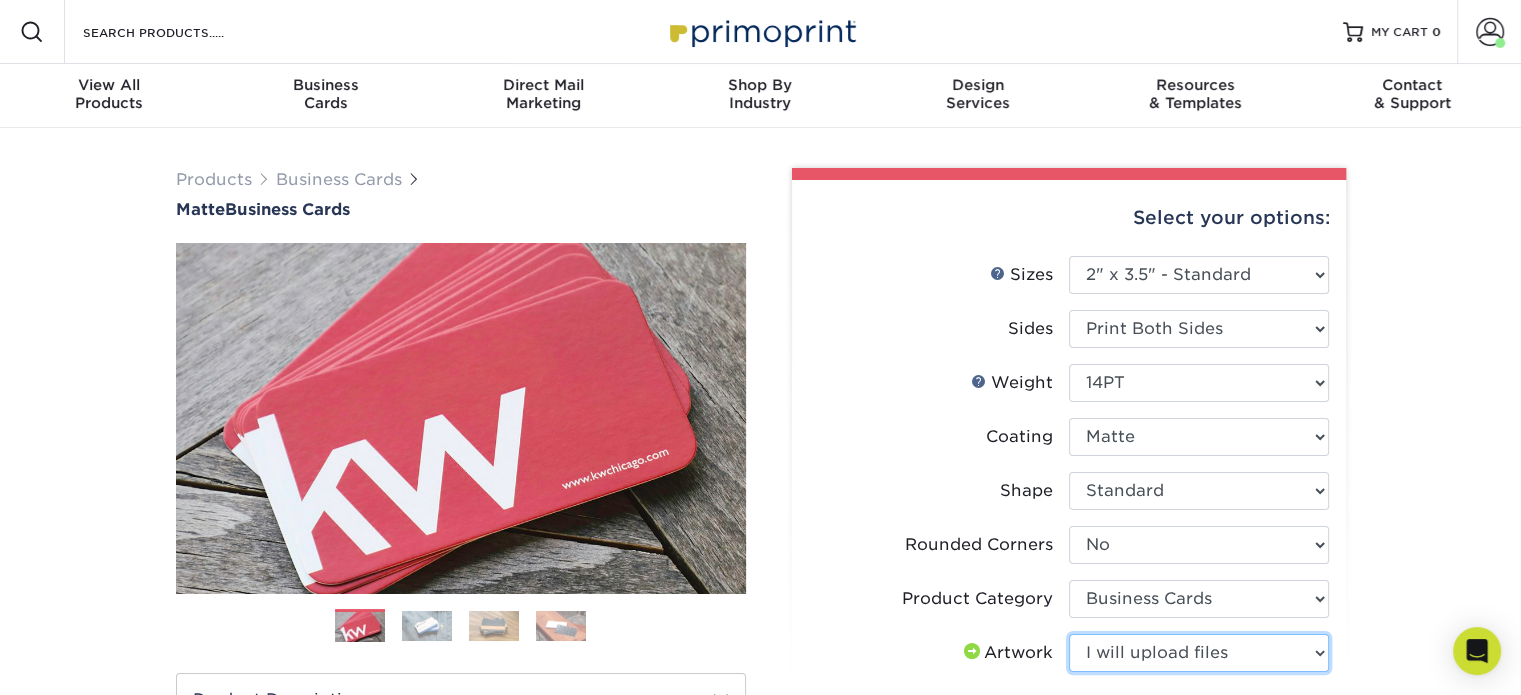 click on "Please Select I will upload files I need a design - $100" at bounding box center [1199, 653] 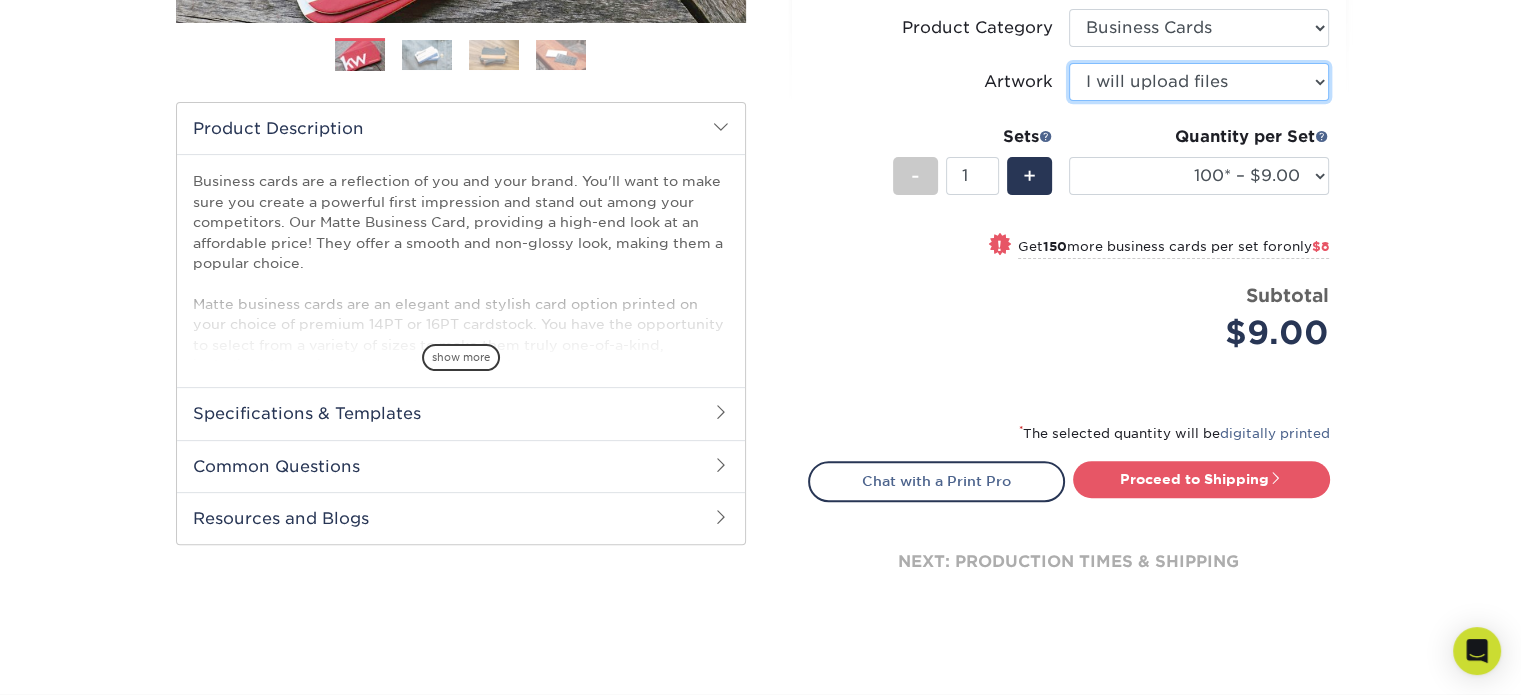 scroll, scrollTop: 586, scrollLeft: 0, axis: vertical 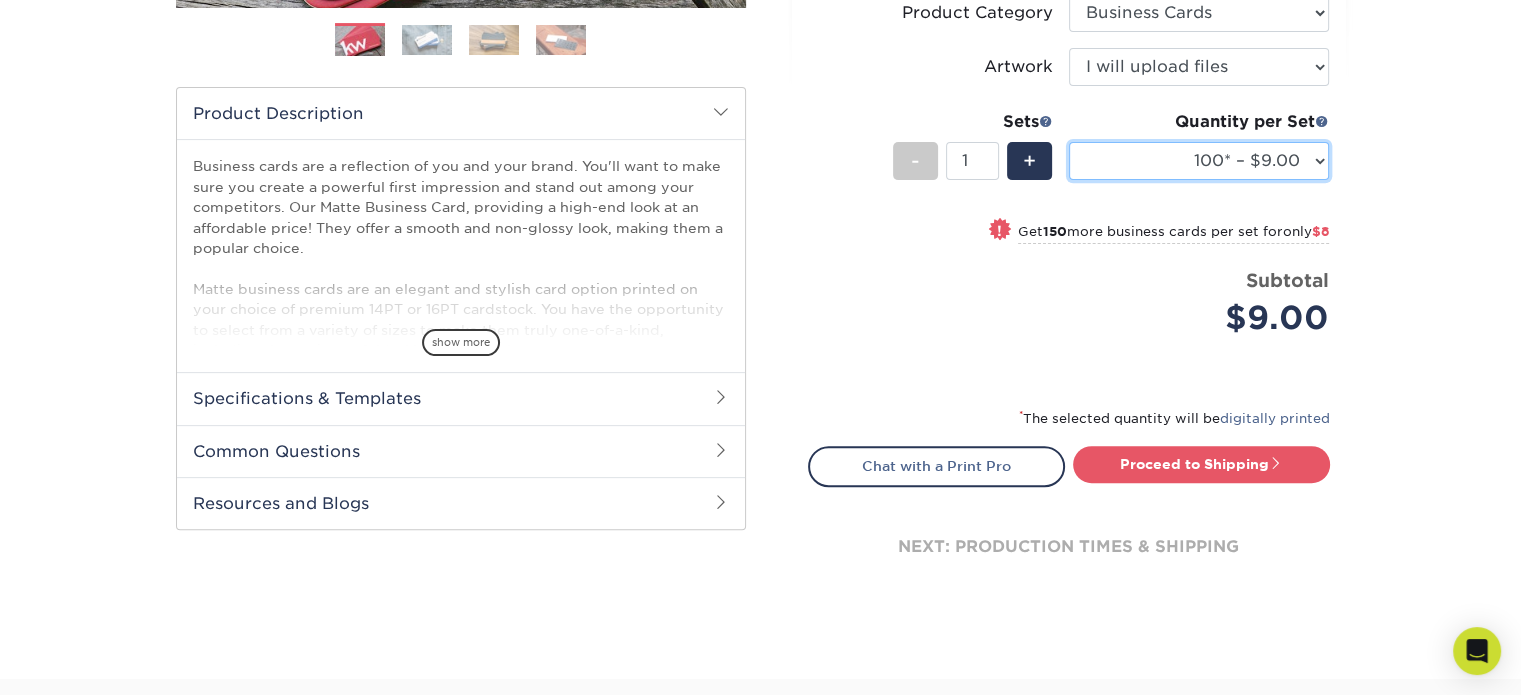 click on "100* – $9.00 250* – $17.00 500 – $33.00 1000 – $42.00 2500 – $75.00 5000 – $143.00 7500 – $206.00 10000 – $252.00 15000 – $371.00 20000 – $487.00 25000 – $603.00 30000 – $719.00 35000 – $835.00 40000 – $951.00 45000 – $1063.00 50000 – $1175.00 55000 – $1283.00 60000 – $1395.00 65000 – $1507.00 70000 – $1616.00 75000 – $1724.00 80000 – $1832.00 85000 – $1909.00 90000 – $2044.00 95000 – $2153.00 100000 – $2253.00" at bounding box center (1199, 161) 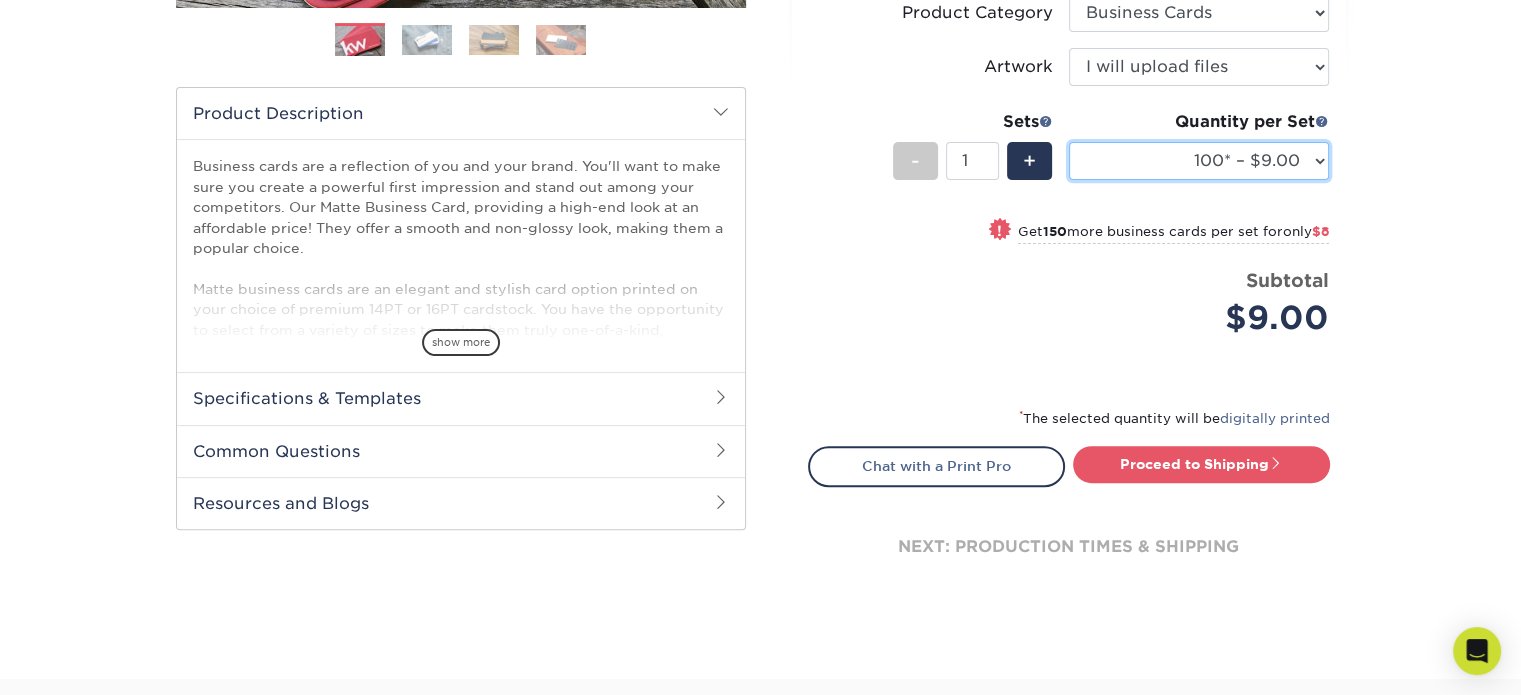 select on "1000 – $42.00" 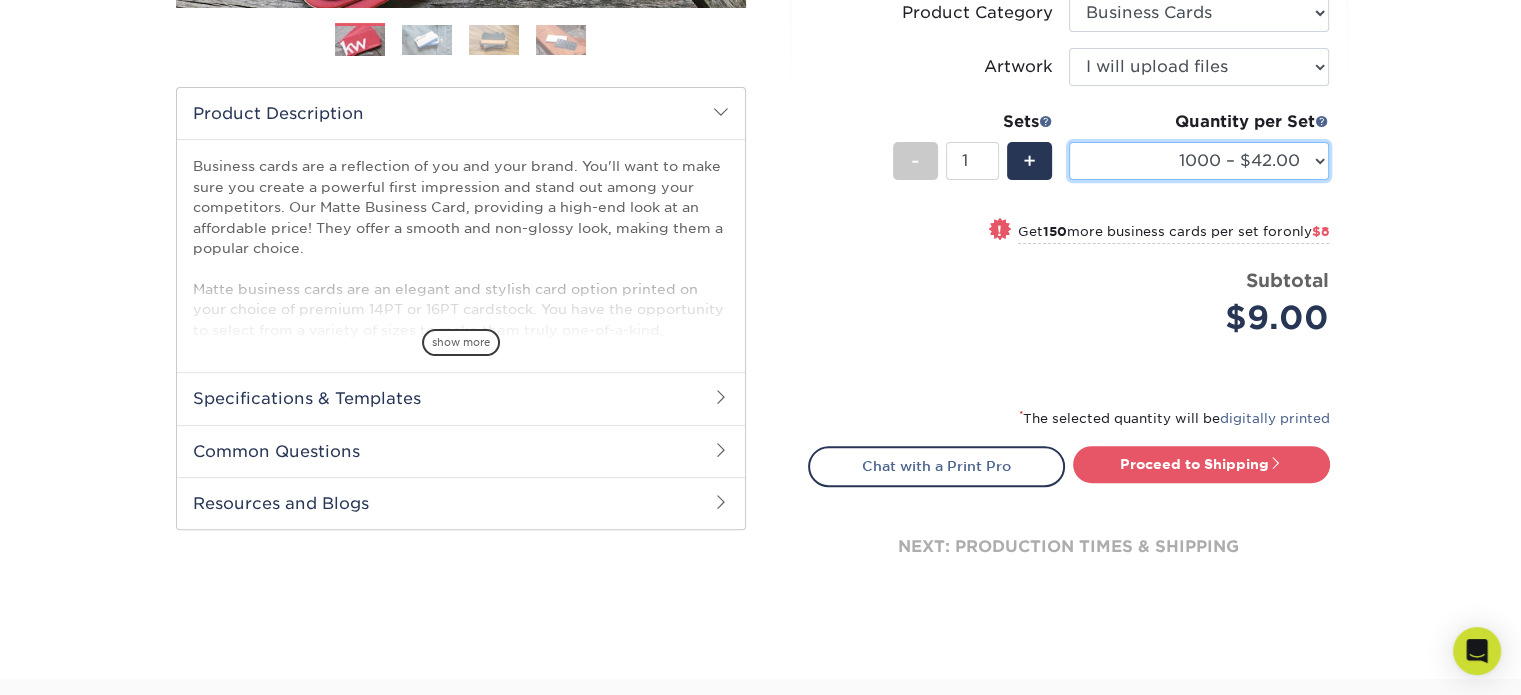 click on "100* – $9.00 250* – $17.00 500 – $33.00 1000 – $42.00 2500 – $75.00 5000 – $143.00 7500 – $206.00 10000 – $252.00 15000 – $371.00 20000 – $487.00 25000 – $603.00 30000 – $719.00 35000 – $835.00 40000 – $951.00 45000 – $1063.00 50000 – $1175.00 55000 – $1283.00 60000 – $1395.00 65000 – $1507.00 70000 – $1616.00 75000 – $1724.00 80000 – $1832.00 85000 – $1909.00 90000 – $2044.00 95000 – $2153.00 100000 – $2253.00" at bounding box center [1199, 161] 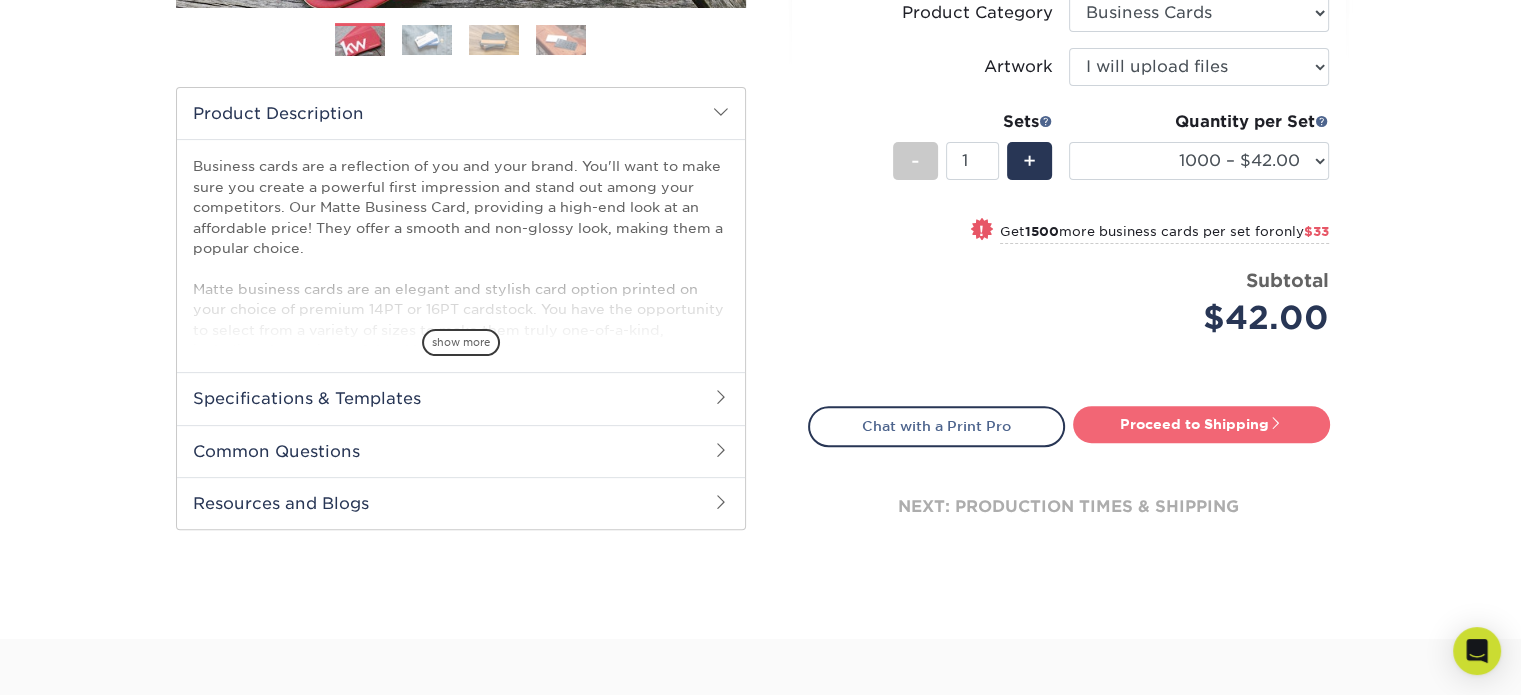 click on "Proceed to Shipping" at bounding box center (1201, 424) 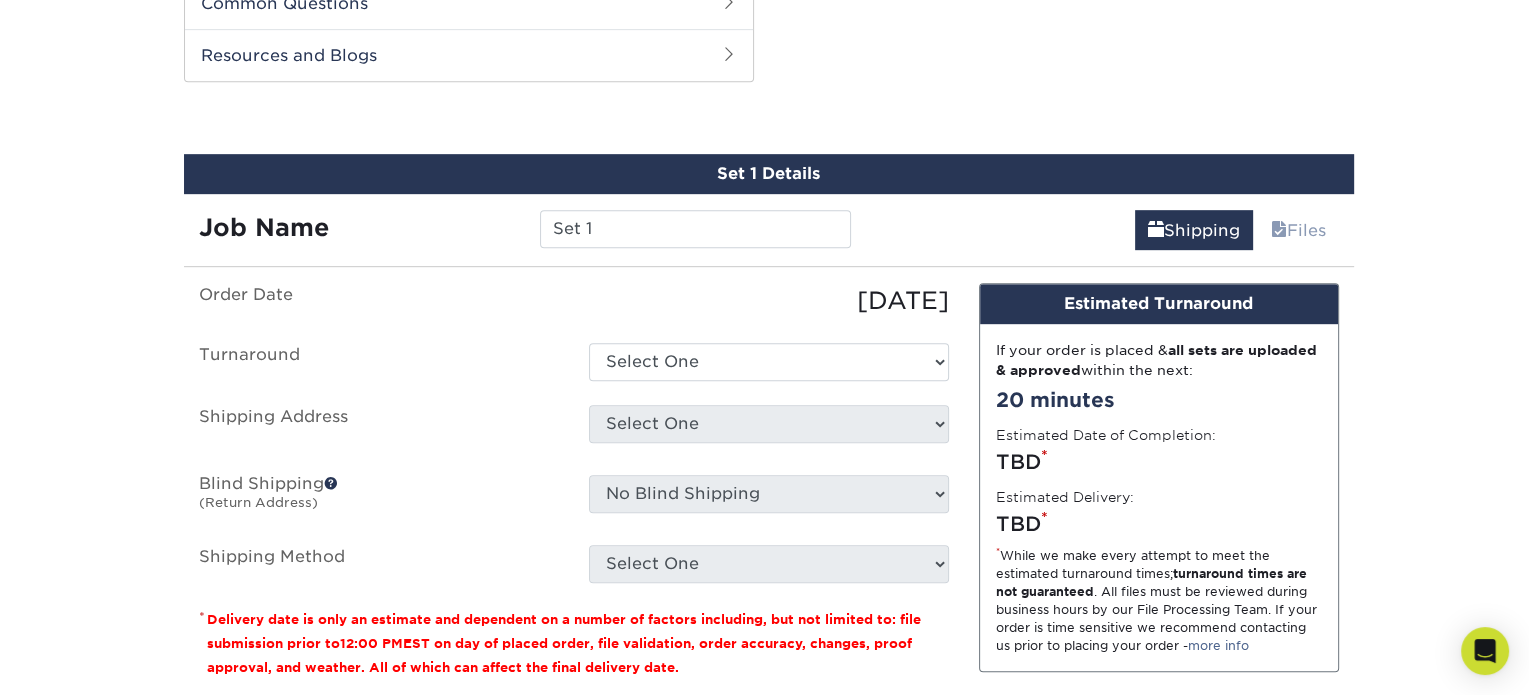 scroll, scrollTop: 1044, scrollLeft: 0, axis: vertical 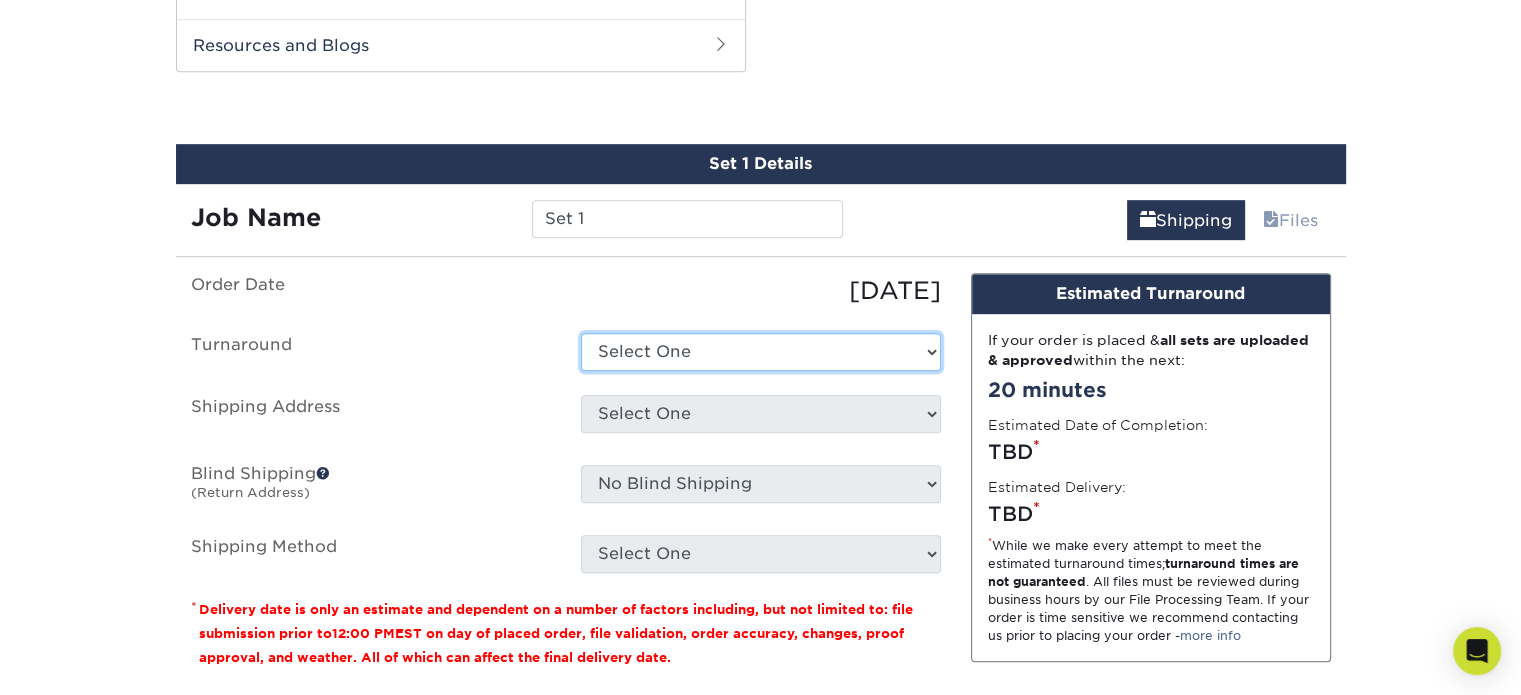 click on "Select One 2-4 Business Days 2 Day Next Business Day" at bounding box center [761, 352] 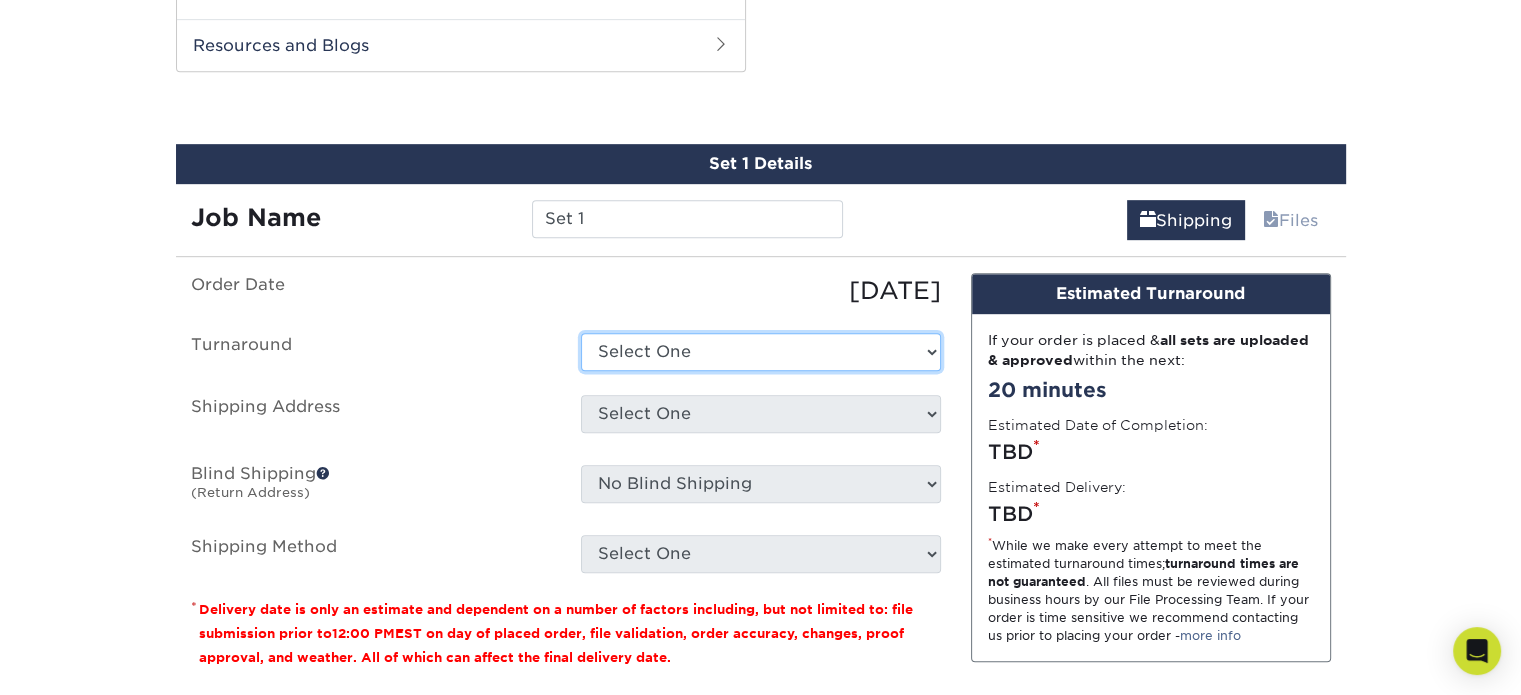 select on "bbae0db4-e4ea-4d4a-8a0b-eb00eeb16e68" 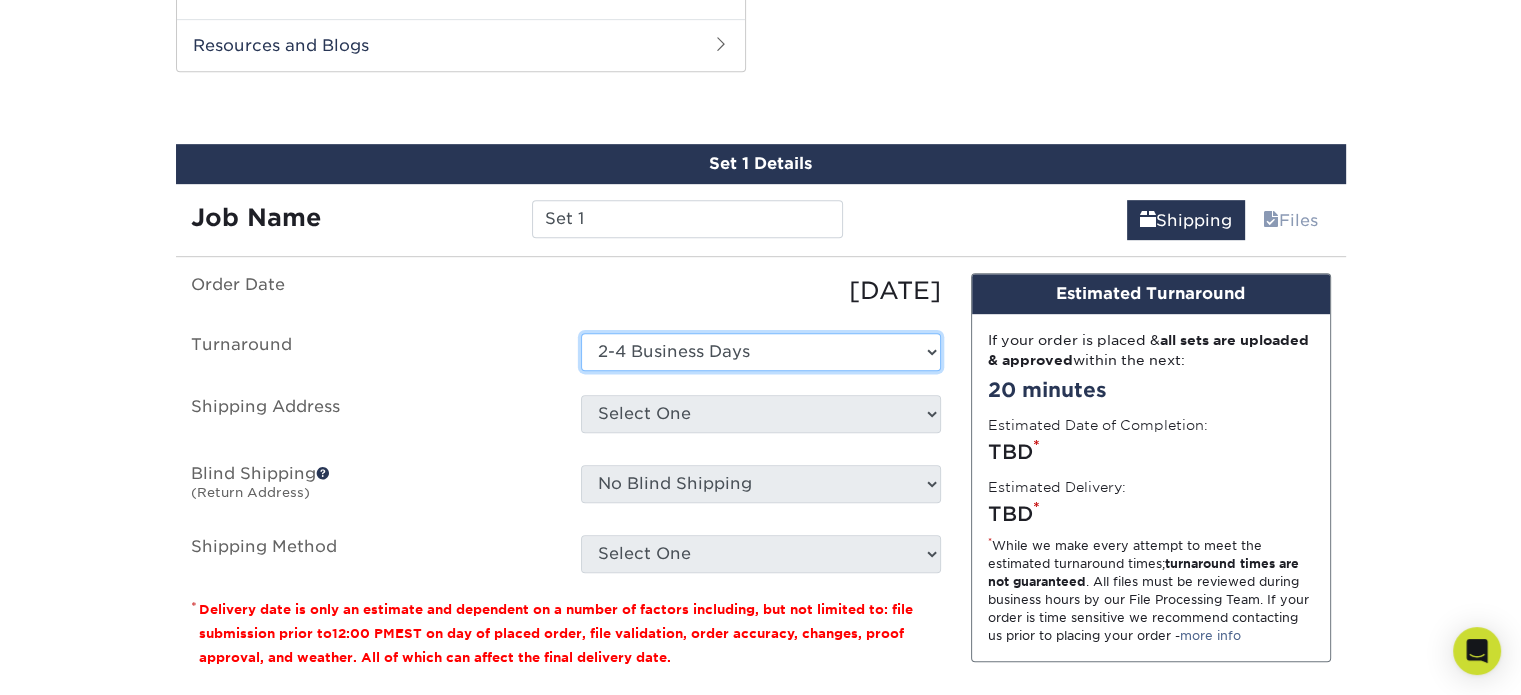 click on "Select One 2-4 Business Days 2 Day Next Business Day" at bounding box center [761, 352] 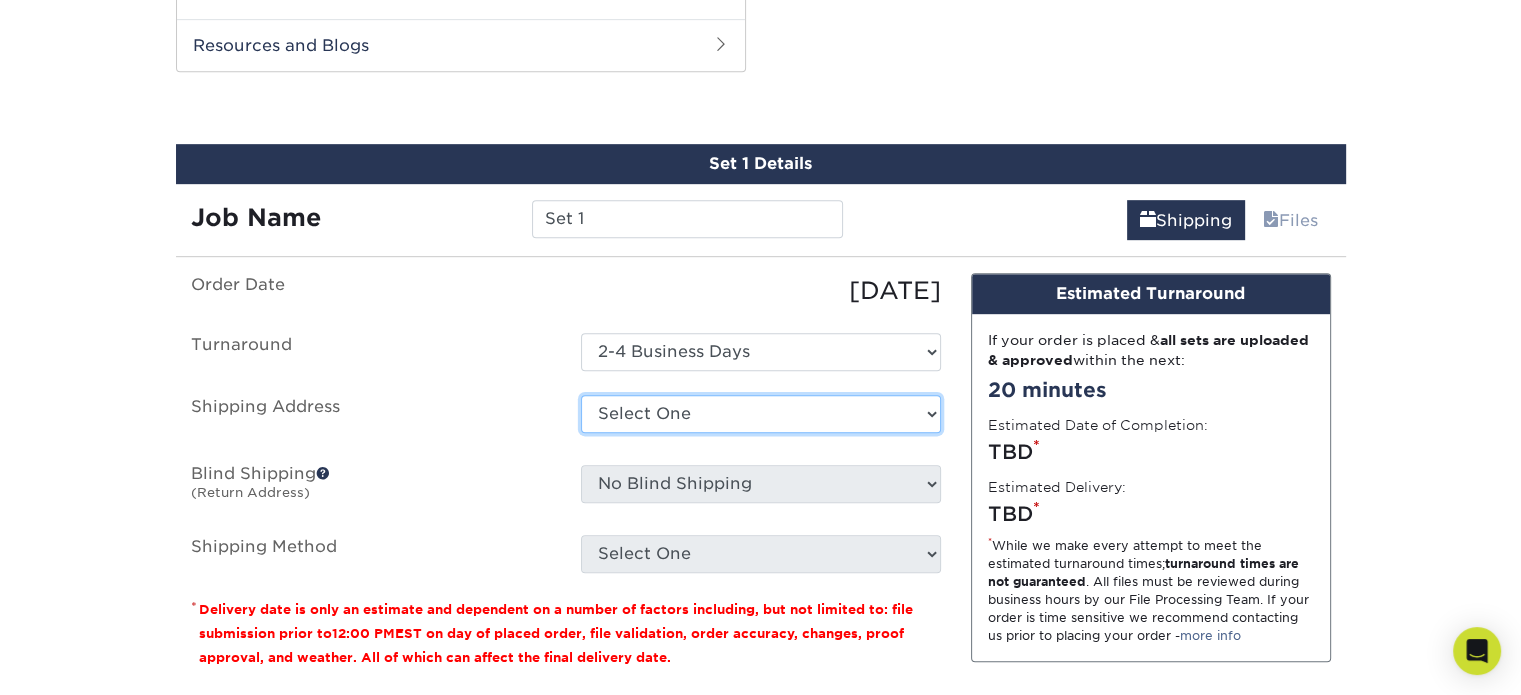 click on "Select One
Allison Morle Culs/Dual back
Amanda Clark
Andy Young Business Cards CINCH
Bill Moniz CULS/Dual Back
Blake Score Business Cards
Bob Sykes
BRian Cain CINCH
Bridgette Dosdourian CINCH
Bridgette Dosdourian CULS
CINCH business cards
CINCH business cards
CINCH business cards
Craig Mahoney CINCH
Credit Union Loan Source
Cynthia Harvey
Danny Pond Business Cards CINCH
Dealer Rep
Dealer Rep
Dealer Rep
Don Freeman" at bounding box center [761, 414] 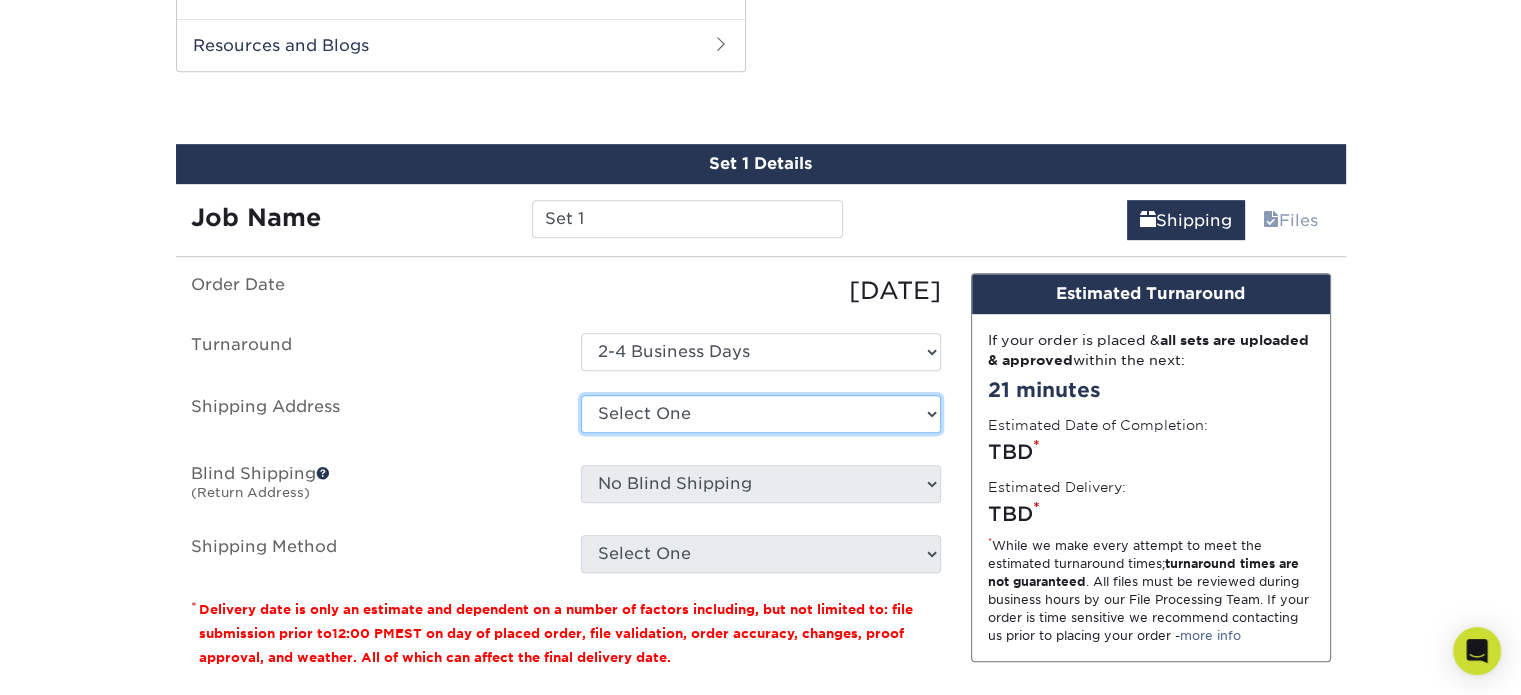 click on "Select One
Allison Morle Culs/Dual back
Amanda Clark
Andy Young Business Cards CINCH
Bill Moniz CULS/Dual Back
Blake Score Business Cards
Bob Sykes
BRian Cain CINCH
Bridgette Dosdourian CINCH
Bridgette Dosdourian CULS
CINCH business cards
CINCH business cards
CINCH business cards
Craig Mahoney CINCH
Credit Union Loan Source
Cynthia Harvey
Danny Pond Business Cards CINCH
Dealer Rep
Dealer Rep
Dealer Rep
Don Freeman" at bounding box center [761, 414] 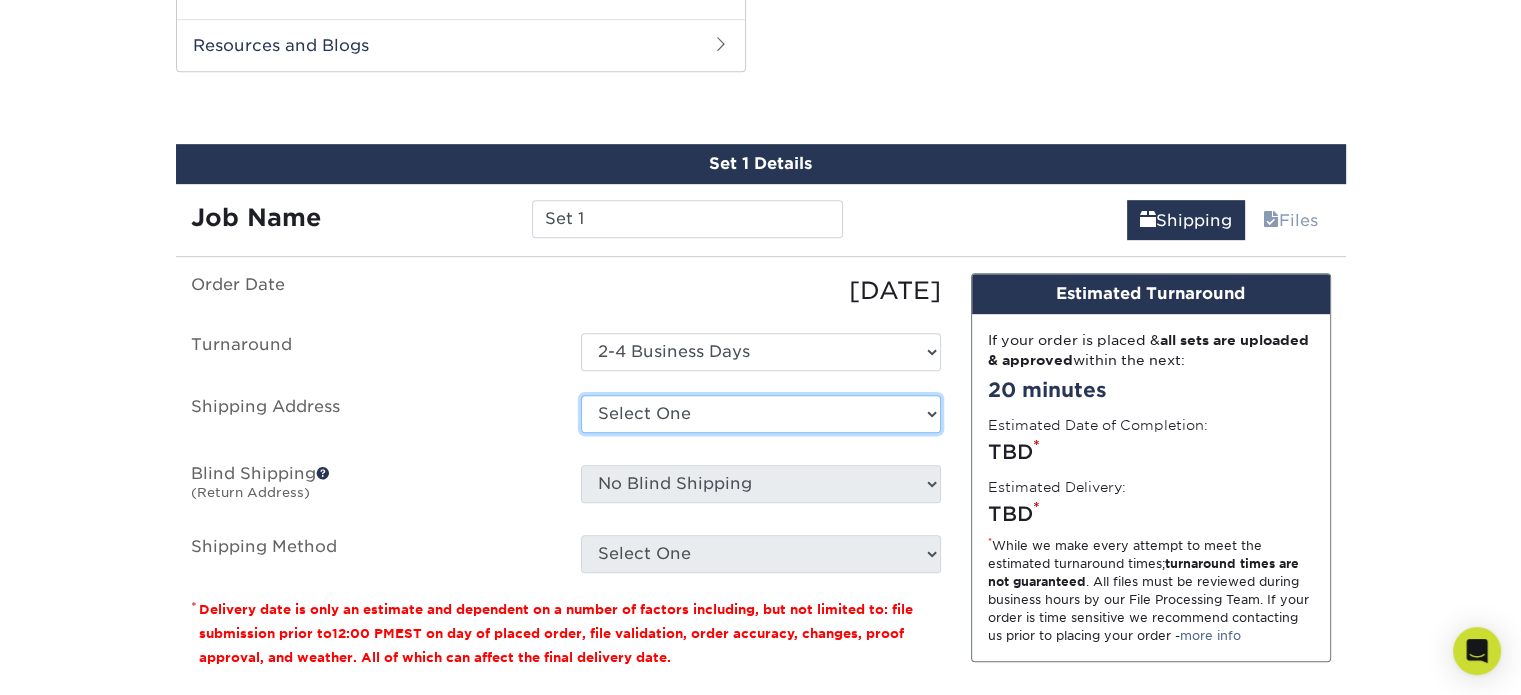 select on "newaddress" 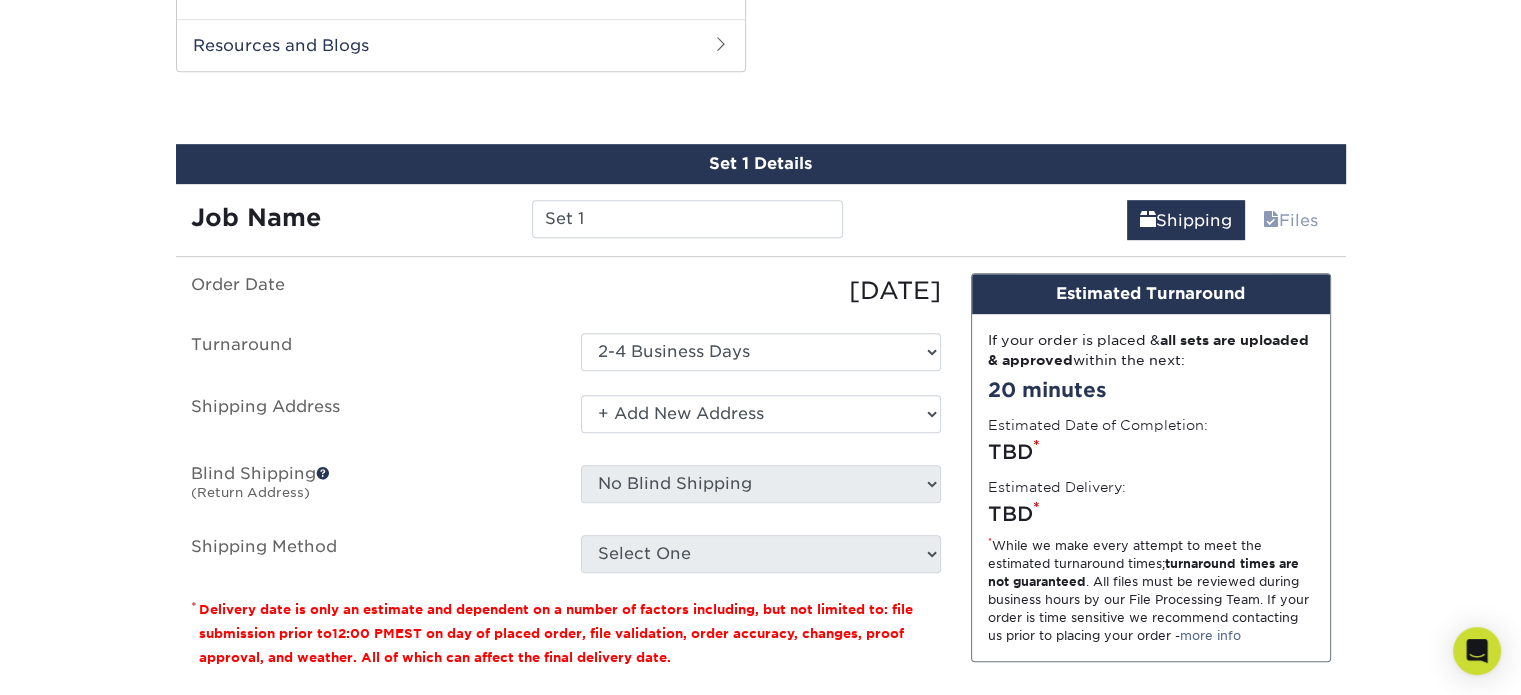 click on "Select One
Allison Morle Culs/Dual back
Amanda Clark
Andy Young Business Cards CINCH
Bill Moniz CULS/Dual Back
Blake Score Business Cards
Bob Sykes
BRian Cain CINCH
Bridgette Dosdourian CINCH
Bridgette Dosdourian CULS
CINCH business cards
CINCH business cards
CINCH business cards
Craig Mahoney CINCH
Credit Union Loan Source
Cynthia Harvey
Danny Pond Business Cards CINCH
Dealer Rep
Dealer Rep
Dealer Rep
Don Freeman" at bounding box center (761, 414) 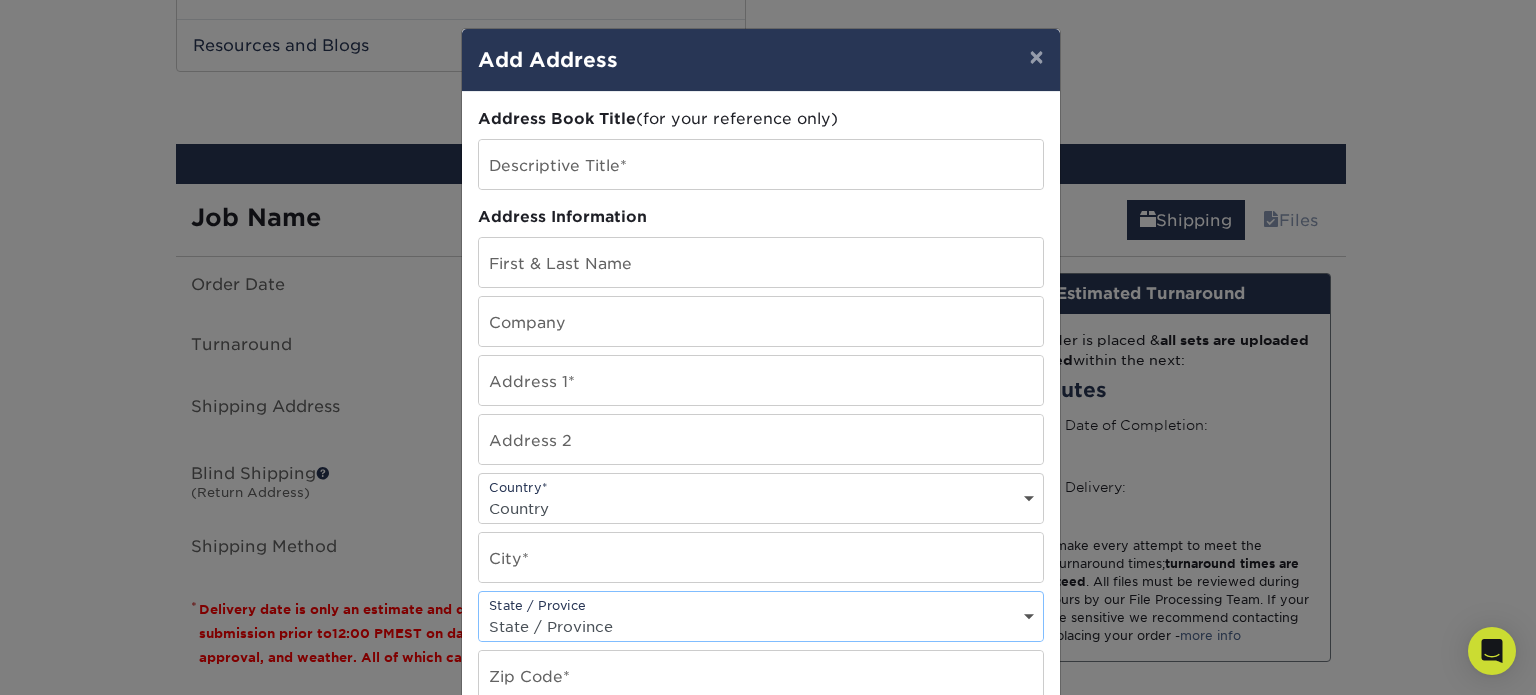 click on "State / Province Alabama Alaska Arizona Arkansas California Colorado Connecticut Delaware District of Columbia Florida Georgia Hawaii Idaho Illinois Indiana Iowa Kansas Kentucky Louisiana Maine Maryland Massachusetts Michigan Minnesota Mississippi Missouri Montana Nebraska Nevada New Hampshire New Jersey New Mexico New York North Carolina North Dakota Ohio Oklahoma Oregon Pennsylvania Rhode Island South Carolina South Dakota Tennessee Texas Utah Vermont Virginia Washington West Virginia Wisconsin Wyoming ACT NSW NT QLD SA TAS VIC WA NZ Alberta British Columbia Manitoba New Brunswick Newfoundland Northwest Territories Nova Scotia Nunavut Ontario Prince Edward Island Quebec Saskatchewan Yukon Puerto Rico Aguascalientes Baja California Baja California Sur Campeche Chiapas Chihuahua Coahuila Colima Distrito Federal Durango Guanajuato Guerrero Hidalgo Jalisco Mexico Michoacan Morelos Nayarit Nuevo Leon Oaxaca Puebla Queretaro Quintana Roo San Luis Patosi Sinaloa Sonora Tabasco Tamaulipas Tlaxcala Veracruz Yucatan" at bounding box center (761, 626) 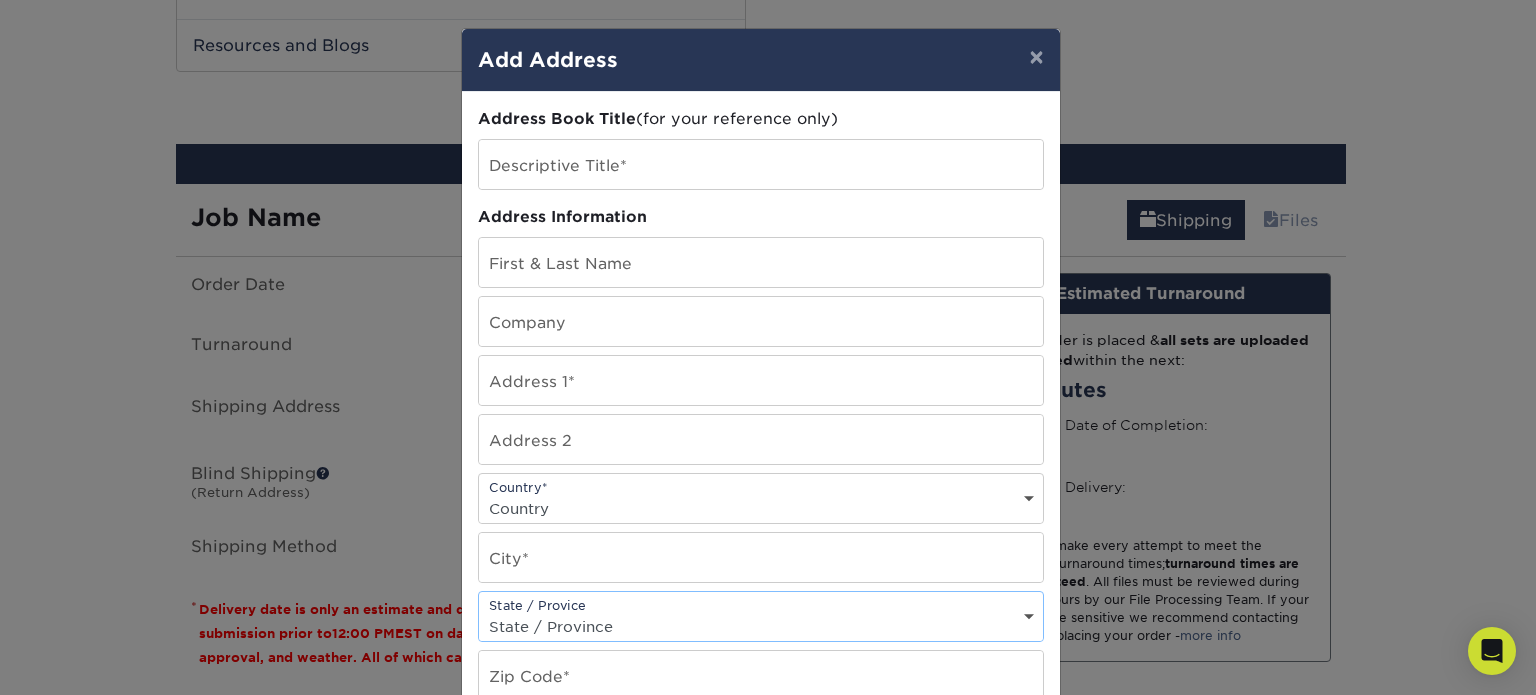 select on "TX" 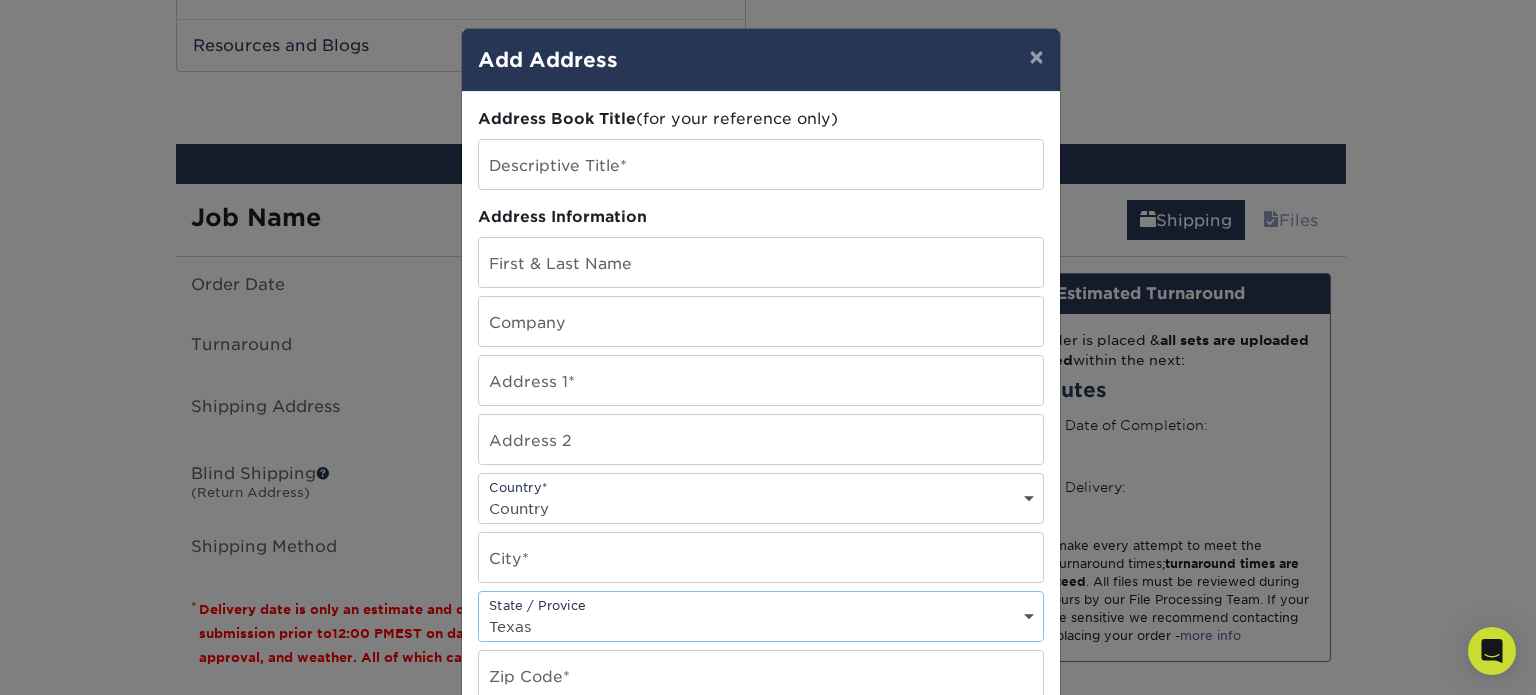 click on "State / Province Alabama Alaska Arizona Arkansas California Colorado Connecticut Delaware District of Columbia Florida Georgia Hawaii Idaho Illinois Indiana Iowa Kansas Kentucky Louisiana Maine Maryland Massachusetts Michigan Minnesota Mississippi Missouri Montana Nebraska Nevada New Hampshire New Jersey New Mexico New York North Carolina North Dakota Ohio Oklahoma Oregon Pennsylvania Rhode Island South Carolina South Dakota Tennessee Texas Utah Vermont Virginia Washington West Virginia Wisconsin Wyoming ACT NSW NT QLD SA TAS VIC WA NZ Alberta British Columbia Manitoba New Brunswick Newfoundland Northwest Territories Nova Scotia Nunavut Ontario Prince Edward Island Quebec Saskatchewan Yukon Puerto Rico Aguascalientes Baja California Baja California Sur Campeche Chiapas Chihuahua Coahuila Colima Distrito Federal Durango Guanajuato Guerrero Hidalgo Jalisco Mexico Michoacan Morelos Nayarit Nuevo Leon Oaxaca Puebla Queretaro Quintana Roo San Luis Patosi Sinaloa Sonora Tabasco Tamaulipas Tlaxcala Veracruz Yucatan" at bounding box center [761, 626] 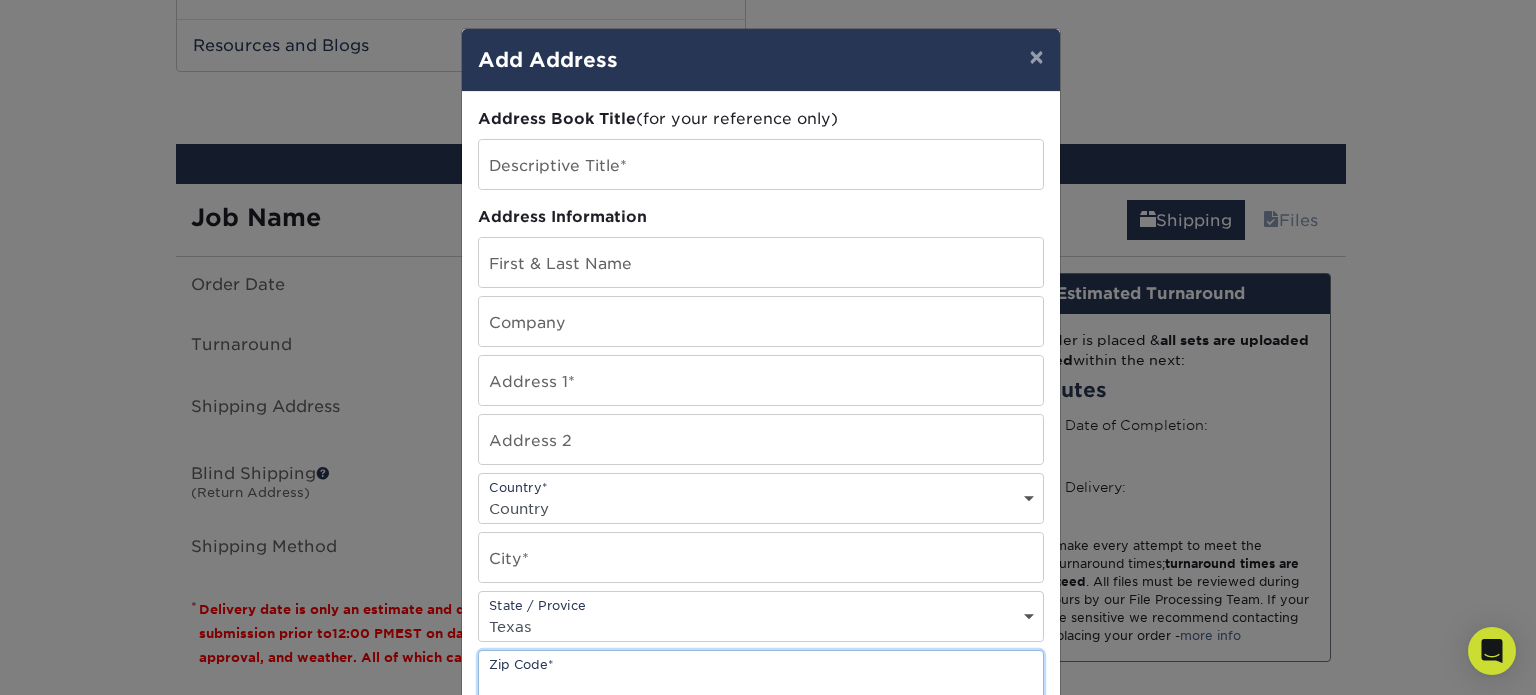 click at bounding box center (761, 675) 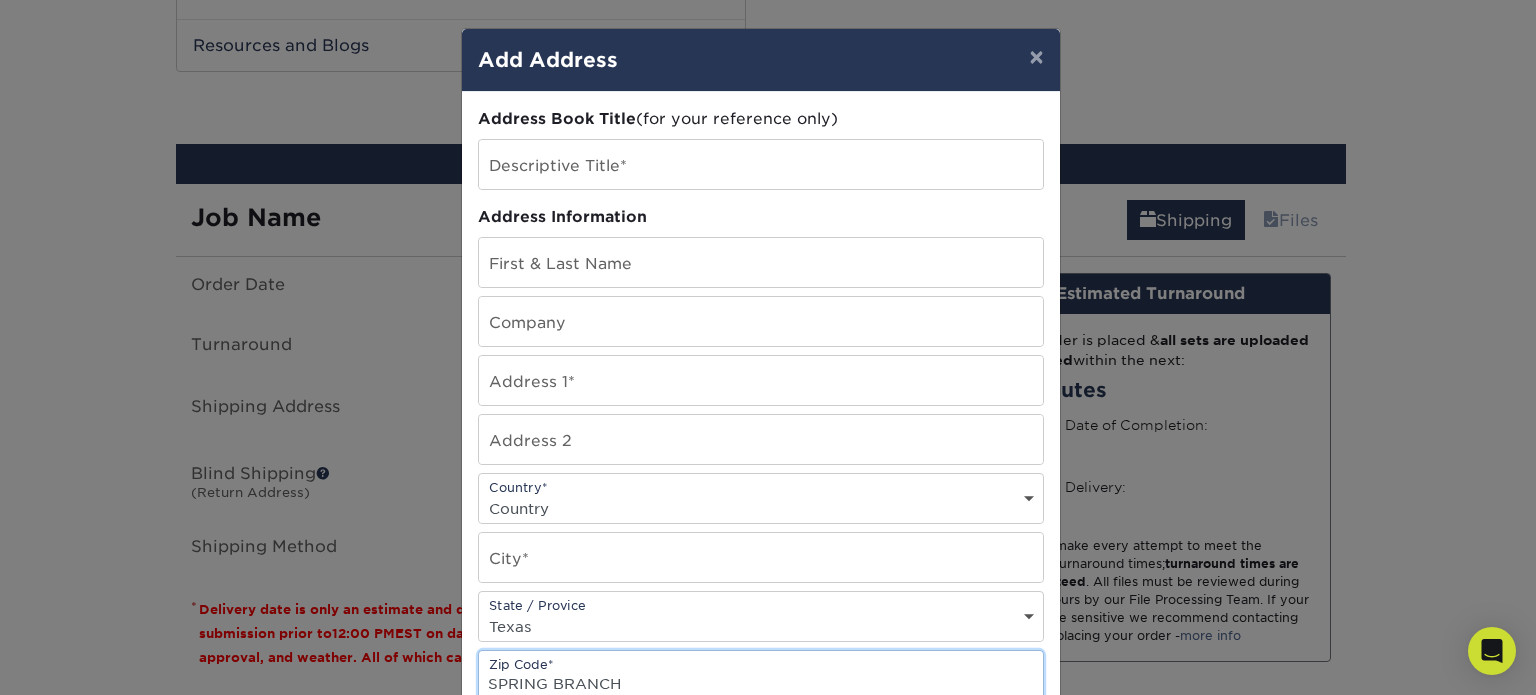 type on "SPRING BRANCH" 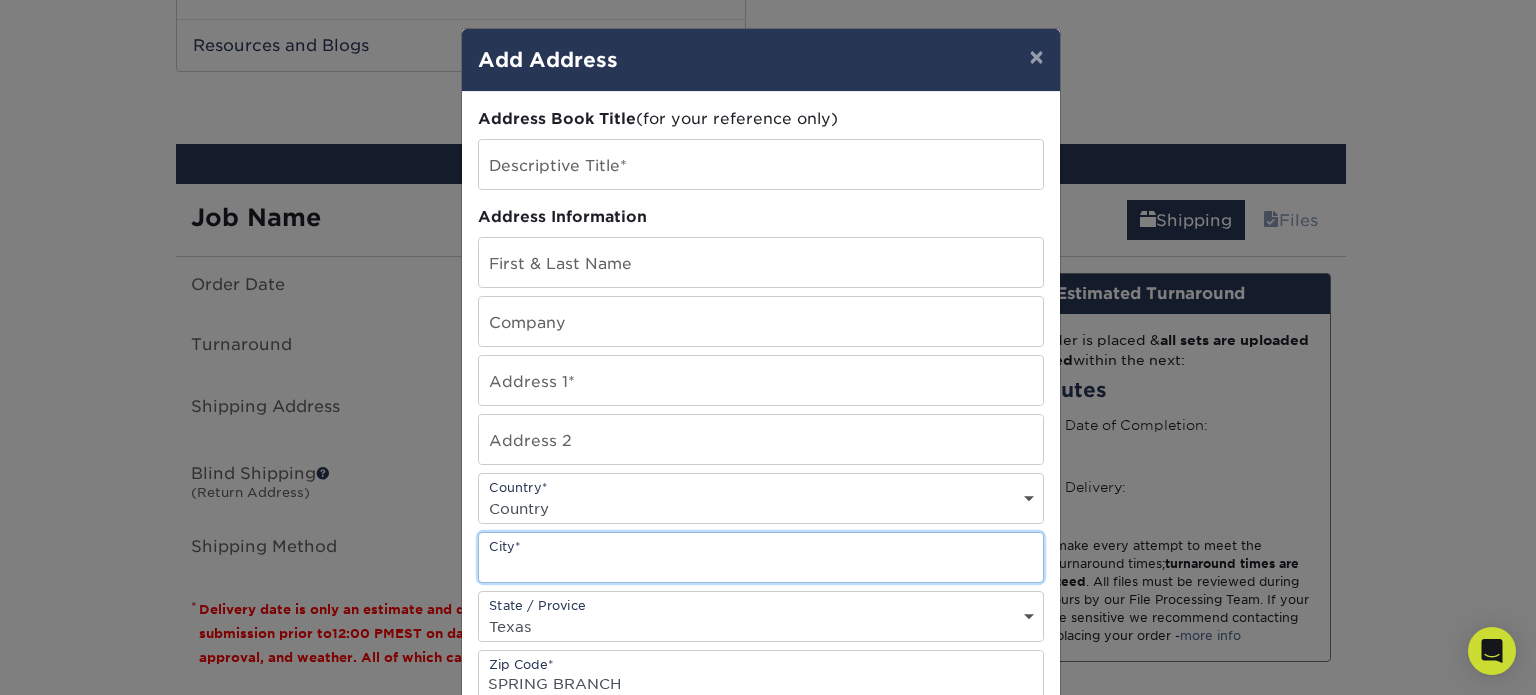 click at bounding box center (761, 557) 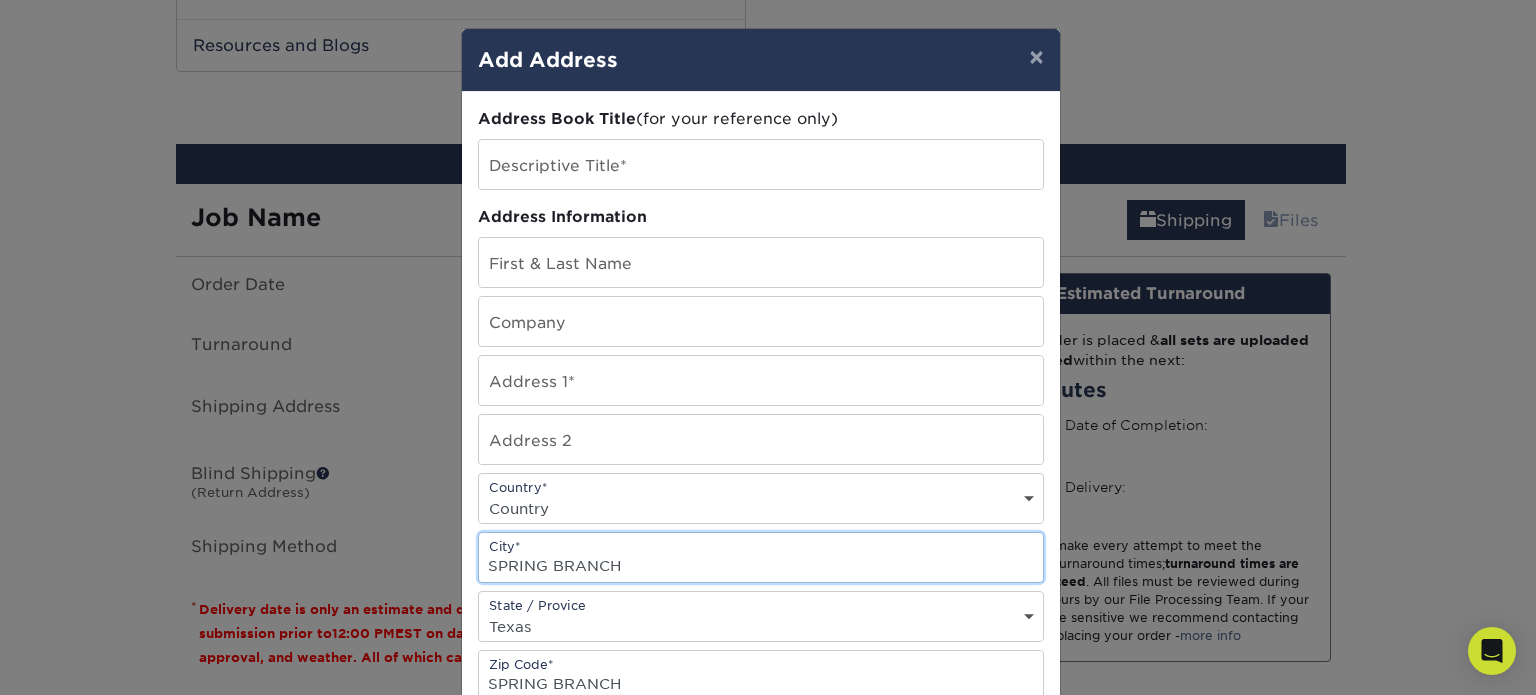 type on "SPRING BRANCH" 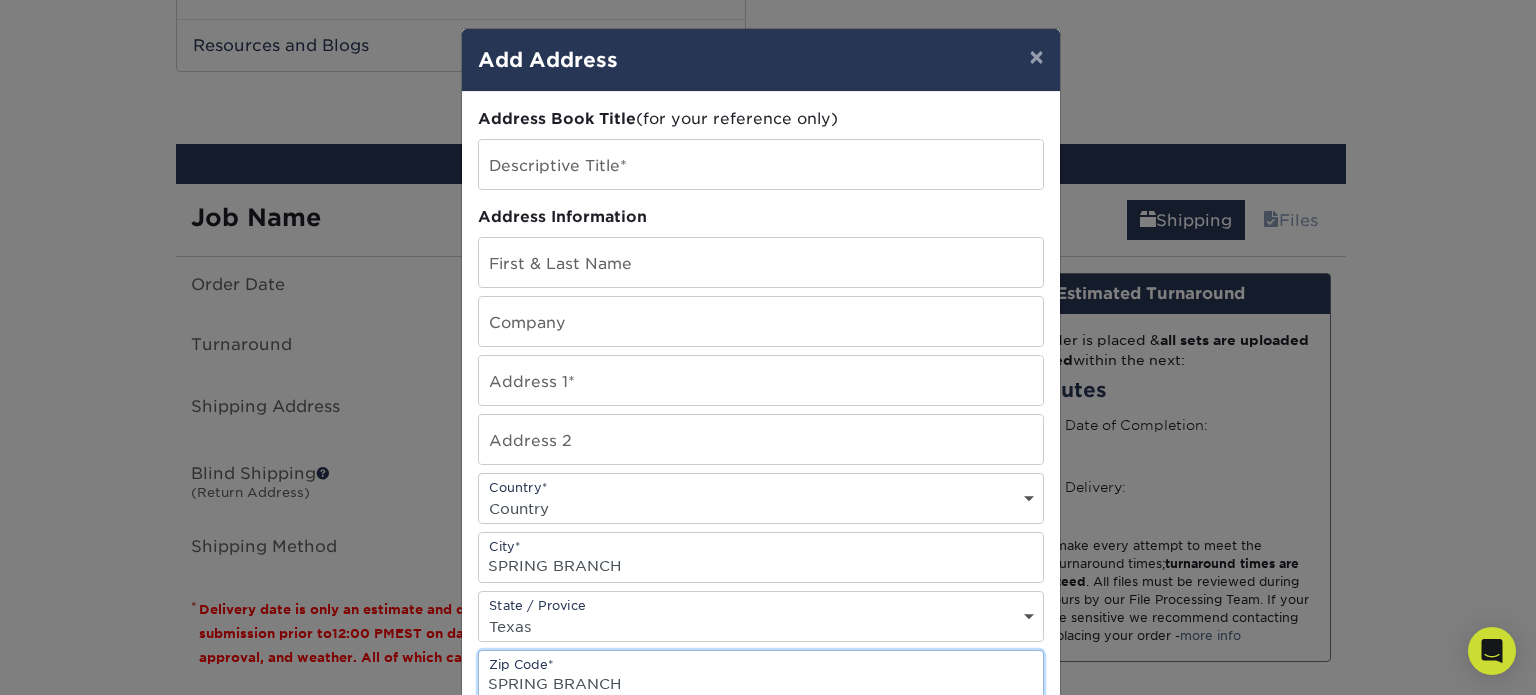click on "SPRING BRANCH" at bounding box center [761, 675] 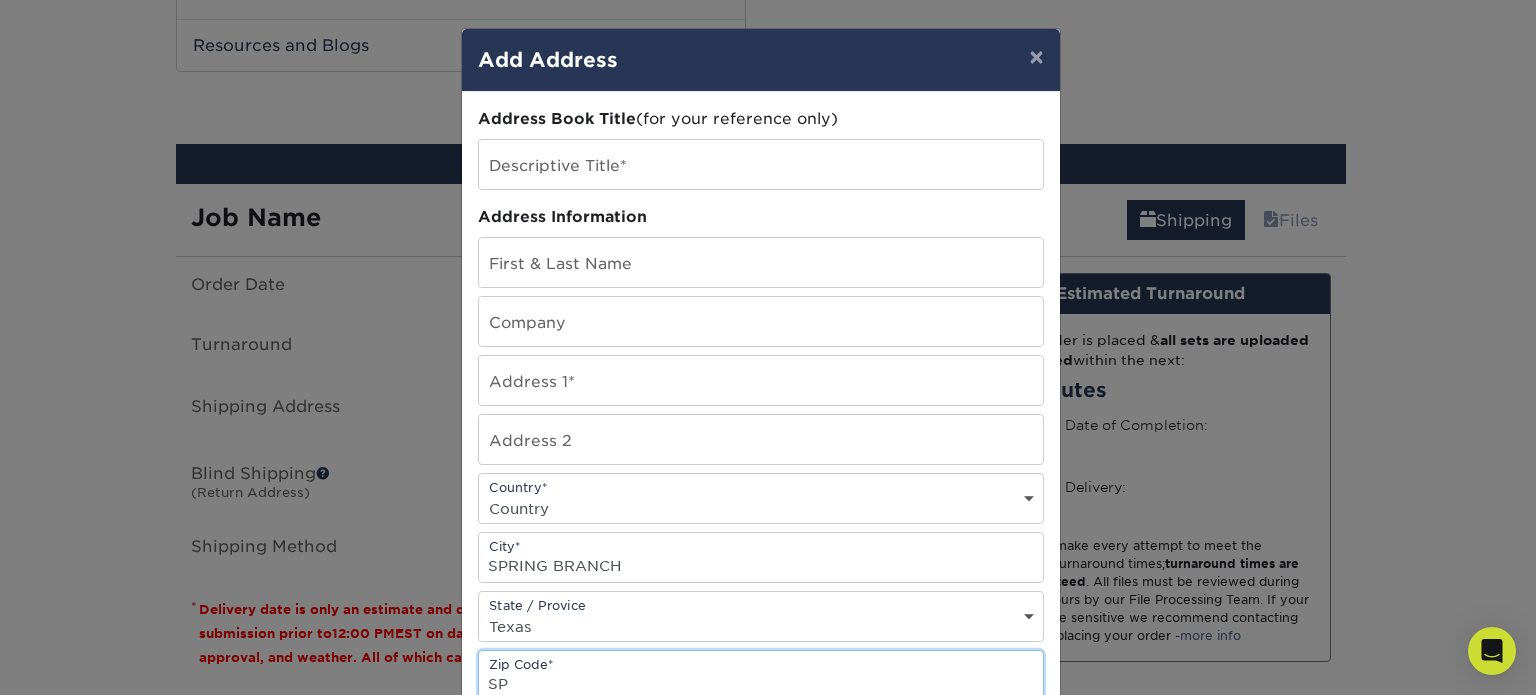 type on "S" 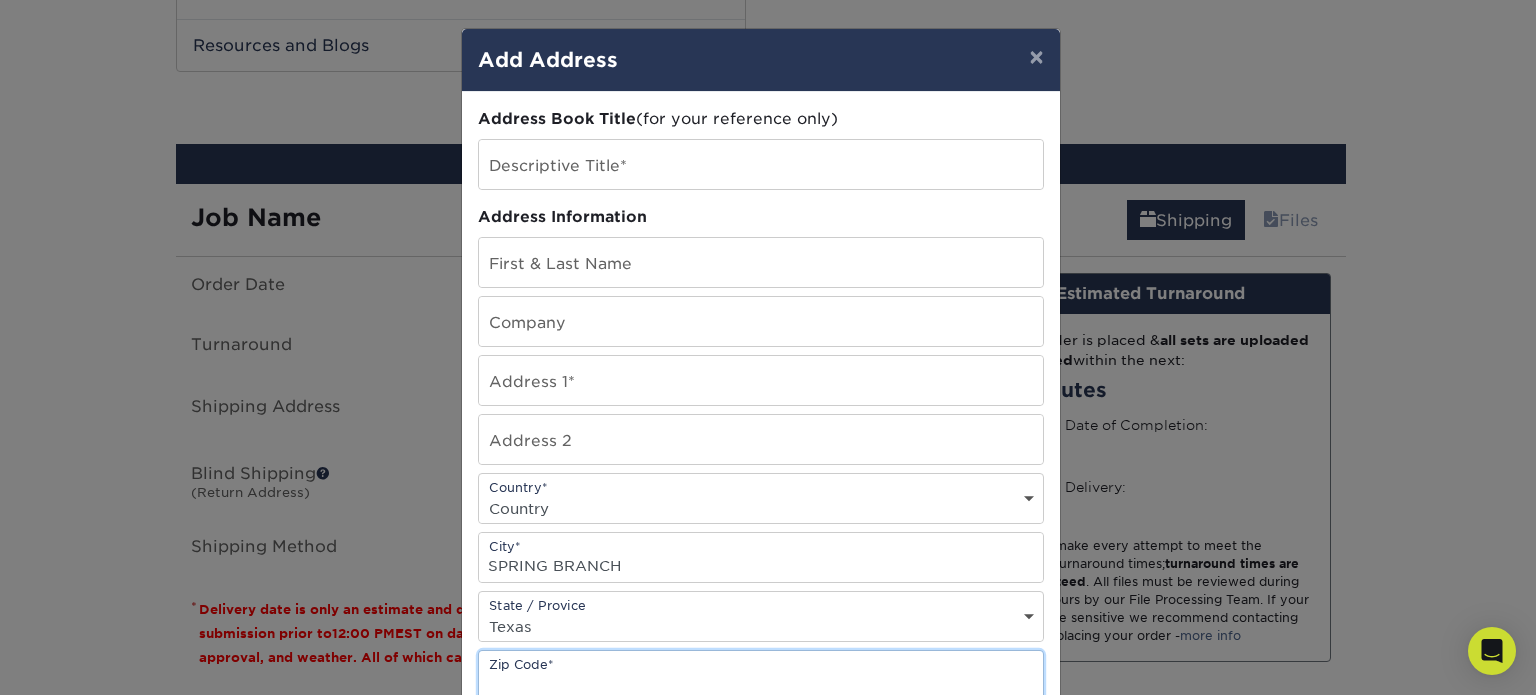 paste on "78070" 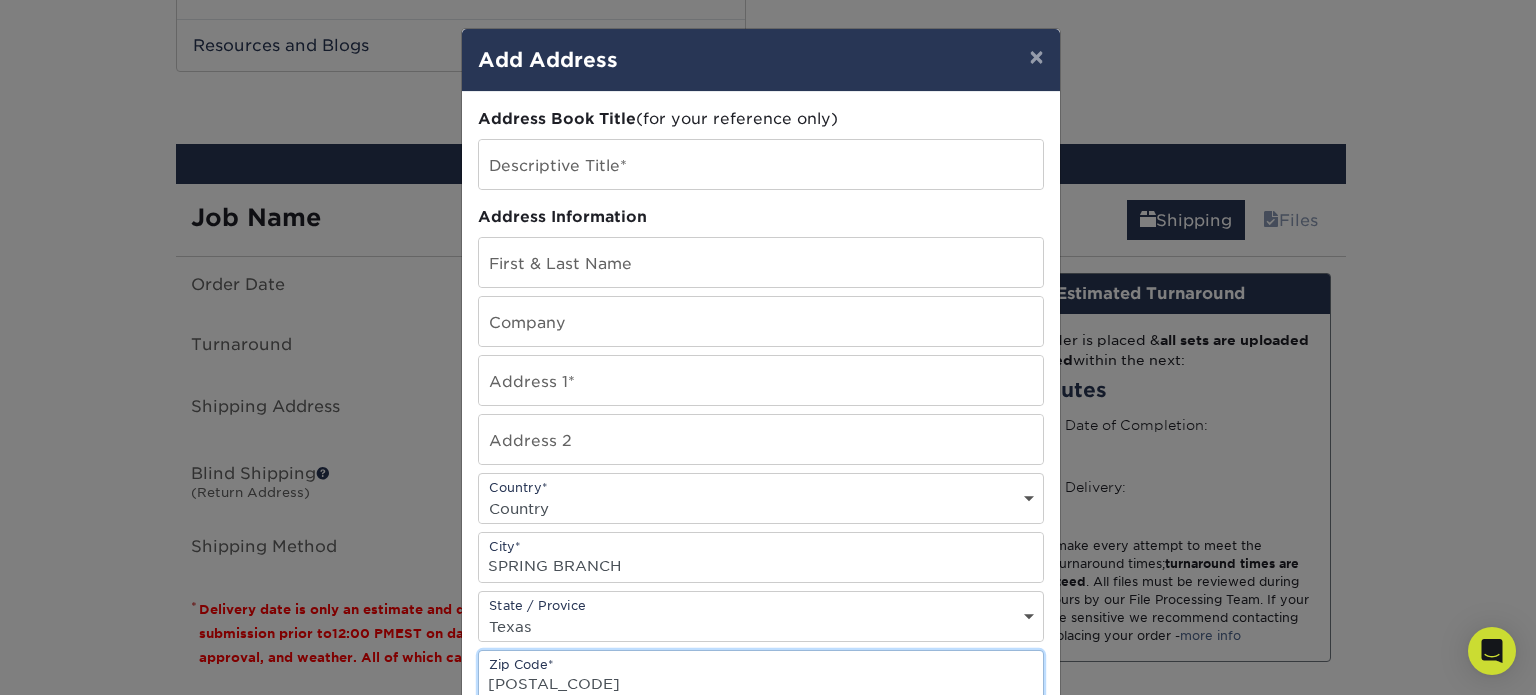 type on "78070" 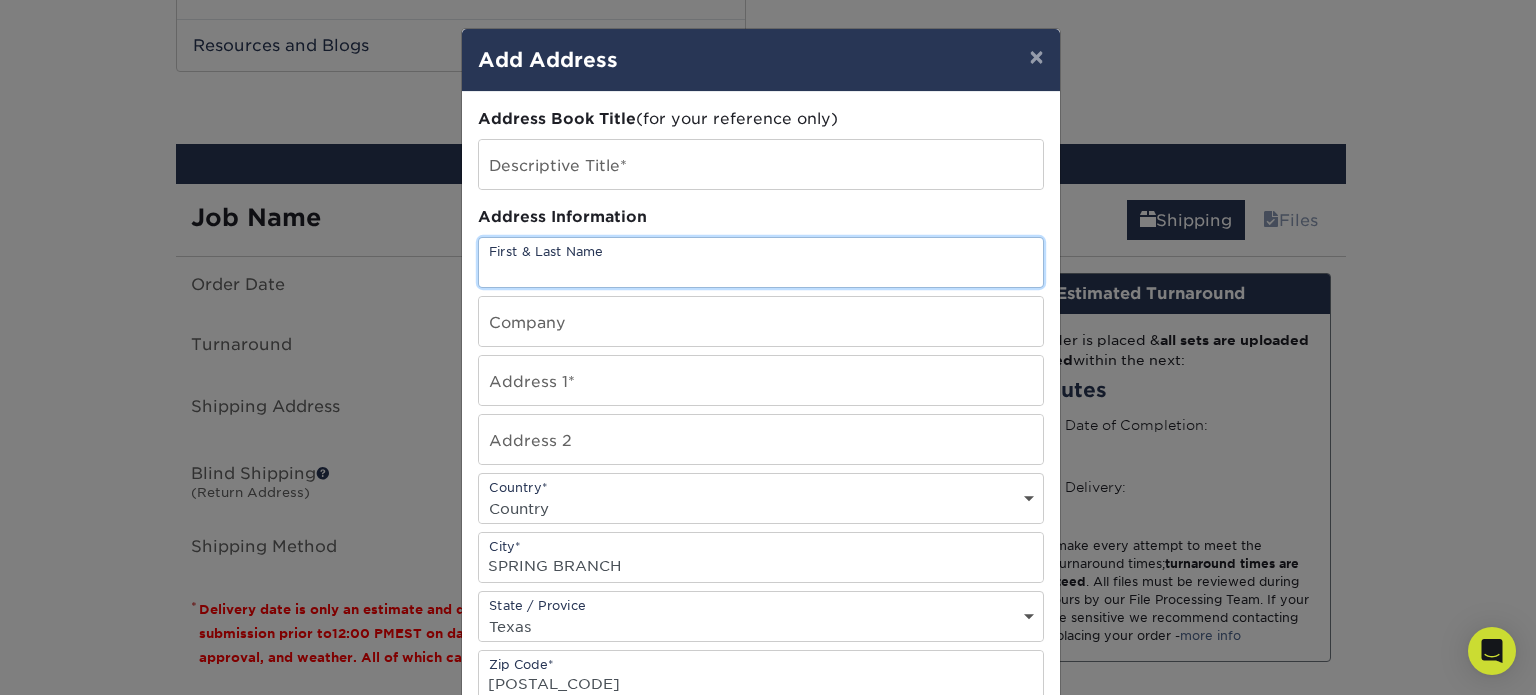 click at bounding box center [761, 262] 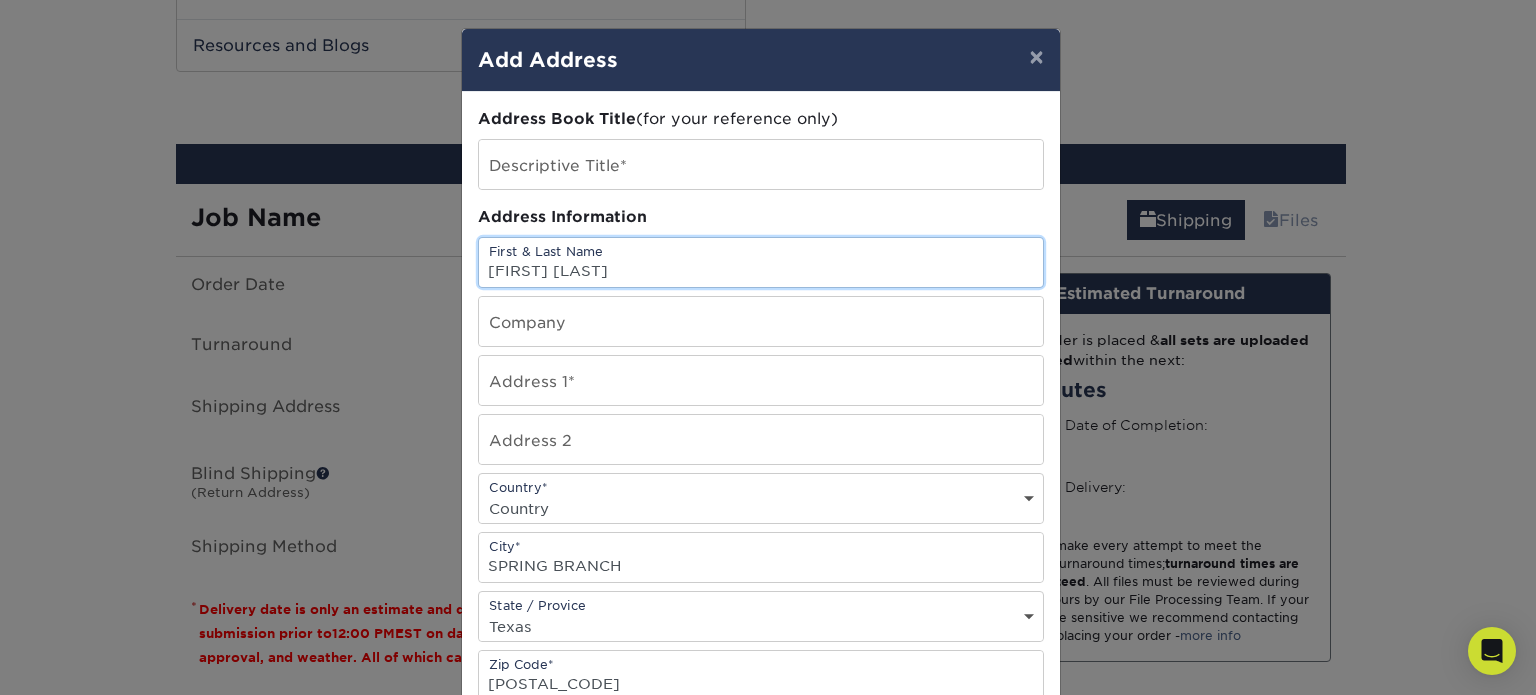 type on "[FIRST] [LAST]" 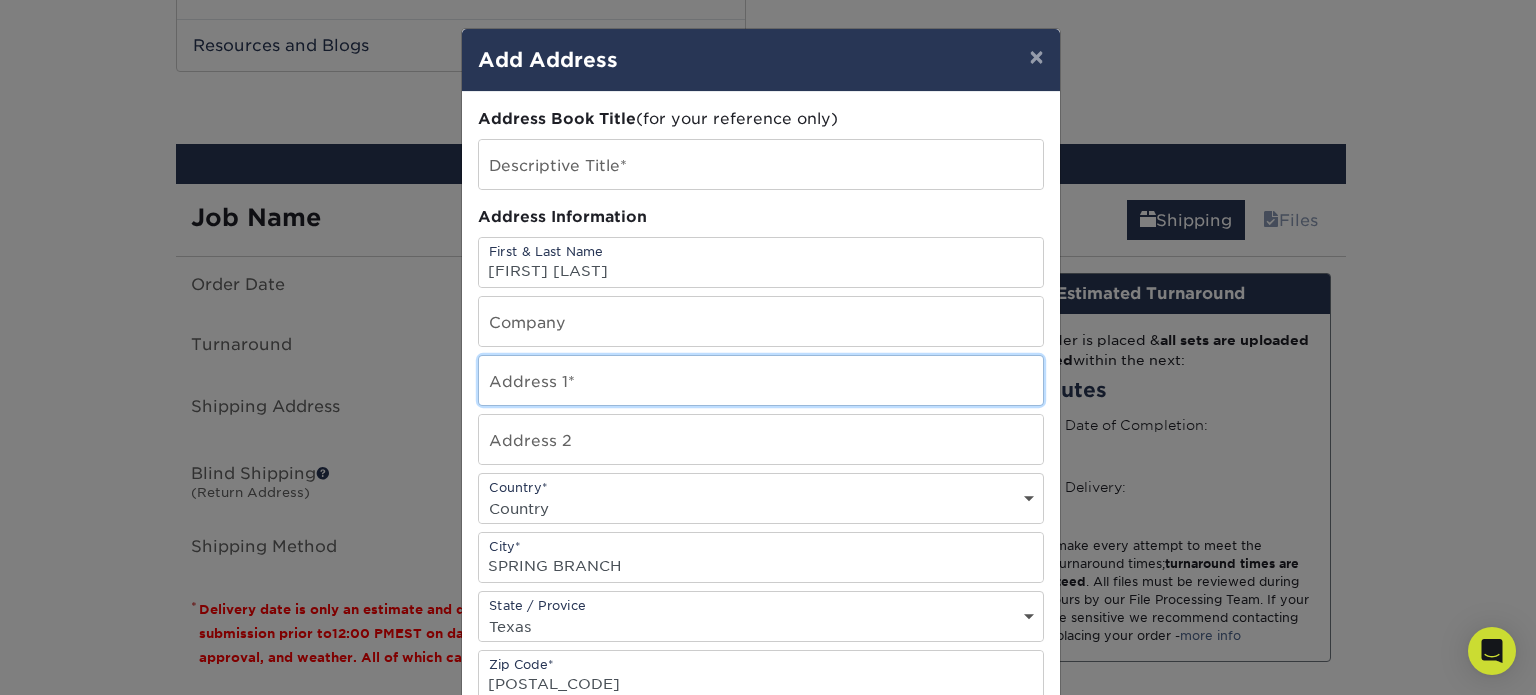 click at bounding box center [761, 380] 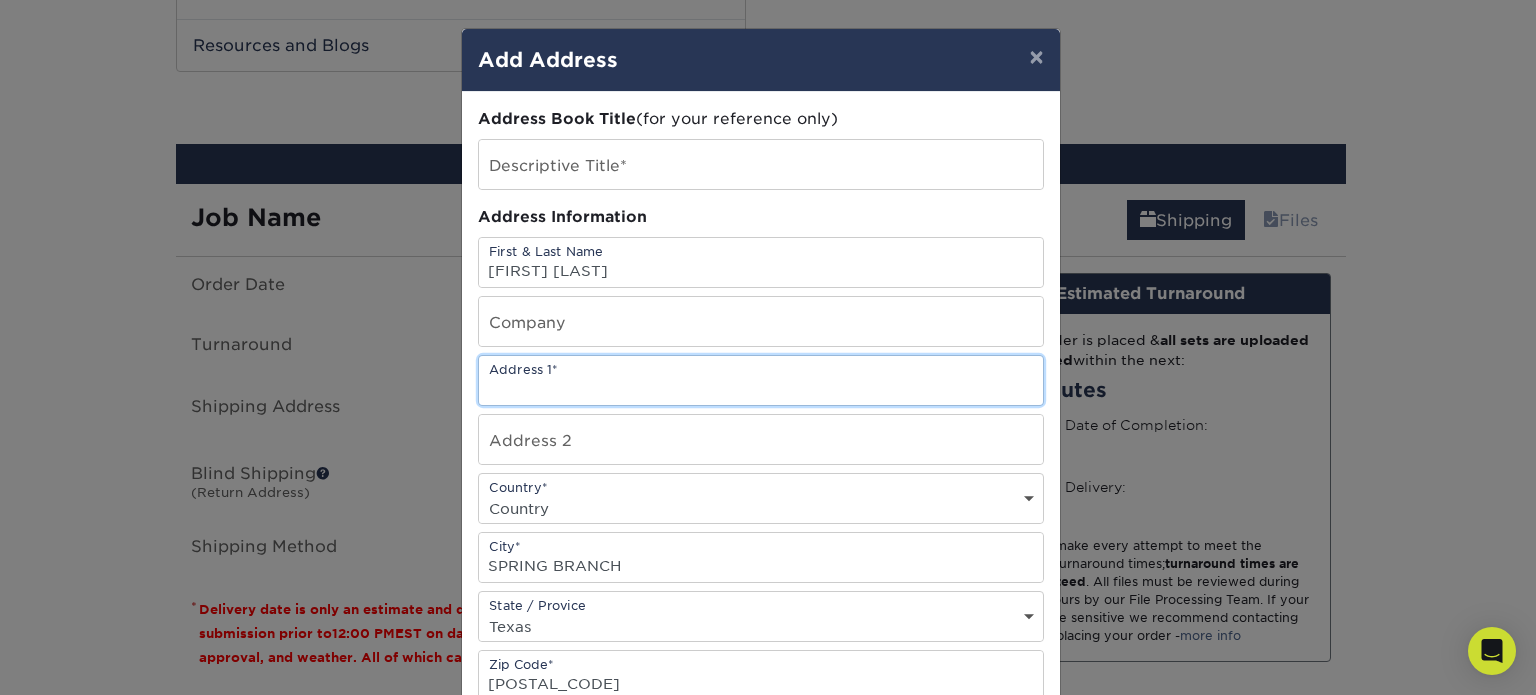 paste on "533 RITTIMANN ROAD" 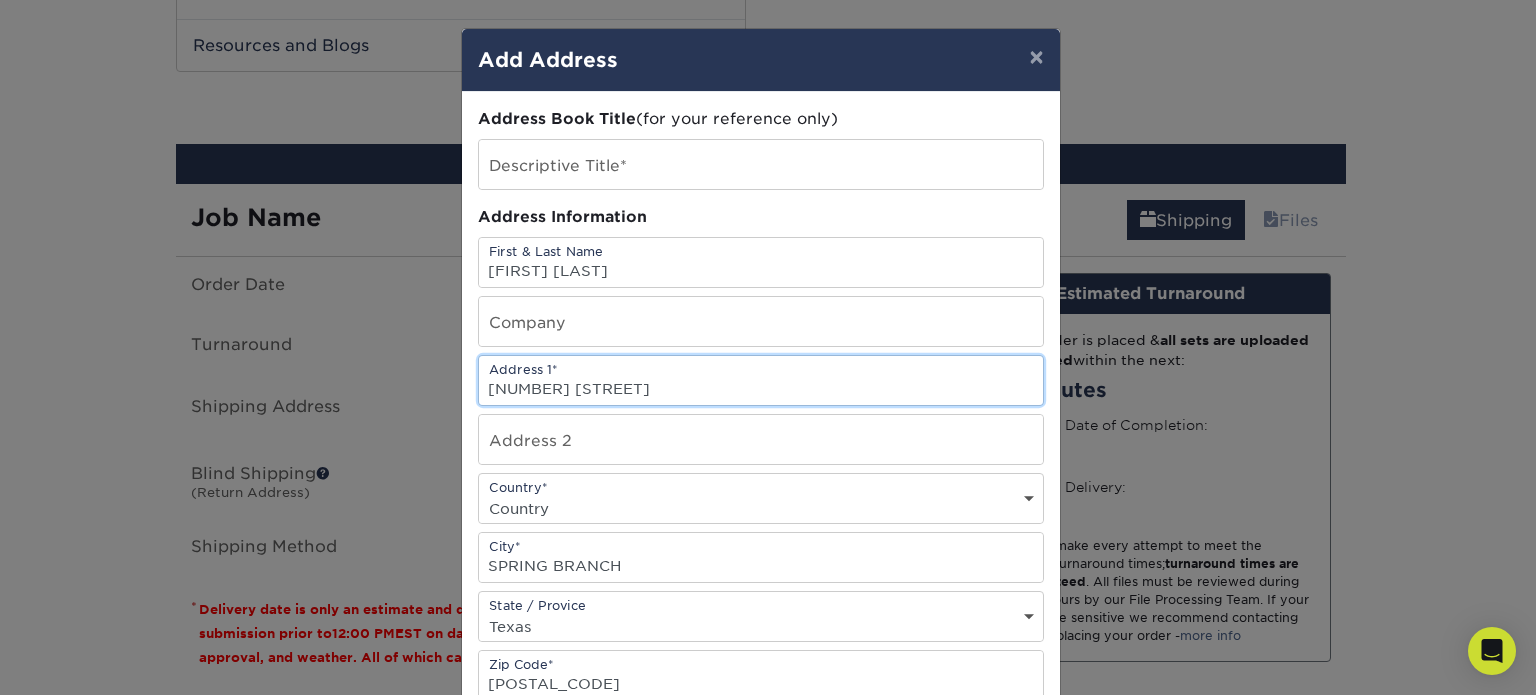type on "533 RITTIMANN ROAD" 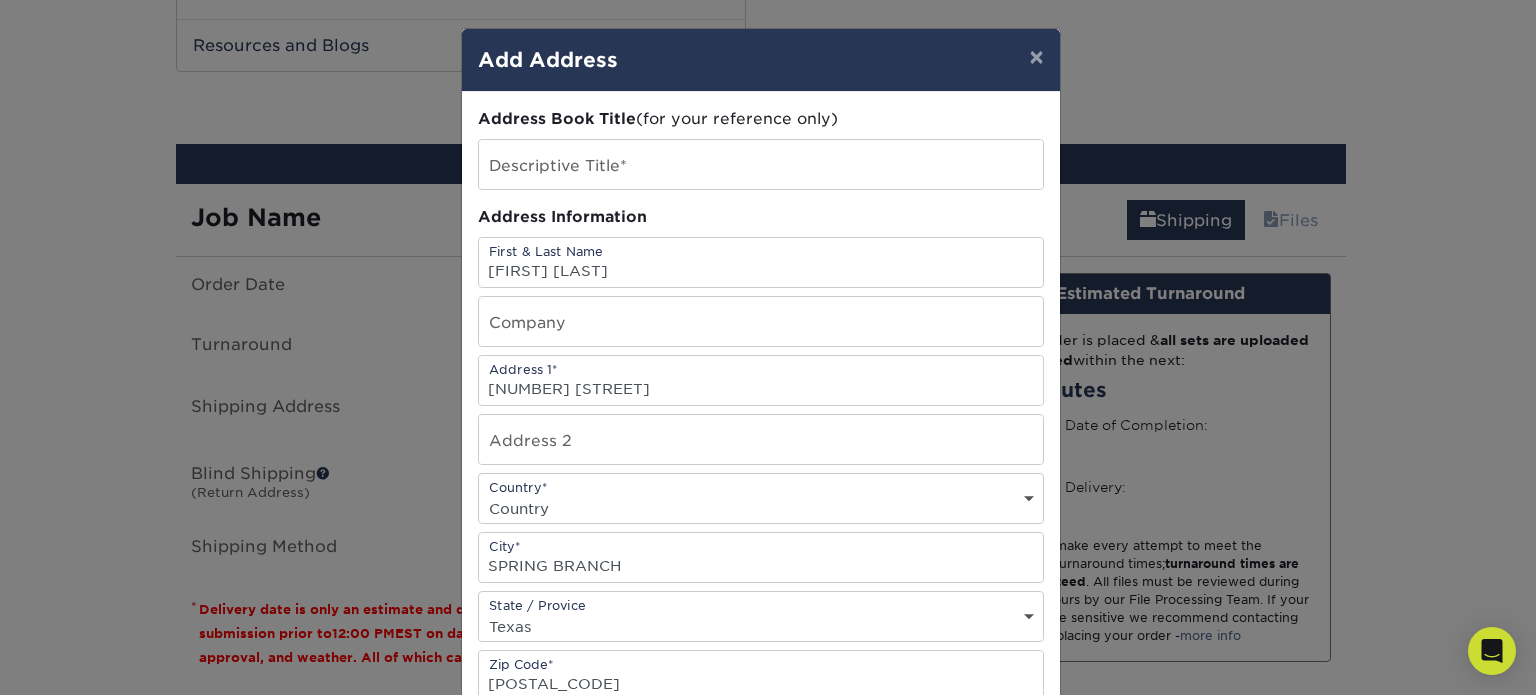 click on "Country*
Country United States Canada ----------------------------- Afghanistan Albania Algeria American Samoa Andorra Angola Anguilla Antarctica Antigua and Barbuda Argentina Armenia Aruba Australia Austria Azerbaijan Bahamas Bahrain Bangladesh Barbados Belarus Belgium Belize Benin Bermuda Bhutan Bolivia Bosnia and Herzegovina Botswana Bouvet Island Brazil British Indian Ocean Territory British Virgin Islands Brunei Darussalam Bulgaria Burkina Faso Burundi Cambodia Cameroon Cape Verde Cayman Islands Central African Republic Chad Chile China Christmas Island Cocos Colombia Comoros Congo Cook Islands Costa Rica Croatia Cuba Cyprus Czech Republic Denmark Djibouti Dominica Dominican Republic East Timor Ecuador Egypt El Salvador Equatorial Guinea Eritrea Estonia Ethiopia Falkland Islands Faroe Islands Fiji Finland France French Guiana French Polynesia French Southern Territories Gabon Gambia Georgia Germany Ghana Gibraltar Greece Greenland Grenada Guam" at bounding box center (761, 498) 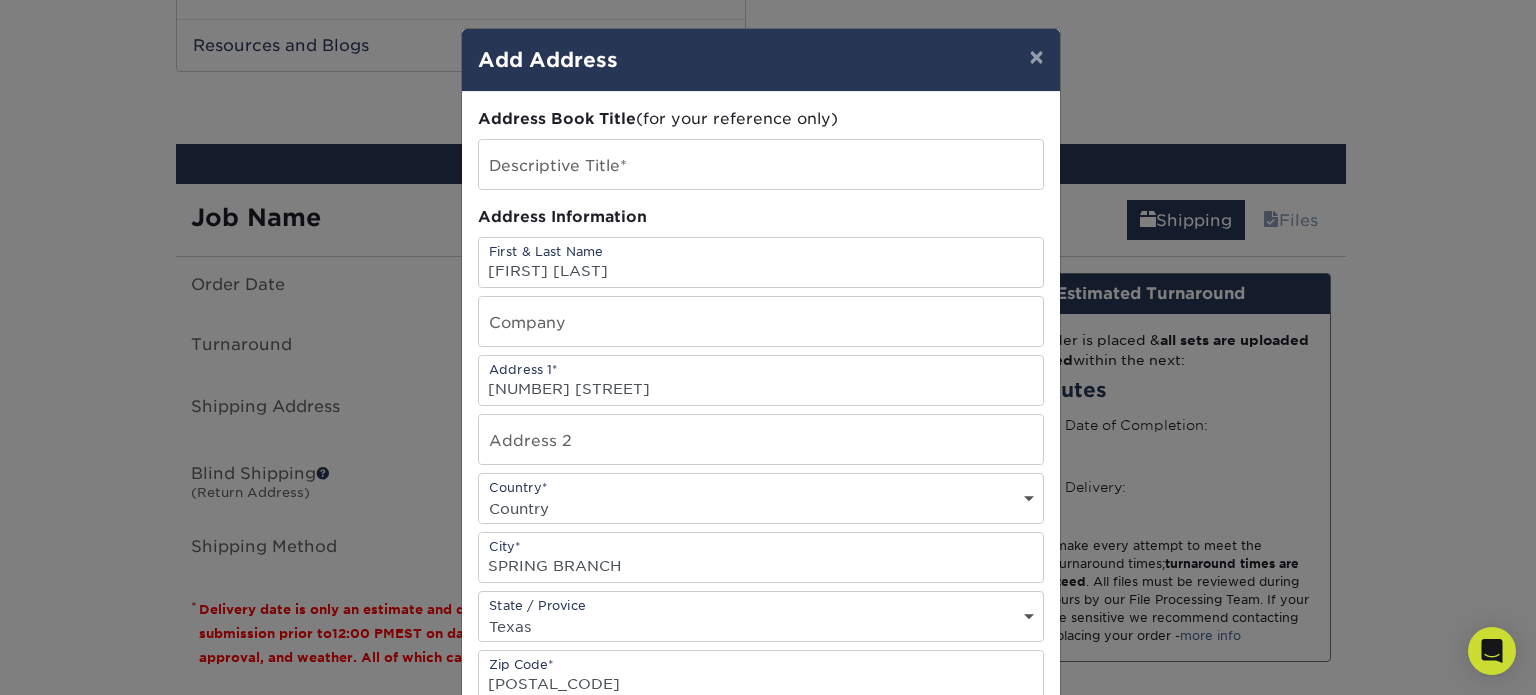 click on "Country United States Canada ----------------------------- Afghanistan Albania Algeria American Samoa Andorra Angola Anguilla Antarctica Antigua and Barbuda Argentina Armenia Aruba Australia Austria Azerbaijan Bahamas Bahrain Bangladesh Barbados Belarus Belgium Belize Benin Bermuda Bhutan Bolivia Bosnia and Herzegovina Botswana Bouvet Island Brazil British Indian Ocean Territory British Virgin Islands Brunei Darussalam Bulgaria Burkina Faso Burundi Cambodia Cameroon Cape Verde Cayman Islands Central African Republic Chad Chile China Christmas Island Cocos Colombia Comoros Congo Cook Islands Costa Rica Croatia Cuba Cyprus Czech Republic Denmark Djibouti Dominica Dominican Republic East Timor Ecuador Egypt El Salvador Equatorial Guinea Eritrea Estonia Ethiopia Falkland Islands Faroe Islands Fiji Finland France French Guiana French Polynesia French Southern Territories Gabon Gambia Georgia Germany Ghana Gibraltar Greece Greenland Grenada Guadeloupe Guam Guatemala Guinea Guinea-Bissau Guyana Haiti Honduras India" at bounding box center [761, 508] 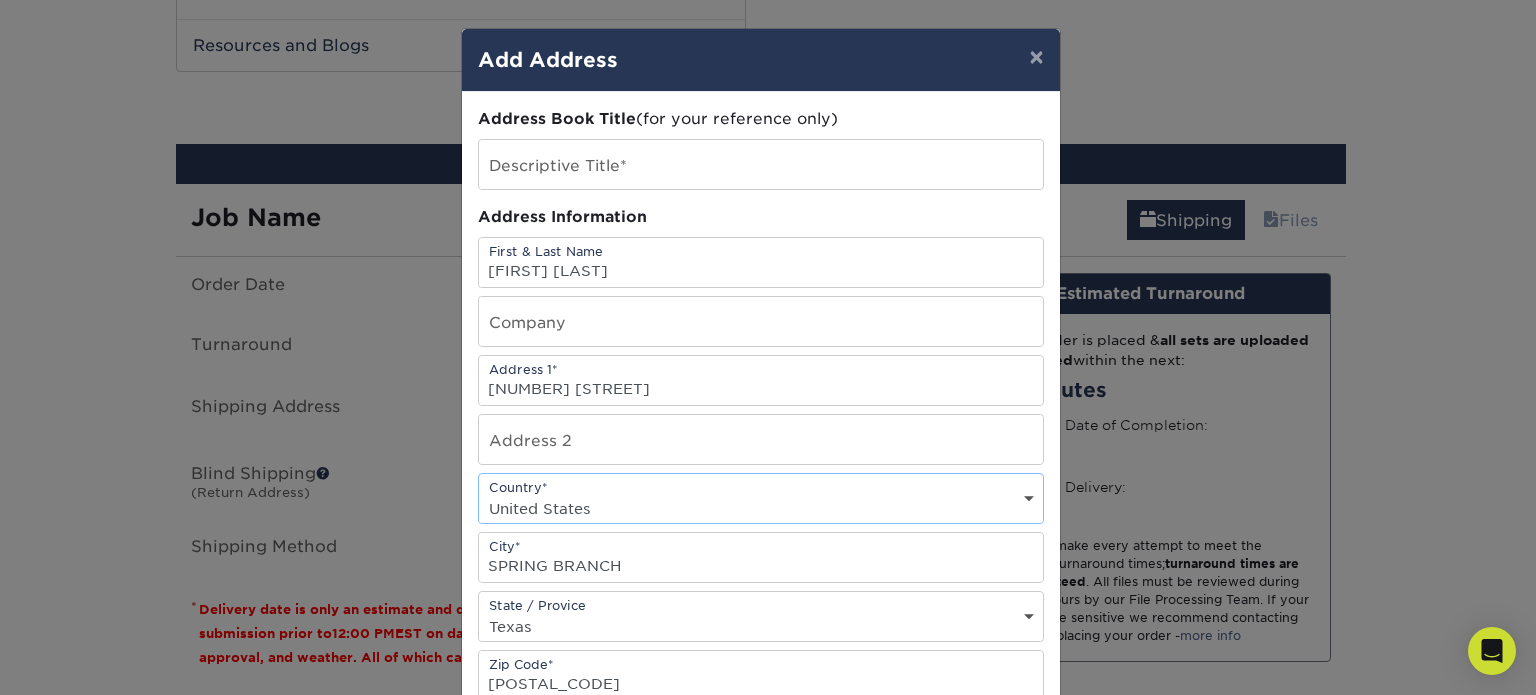 click on "Country United States Canada ----------------------------- Afghanistan Albania Algeria American Samoa Andorra Angola Anguilla Antarctica Antigua and Barbuda Argentina Armenia Aruba Australia Austria Azerbaijan Bahamas Bahrain Bangladesh Barbados Belarus Belgium Belize Benin Bermuda Bhutan Bolivia Bosnia and Herzegovina Botswana Bouvet Island Brazil British Indian Ocean Territory British Virgin Islands Brunei Darussalam Bulgaria Burkina Faso Burundi Cambodia Cameroon Cape Verde Cayman Islands Central African Republic Chad Chile China Christmas Island Cocos Colombia Comoros Congo Cook Islands Costa Rica Croatia Cuba Cyprus Czech Republic Denmark Djibouti Dominica Dominican Republic East Timor Ecuador Egypt El Salvador Equatorial Guinea Eritrea Estonia Ethiopia Falkland Islands Faroe Islands Fiji Finland France French Guiana French Polynesia French Southern Territories Gabon Gambia Georgia Germany Ghana Gibraltar Greece Greenland Grenada Guadeloupe Guam Guatemala Guinea Guinea-Bissau Guyana Haiti Honduras India" at bounding box center [761, 508] 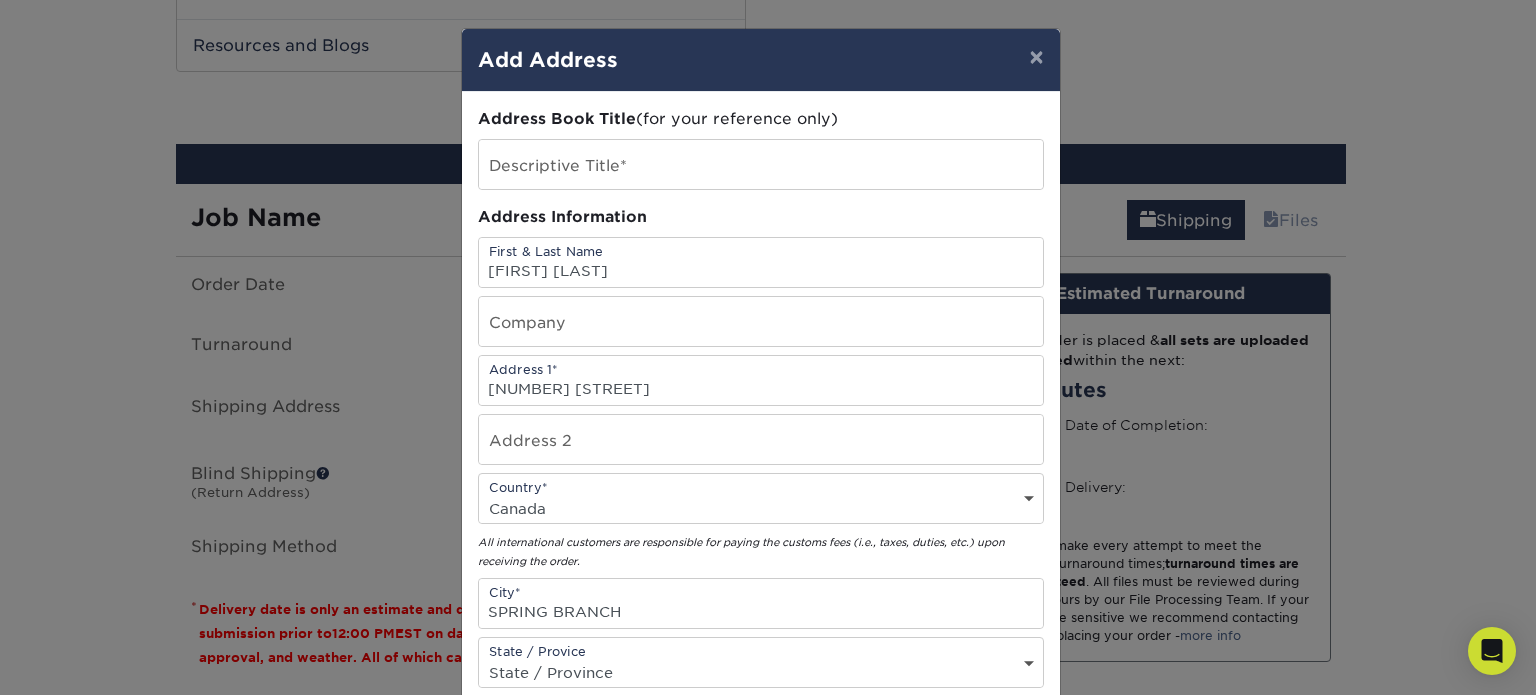 click on "Country*
Country United States Canada ----------------------------- Afghanistan Albania Algeria American Samoa Andorra Angola Anguilla Antarctica Antigua and Barbuda Argentina Armenia Aruba Australia Austria Azerbaijan Bahamas Bahrain Bangladesh Barbados Belarus Belgium Belize Benin Bermuda Bhutan Bolivia Bosnia and Herzegovina Botswana Bouvet Island Brazil British Indian Ocean Territory British Virgin Islands Brunei Darussalam Bulgaria Burkina Faso Burundi Cambodia Cameroon Cape Verde Cayman Islands Central African Republic Chad Chile China Christmas Island Cocos Colombia Comoros Congo Cook Islands Costa Rica Croatia Cuba Cyprus Czech Republic Denmark Djibouti Dominica Dominican Republic East Timor Ecuador Egypt El Salvador Equatorial Guinea Eritrea Estonia Ethiopia Falkland Islands Faroe Islands Fiji Finland France French Guiana French Polynesia French Southern Territories Gabon Gambia Georgia Germany Ghana Gibraltar Greece Greenland Grenada Guam" at bounding box center [761, 498] 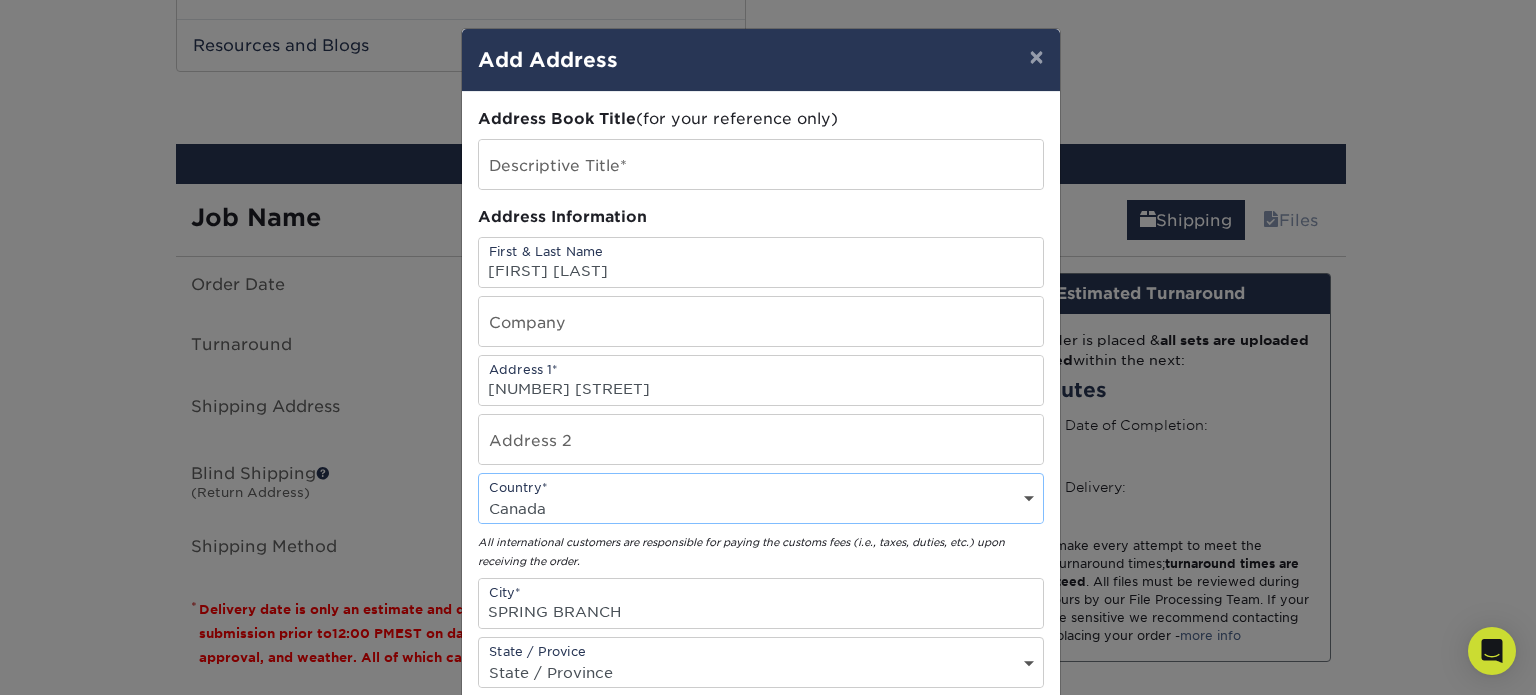 click on "Country United States Canada ----------------------------- Afghanistan Albania Algeria American Samoa Andorra Angola Anguilla Antarctica Antigua and Barbuda Argentina Armenia Aruba Australia Austria Azerbaijan Bahamas Bahrain Bangladesh Barbados Belarus Belgium Belize Benin Bermuda Bhutan Bolivia Bosnia and Herzegovina Botswana Bouvet Island Brazil British Indian Ocean Territory British Virgin Islands Brunei Darussalam Bulgaria Burkina Faso Burundi Cambodia Cameroon Cape Verde Cayman Islands Central African Republic Chad Chile China Christmas Island Cocos Colombia Comoros Congo Cook Islands Costa Rica Croatia Cuba Cyprus Czech Republic Denmark Djibouti Dominica Dominican Republic East Timor Ecuador Egypt El Salvador Equatorial Guinea Eritrea Estonia Ethiopia Falkland Islands Faroe Islands Fiji Finland France French Guiana French Polynesia French Southern Territories Gabon Gambia Georgia Germany Ghana Gibraltar Greece Greenland Grenada Guadeloupe Guam Guatemala Guinea Guinea-Bissau Guyana Haiti Honduras India" at bounding box center (761, 508) 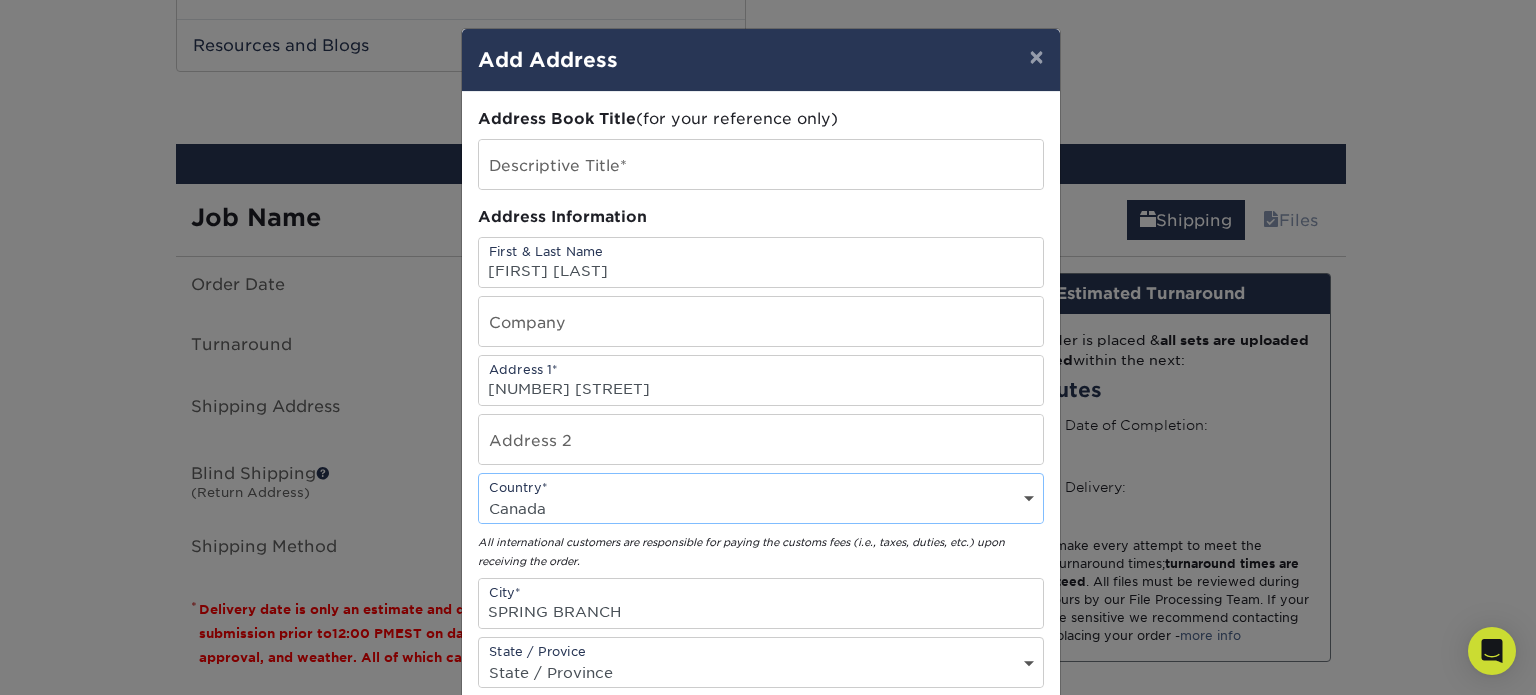 select on "US" 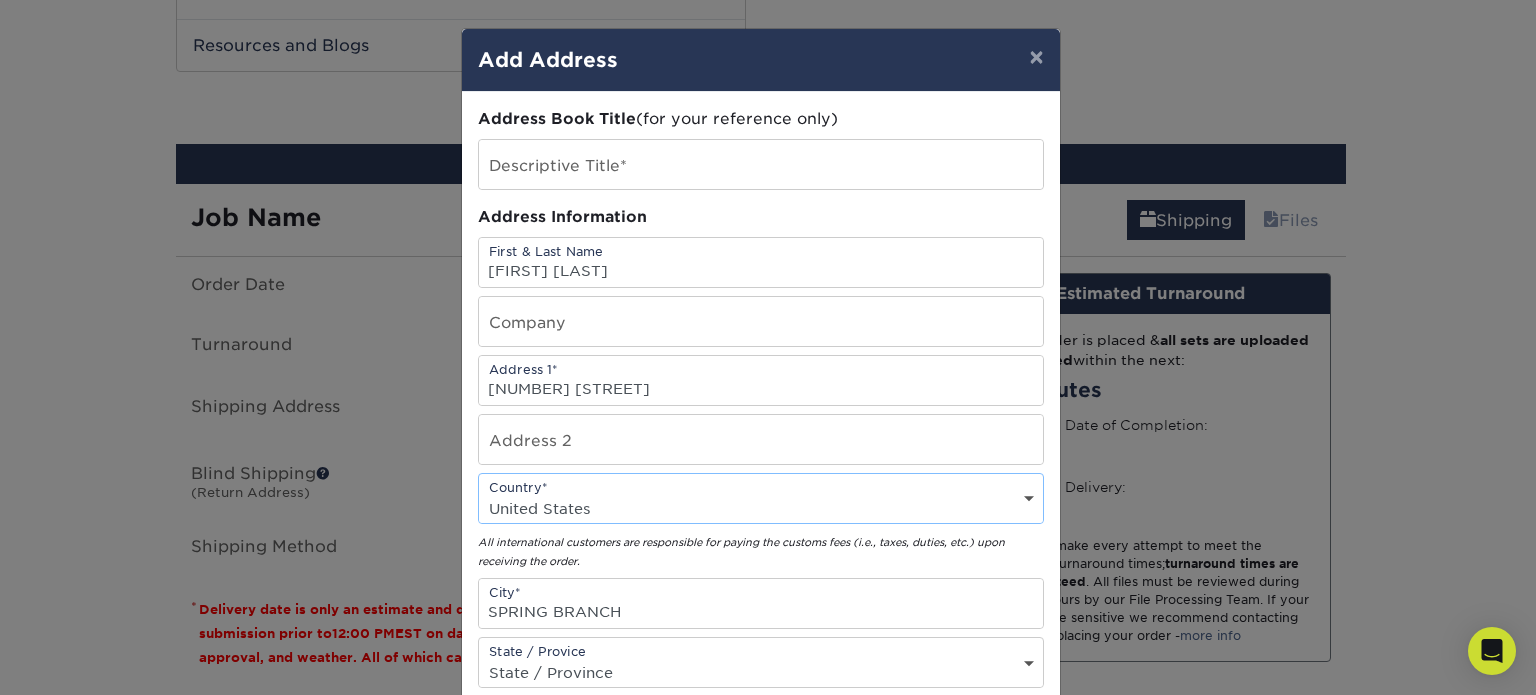 click on "Country United States Canada ----------------------------- Afghanistan Albania Algeria American Samoa Andorra Angola Anguilla Antarctica Antigua and Barbuda Argentina Armenia Aruba Australia Austria Azerbaijan Bahamas Bahrain Bangladesh Barbados Belarus Belgium Belize Benin Bermuda Bhutan Bolivia Bosnia and Herzegovina Botswana Bouvet Island Brazil British Indian Ocean Territory British Virgin Islands Brunei Darussalam Bulgaria Burkina Faso Burundi Cambodia Cameroon Cape Verde Cayman Islands Central African Republic Chad Chile China Christmas Island Cocos Colombia Comoros Congo Cook Islands Costa Rica Croatia Cuba Cyprus Czech Republic Denmark Djibouti Dominica Dominican Republic East Timor Ecuador Egypt El Salvador Equatorial Guinea Eritrea Estonia Ethiopia Falkland Islands Faroe Islands Fiji Finland France French Guiana French Polynesia French Southern Territories Gabon Gambia Georgia Germany Ghana Gibraltar Greece Greenland Grenada Guadeloupe Guam Guatemala Guinea Guinea-Bissau Guyana Haiti Honduras India" at bounding box center [761, 508] 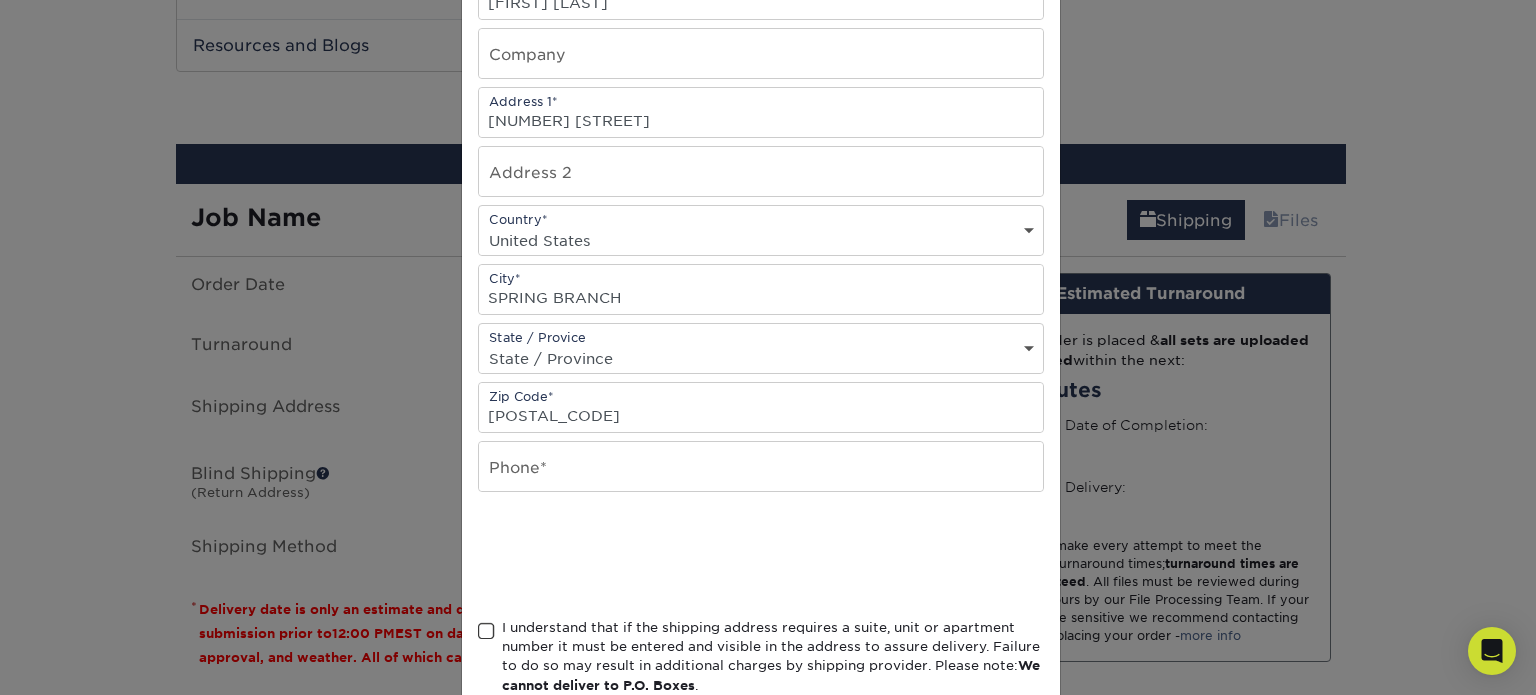 scroll, scrollTop: 271, scrollLeft: 0, axis: vertical 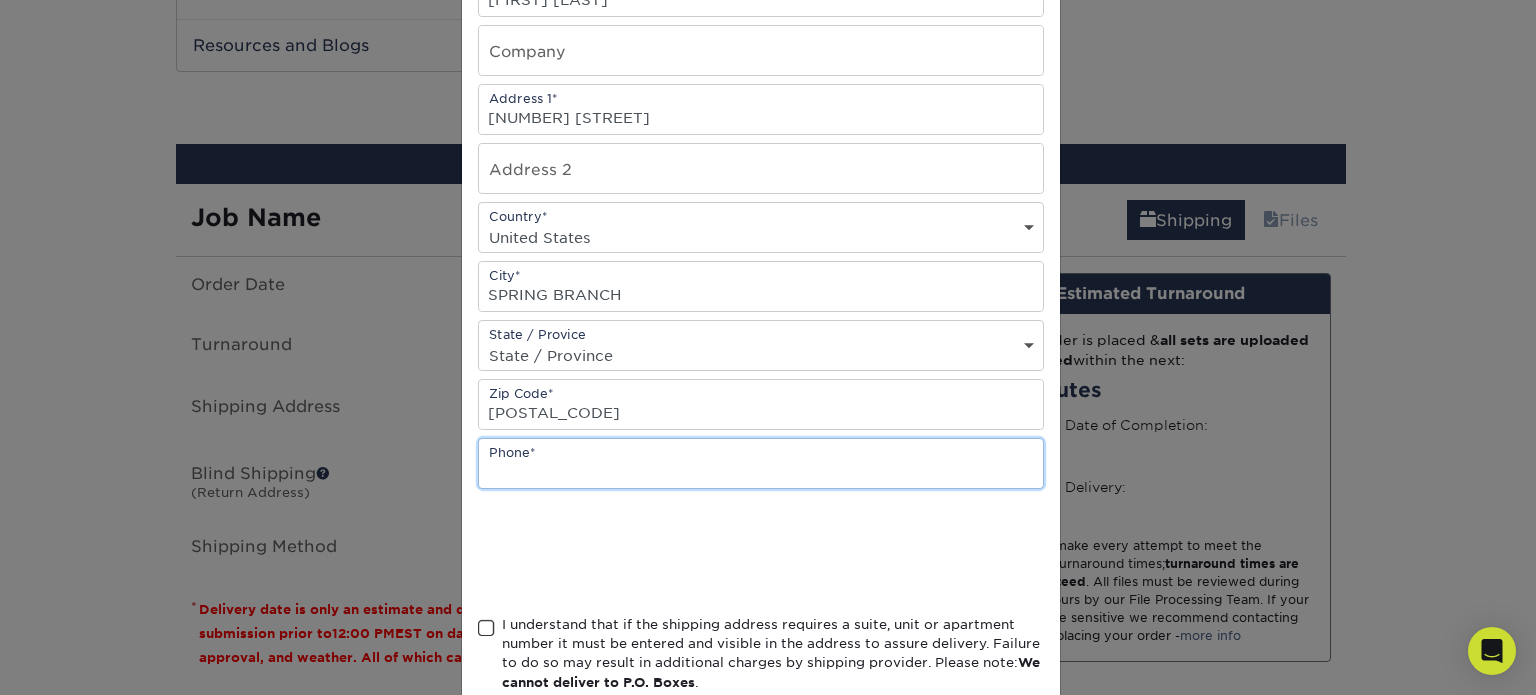 click at bounding box center [761, 463] 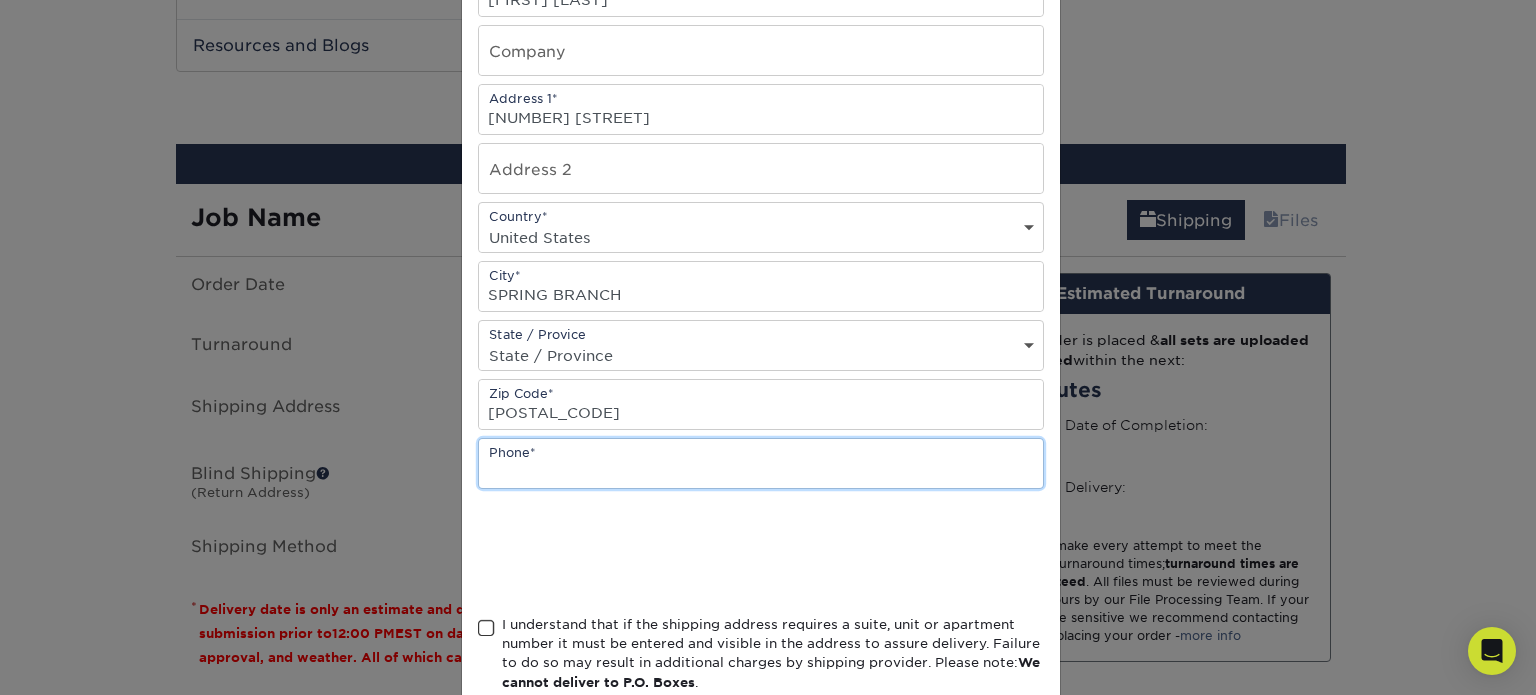 paste on "12104144648" 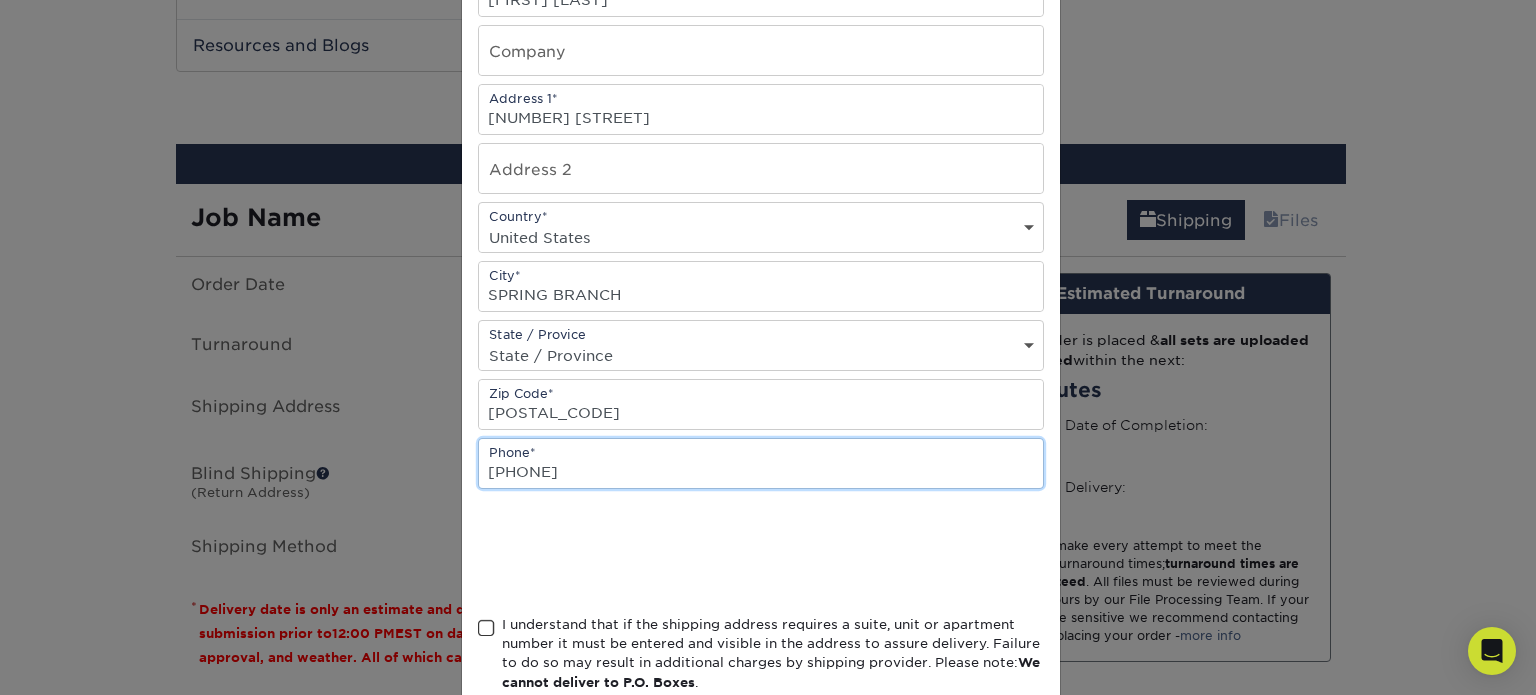 type on "12104144648" 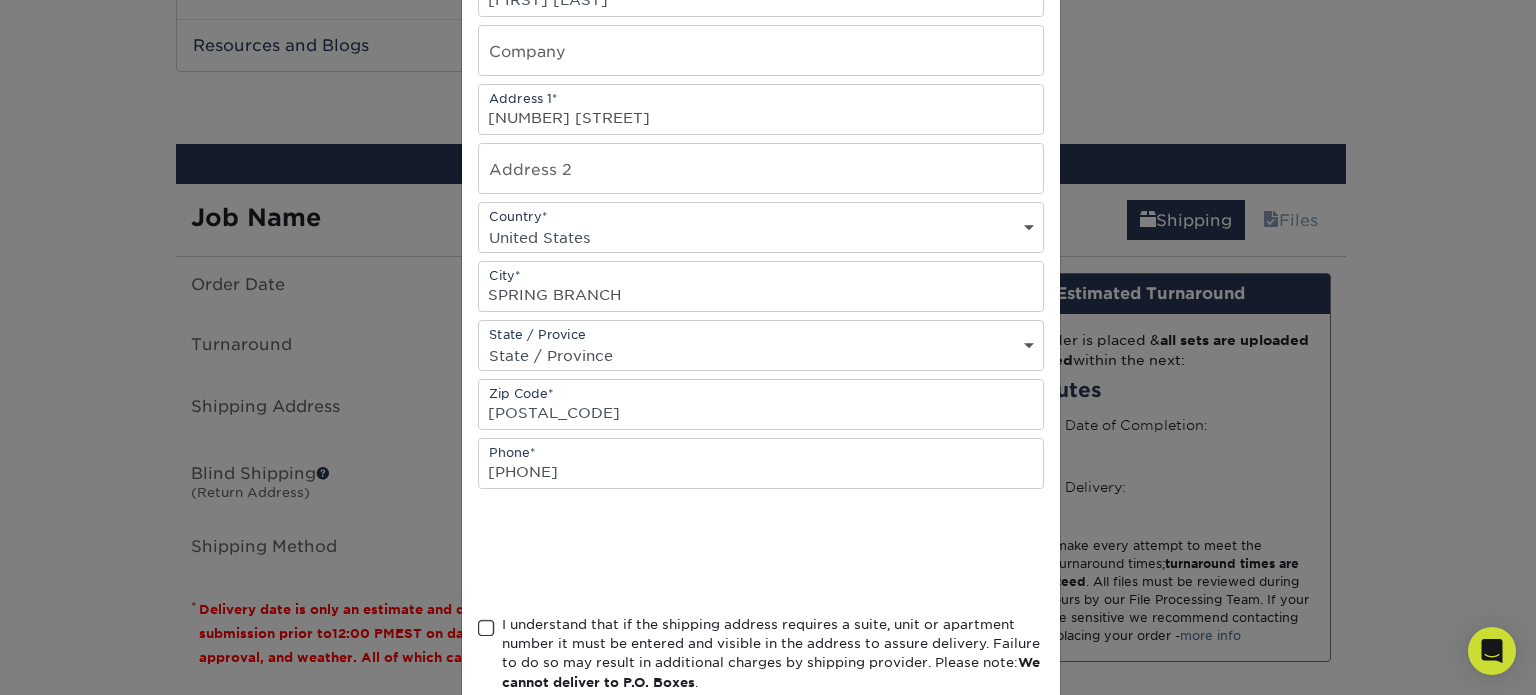 click at bounding box center [486, 628] 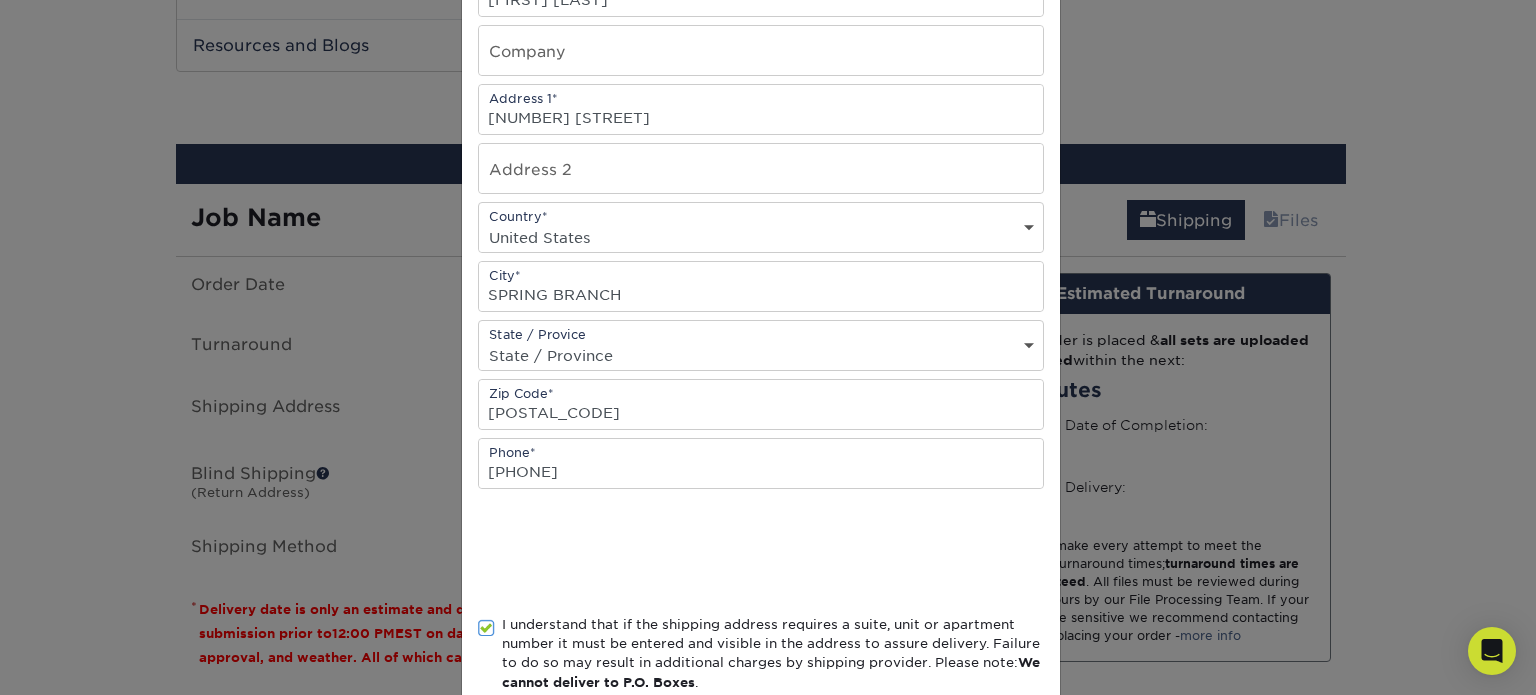 scroll, scrollTop: 386, scrollLeft: 0, axis: vertical 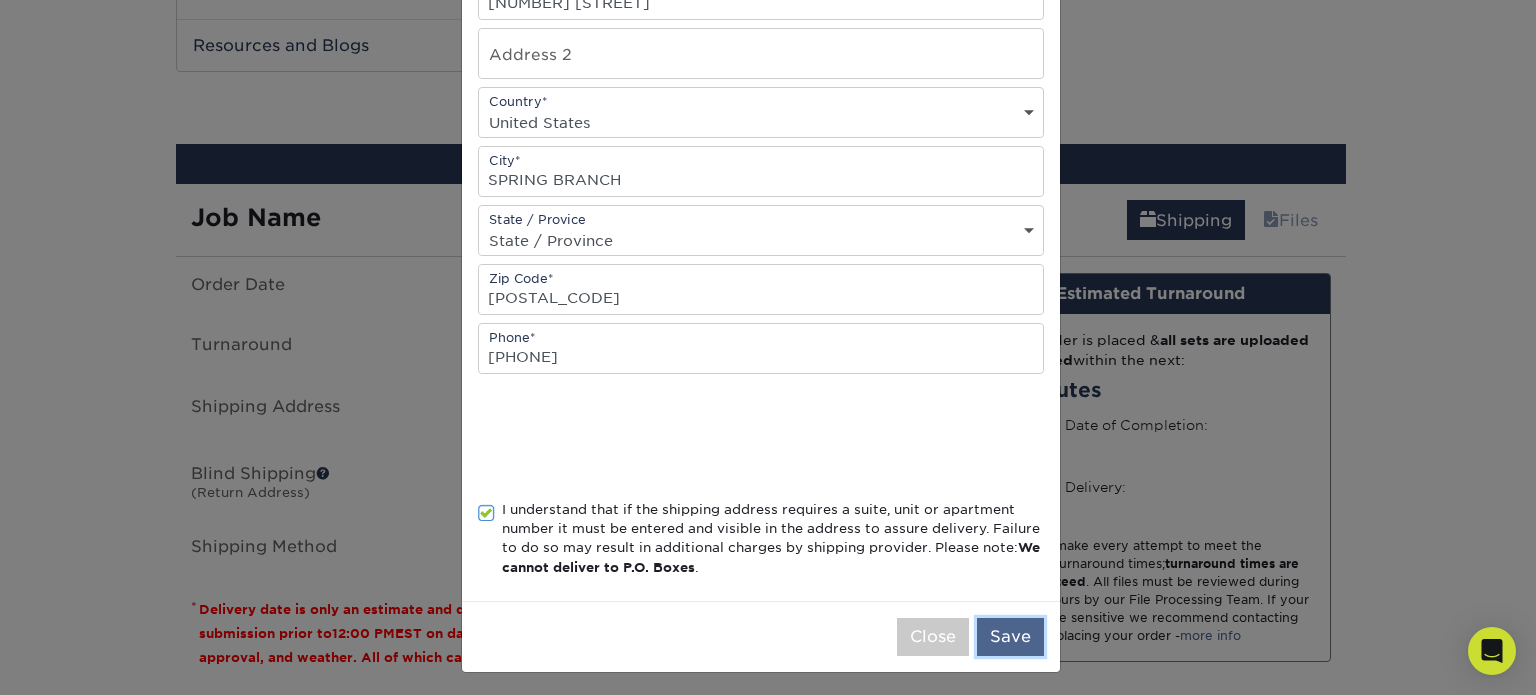 click on "Save" at bounding box center [1010, 637] 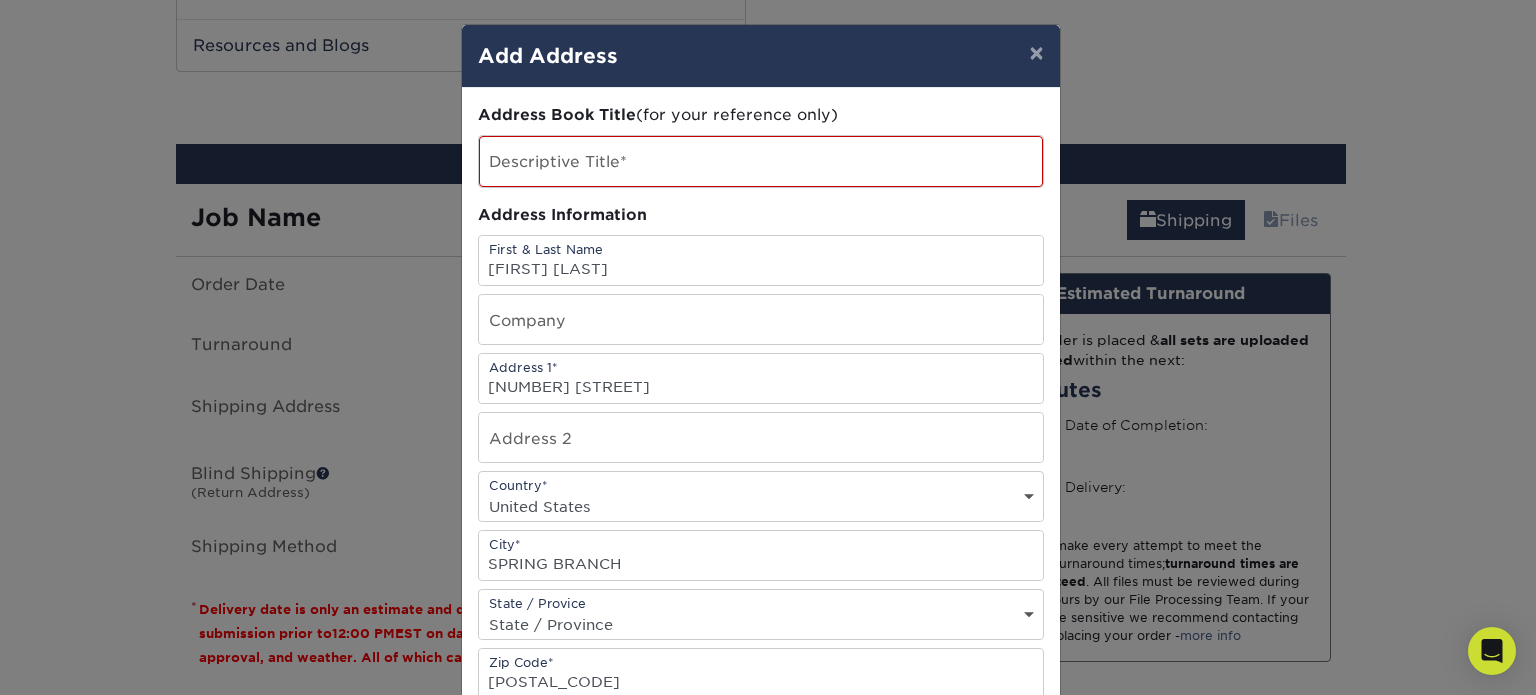 scroll, scrollTop: 0, scrollLeft: 0, axis: both 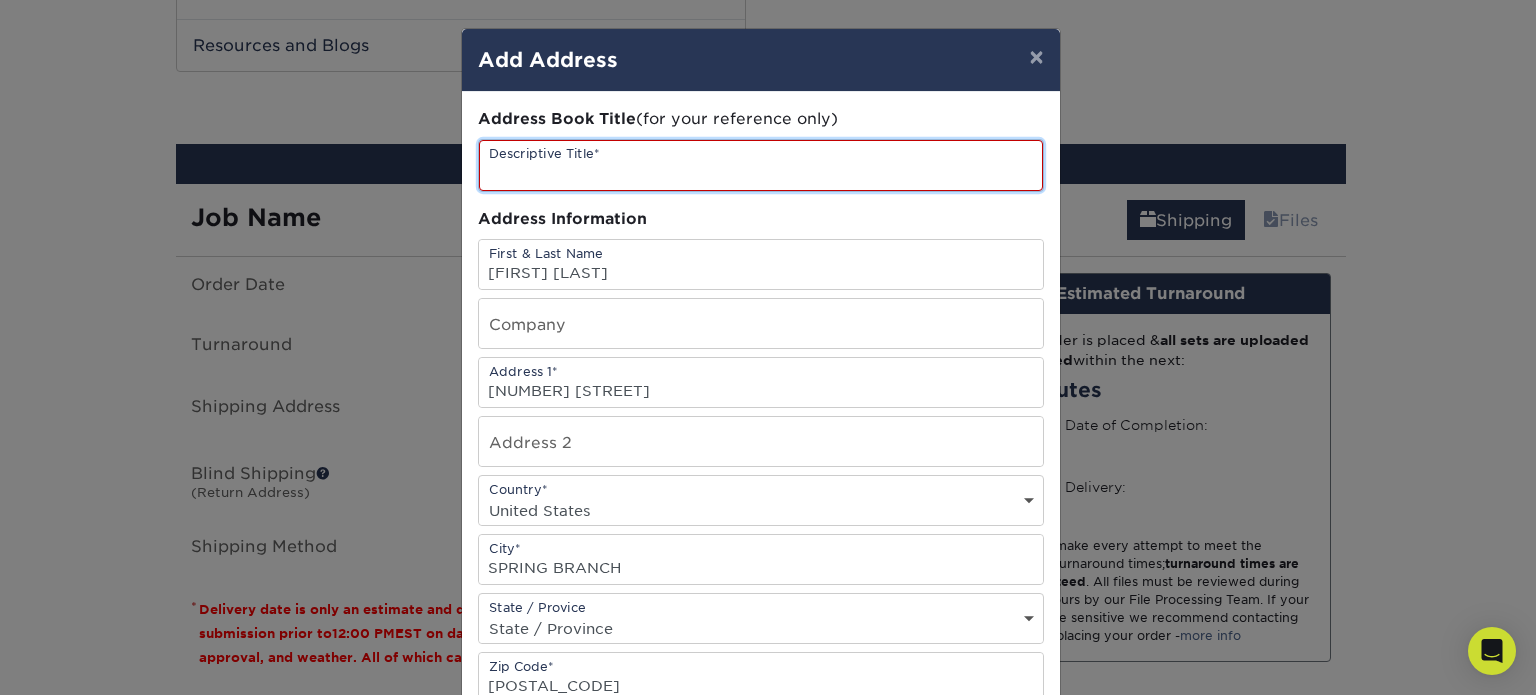click at bounding box center [761, 165] 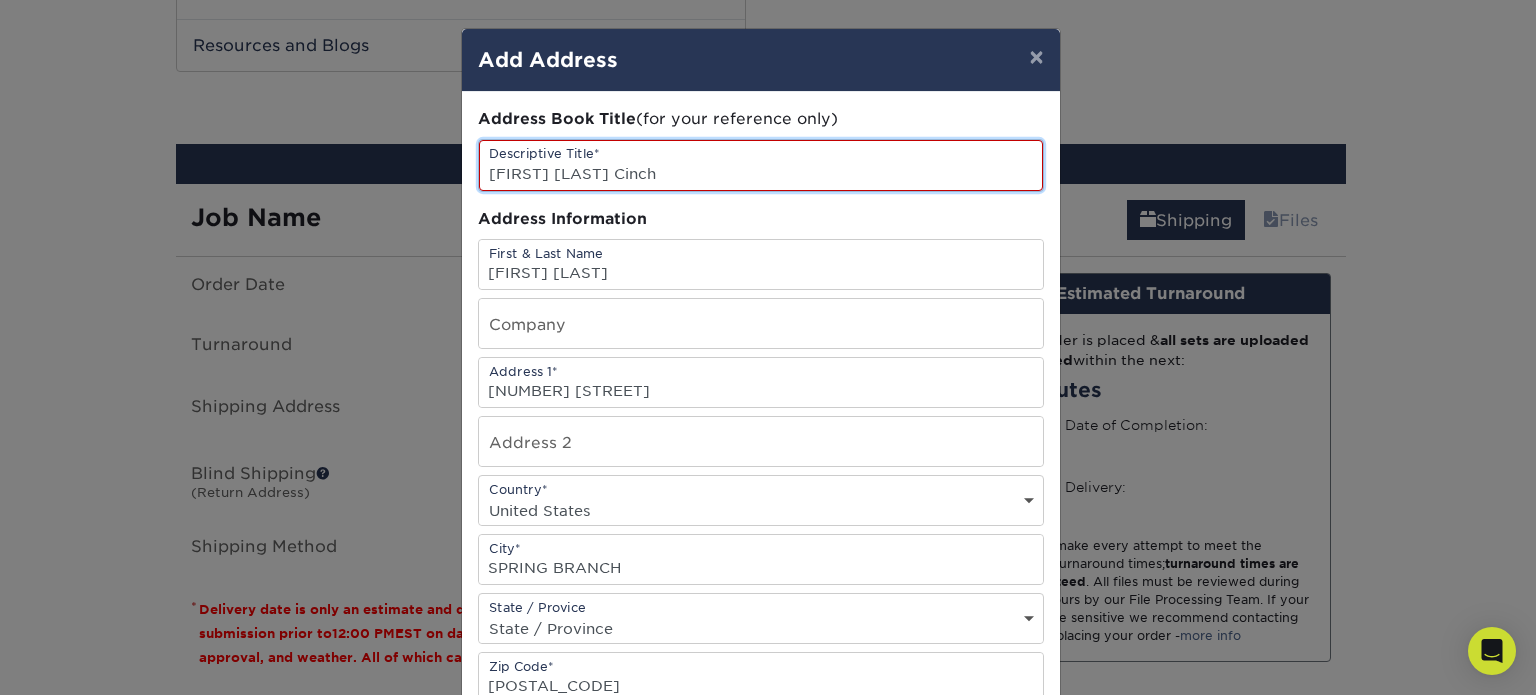 type on "Wes Moore Cinch" 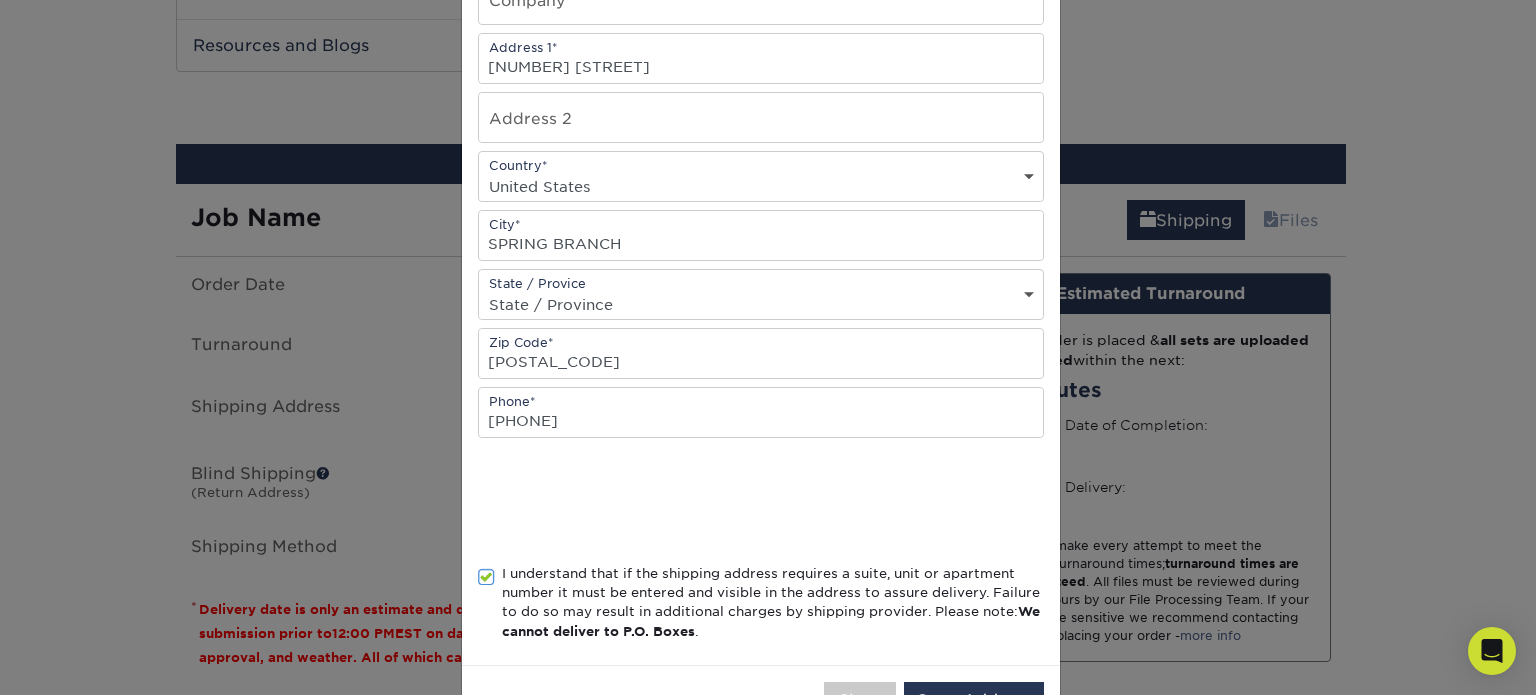 scroll, scrollTop: 388, scrollLeft: 0, axis: vertical 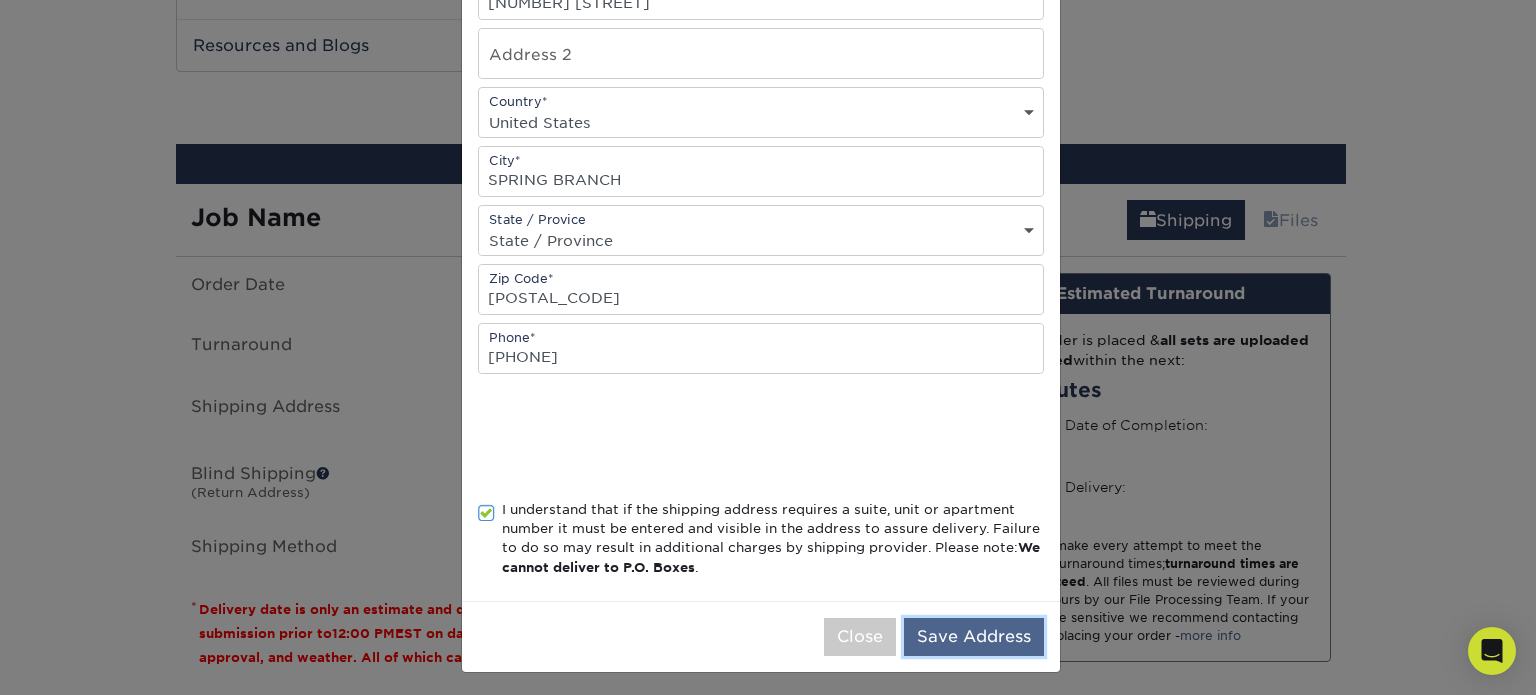 click on "Save Address" at bounding box center (974, 637) 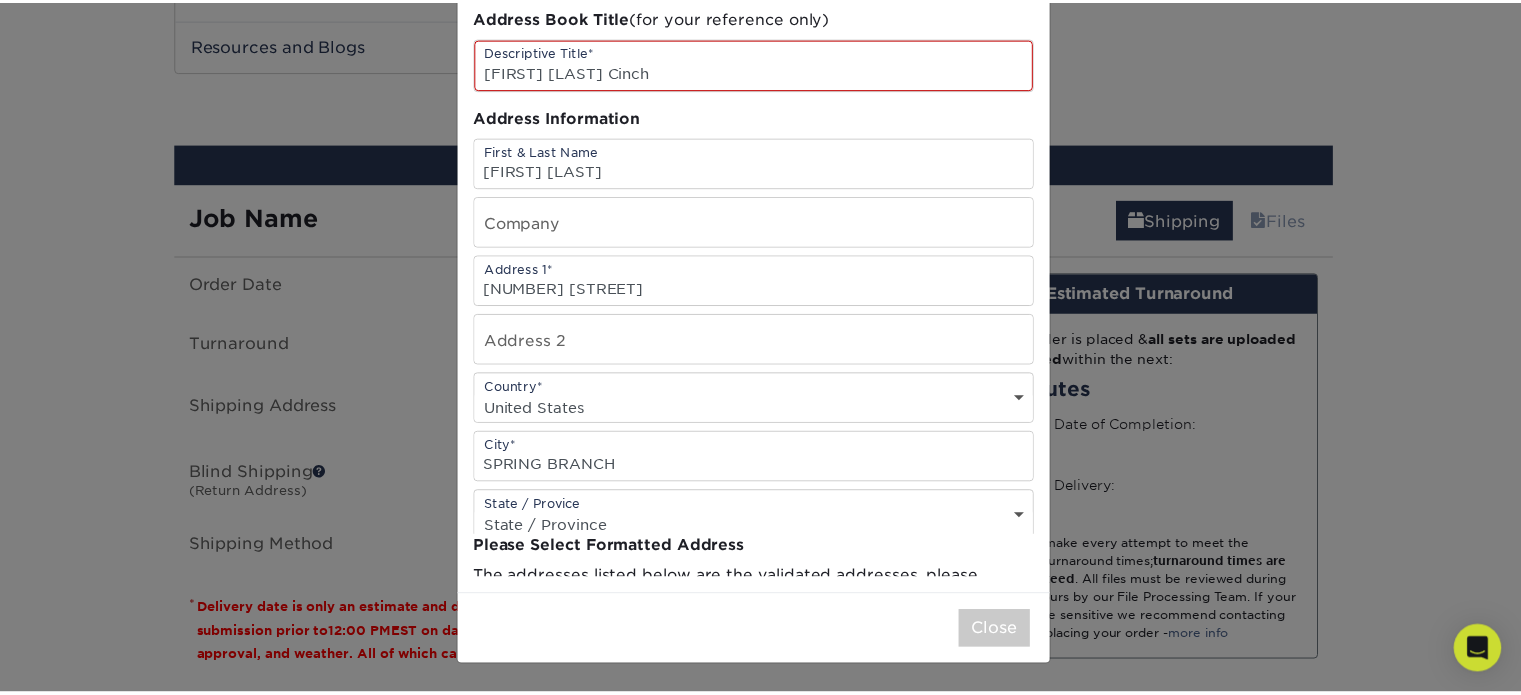 scroll, scrollTop: 0, scrollLeft: 0, axis: both 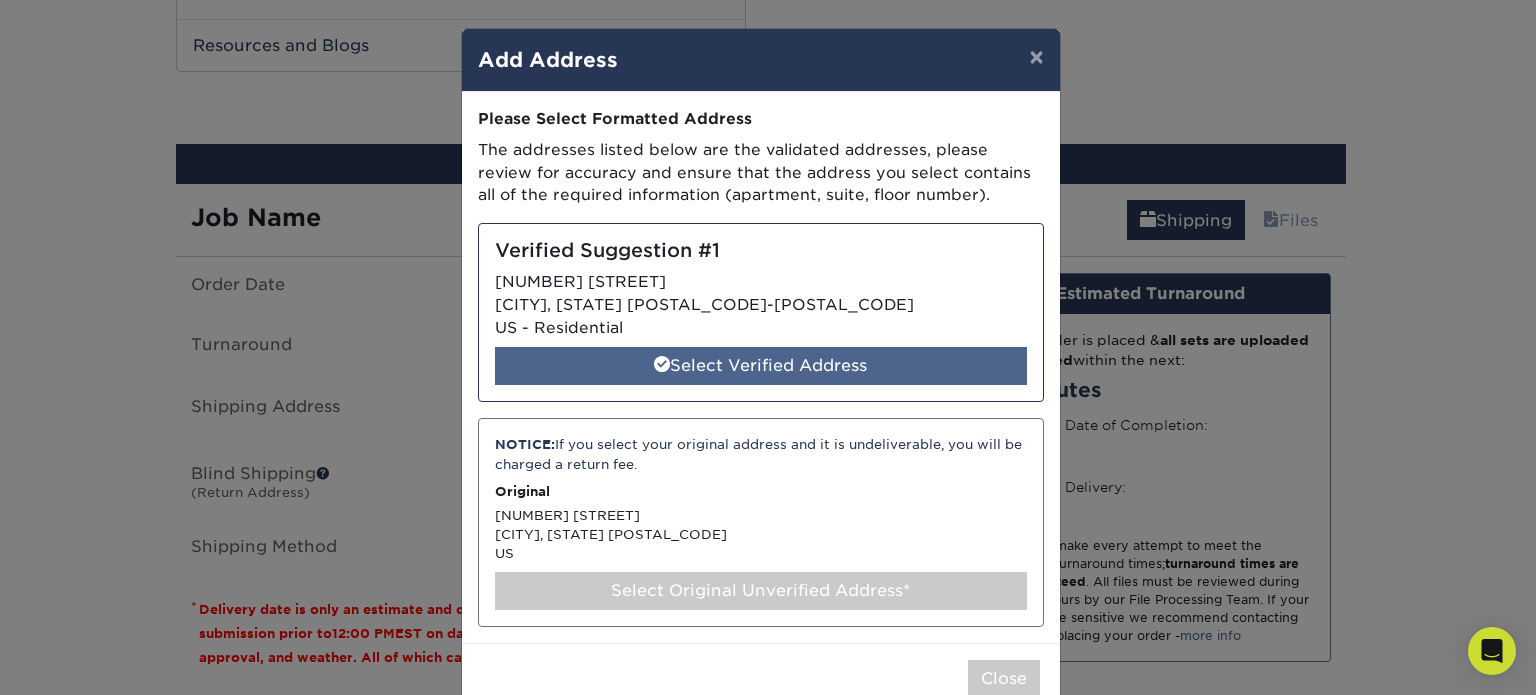 click on "Select Verified Address" at bounding box center [761, 366] 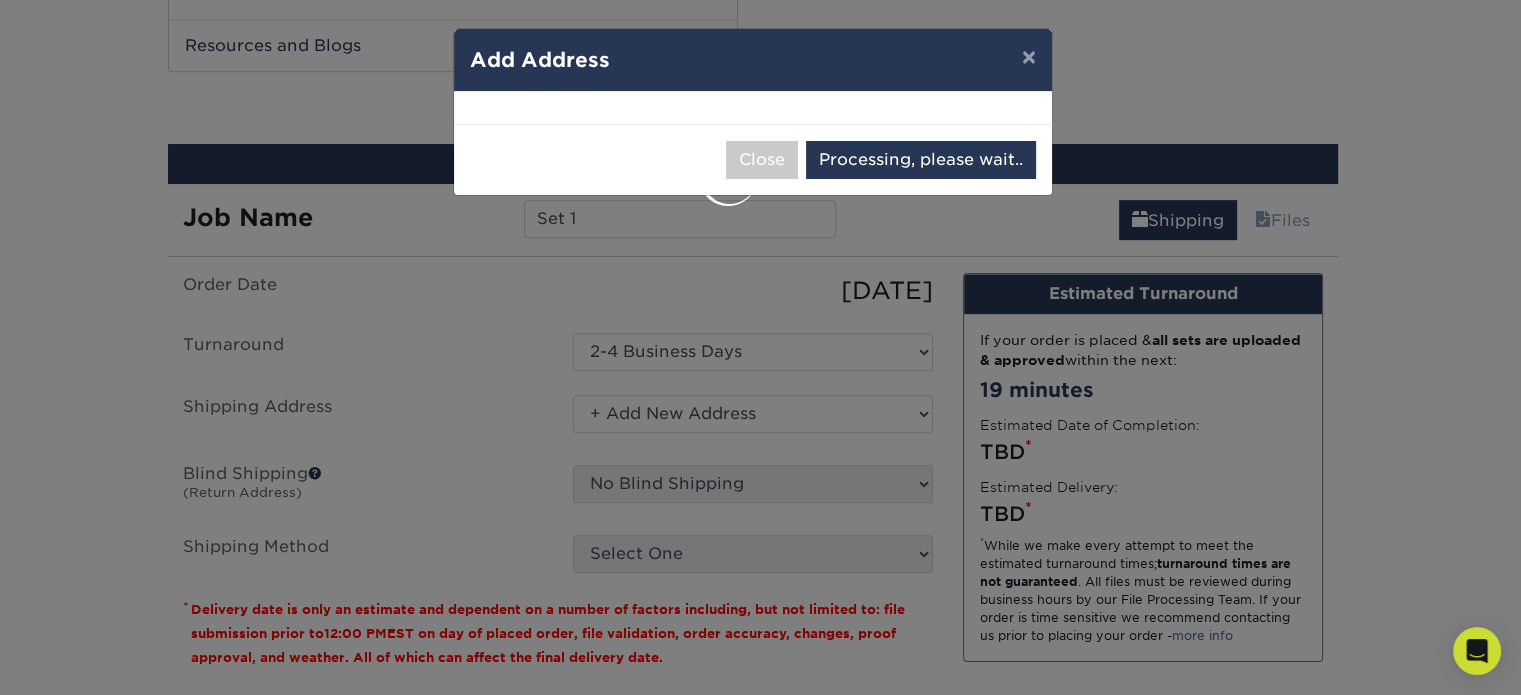 select on "284686" 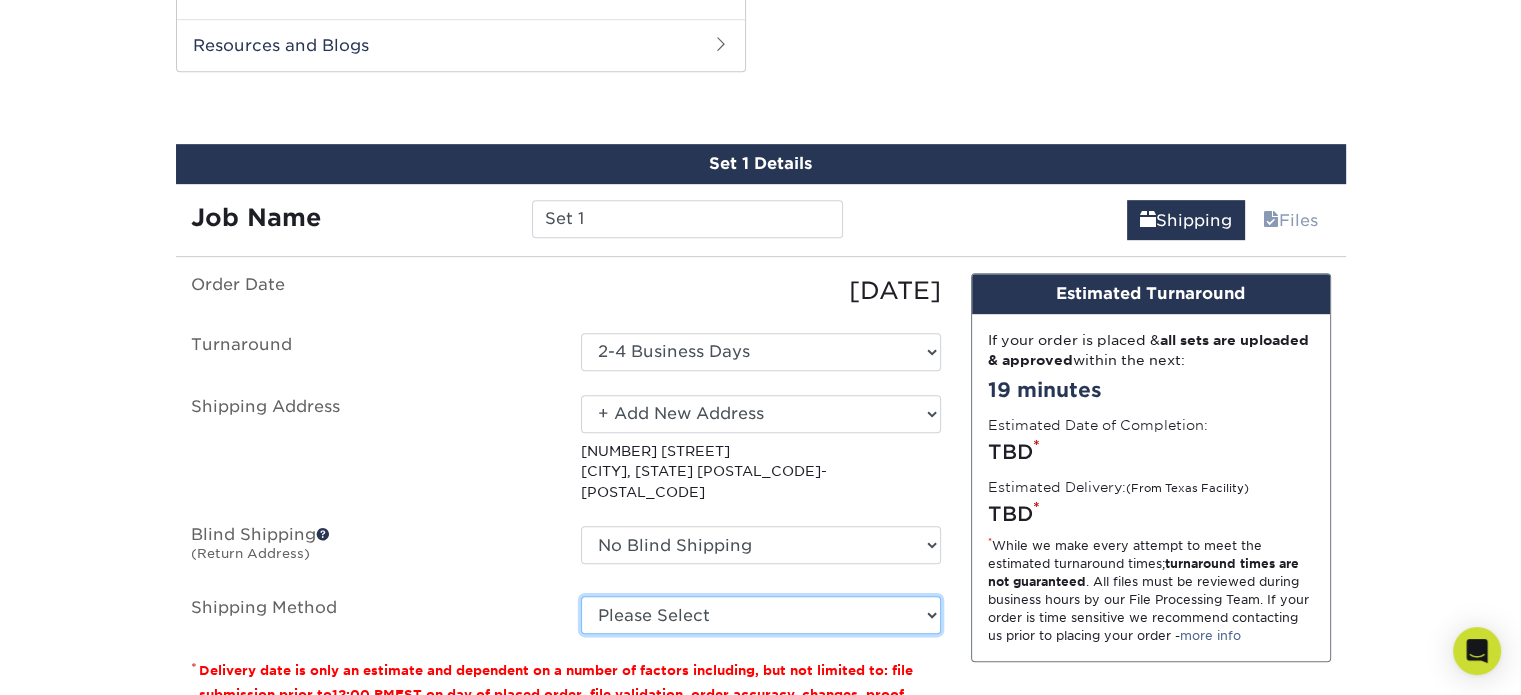 click on "Please Select Ground Shipping (+$8.96) 3 Day Shipping Service (+$25.01) 2 Day Air Shipping (+$25.49) Next Day Shipping by 12 noon (+$40.36) Next Day Air Early A.M. (+$181.40)" at bounding box center (761, 615) 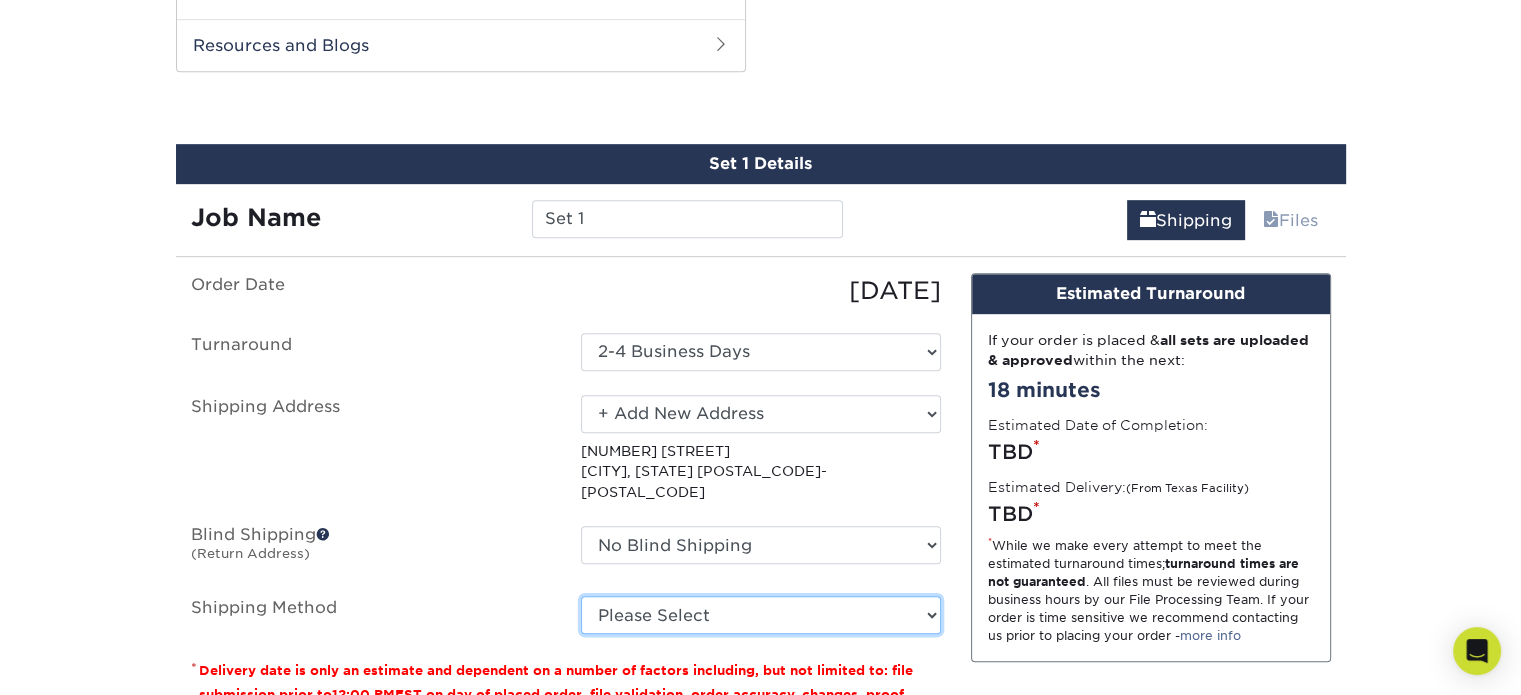 select on "03" 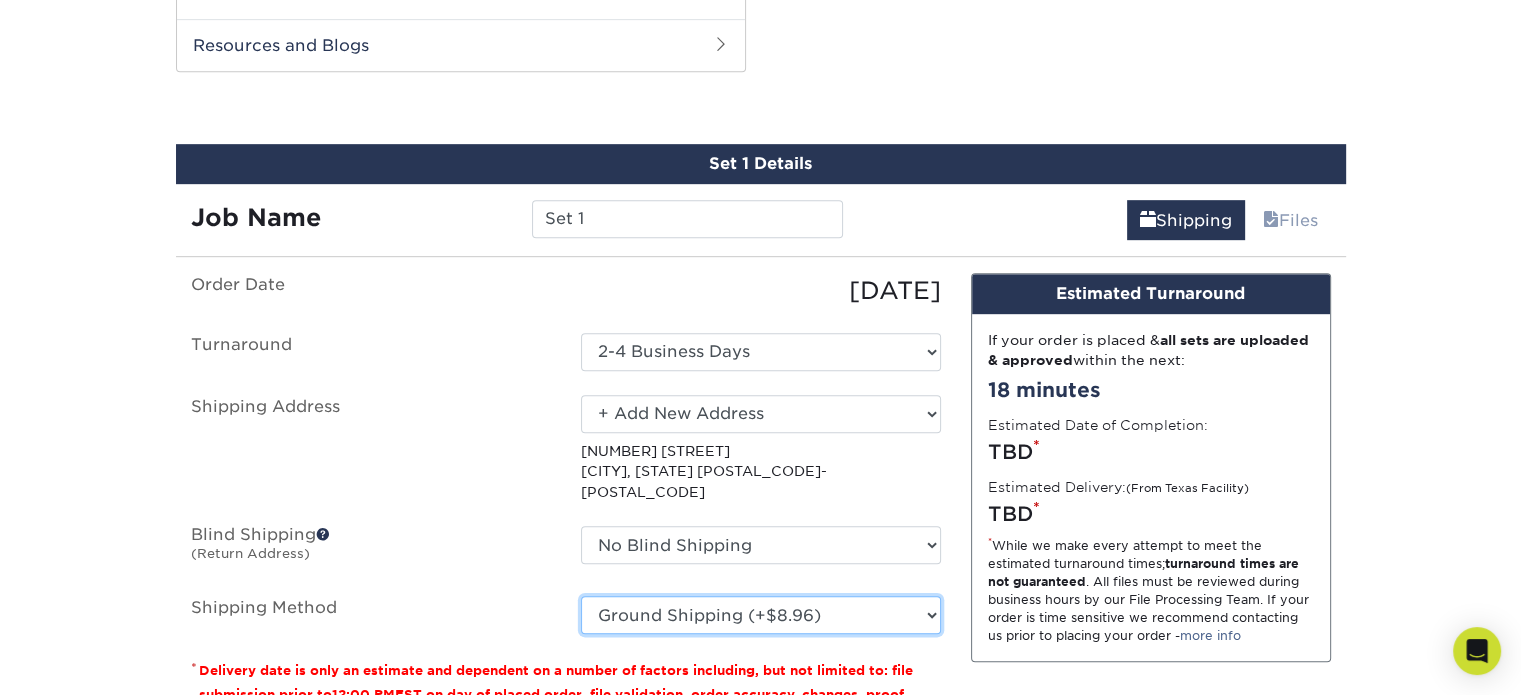 click on "Please Select Ground Shipping (+$8.96) 3 Day Shipping Service (+$25.01) 2 Day Air Shipping (+$25.49) Next Day Shipping by 12 noon (+$40.36) Next Day Air Early A.M. (+$181.40)" at bounding box center (761, 615) 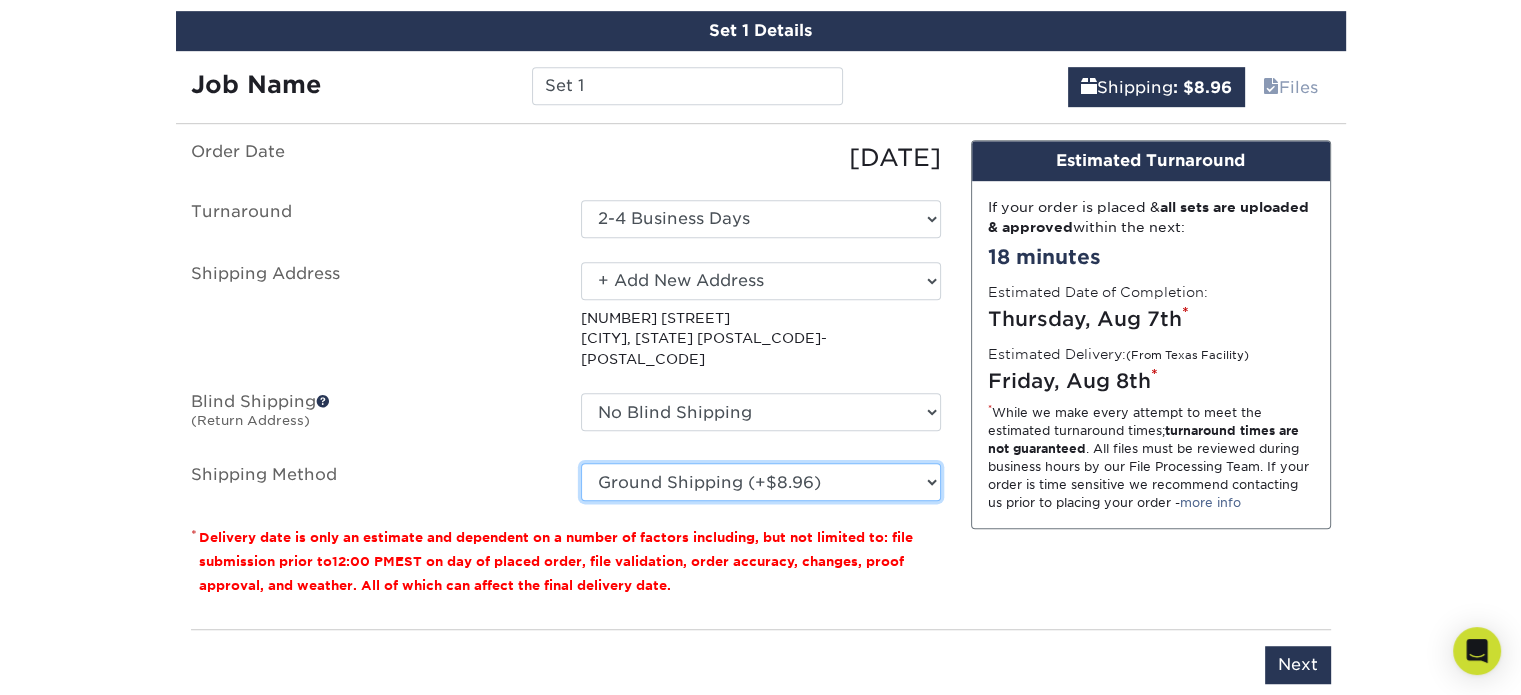 scroll, scrollTop: 1175, scrollLeft: 0, axis: vertical 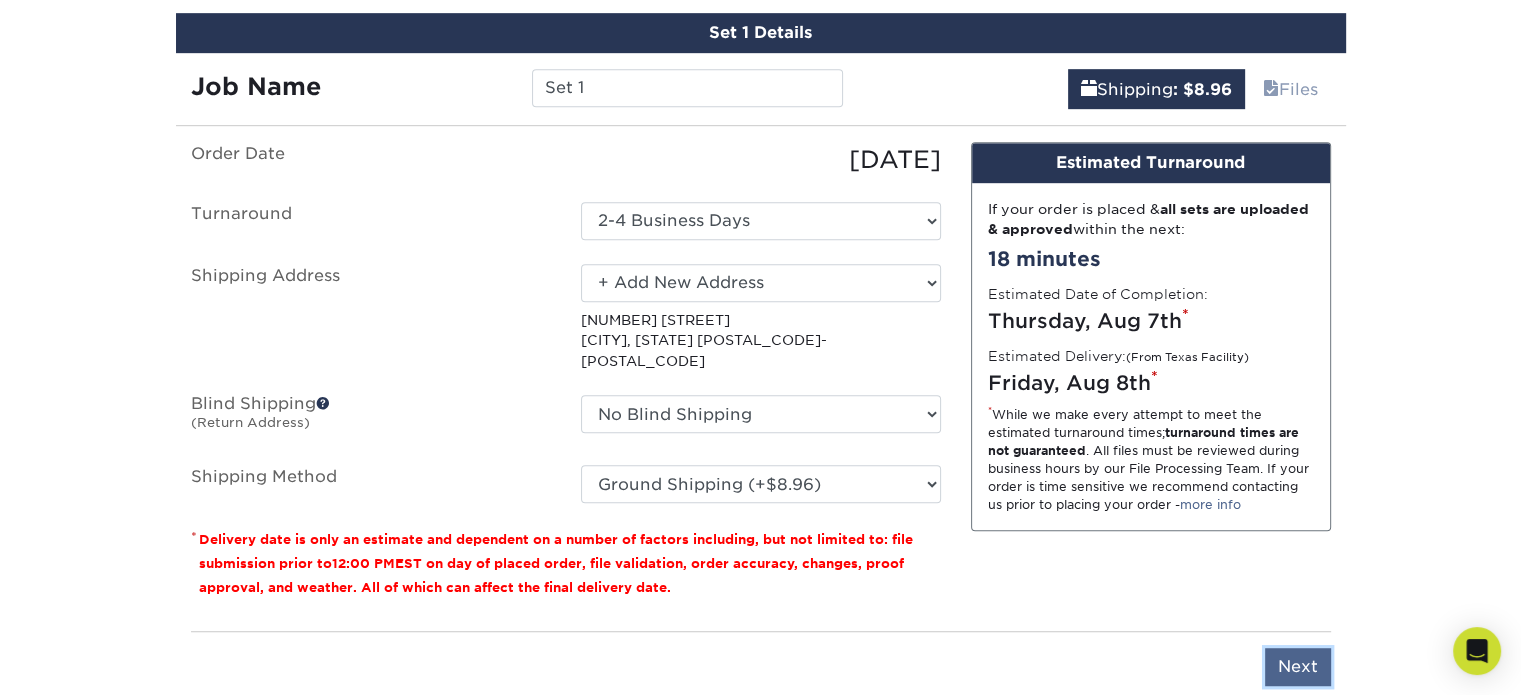 click on "Next" at bounding box center [1298, 667] 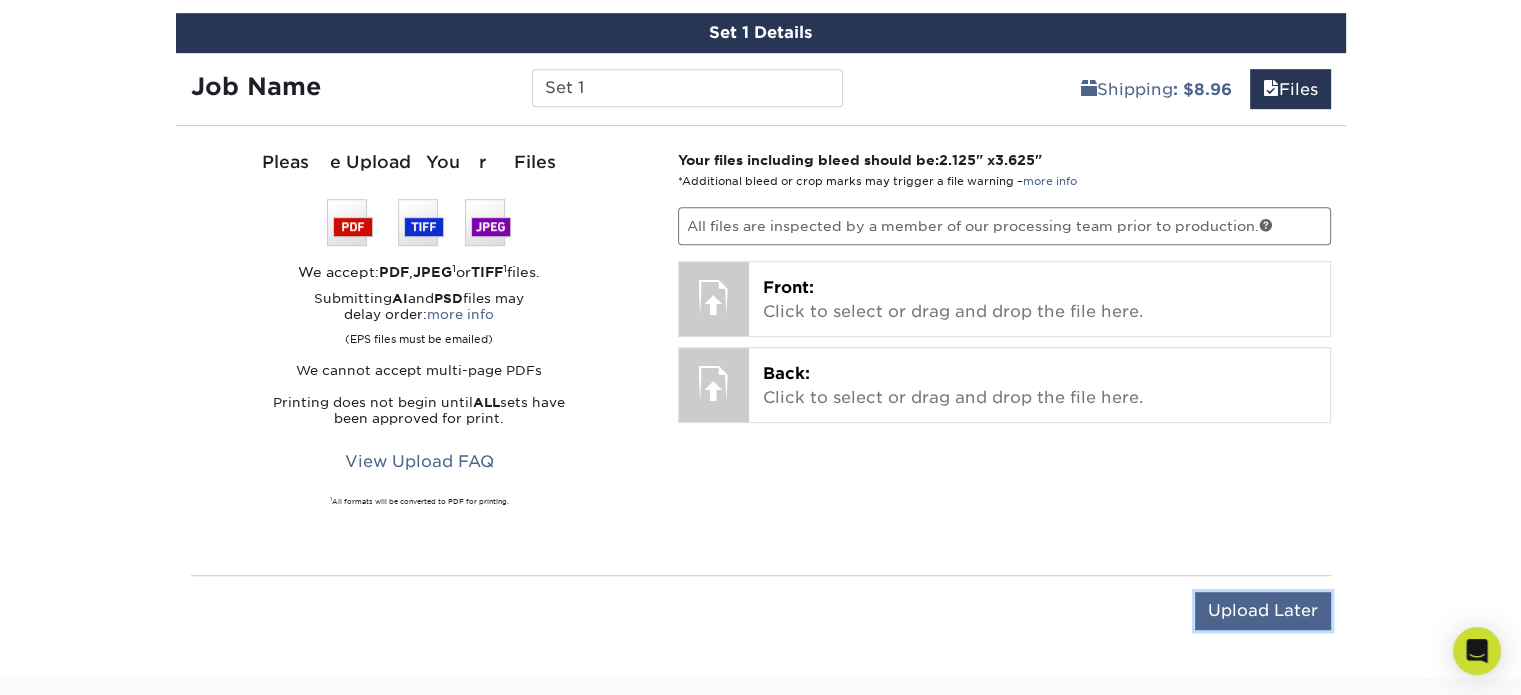 click on "Upload Later" at bounding box center (1263, 611) 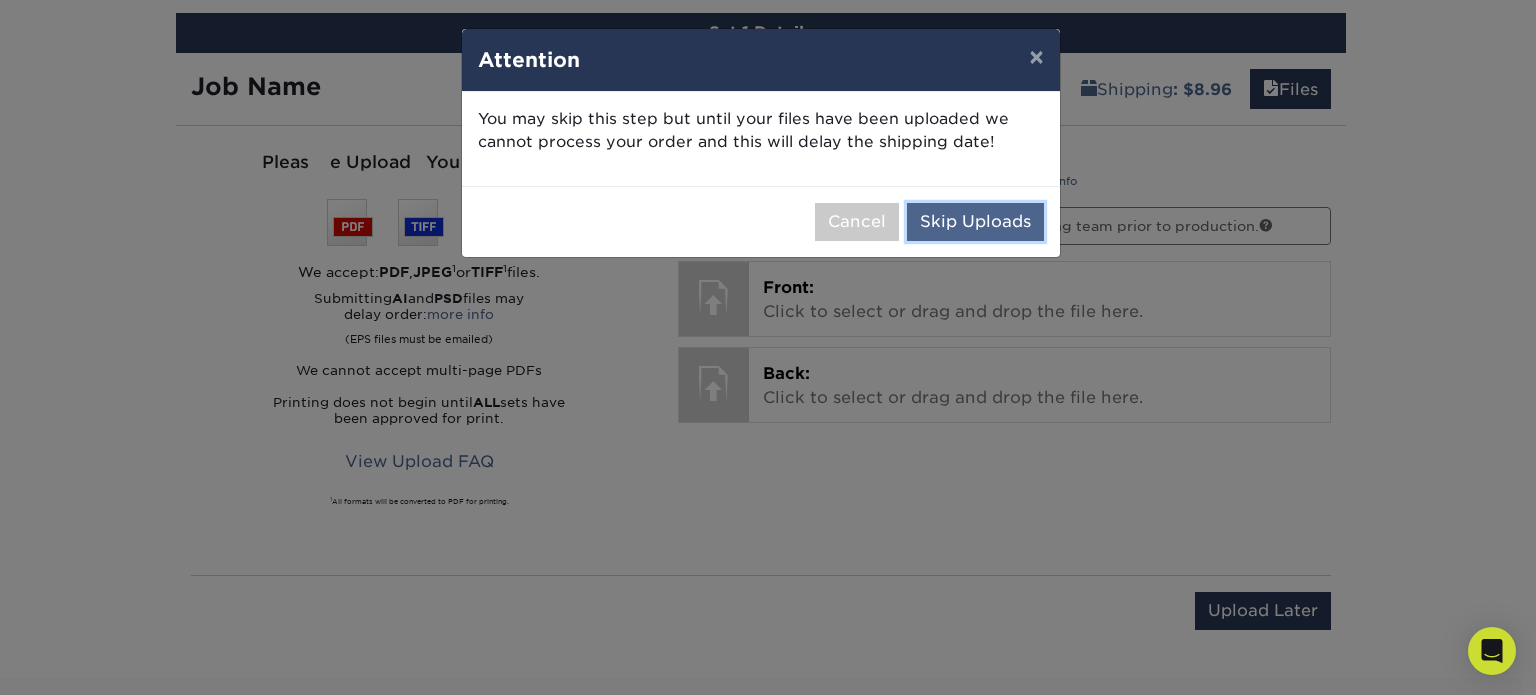 click on "Skip Uploads" at bounding box center (975, 222) 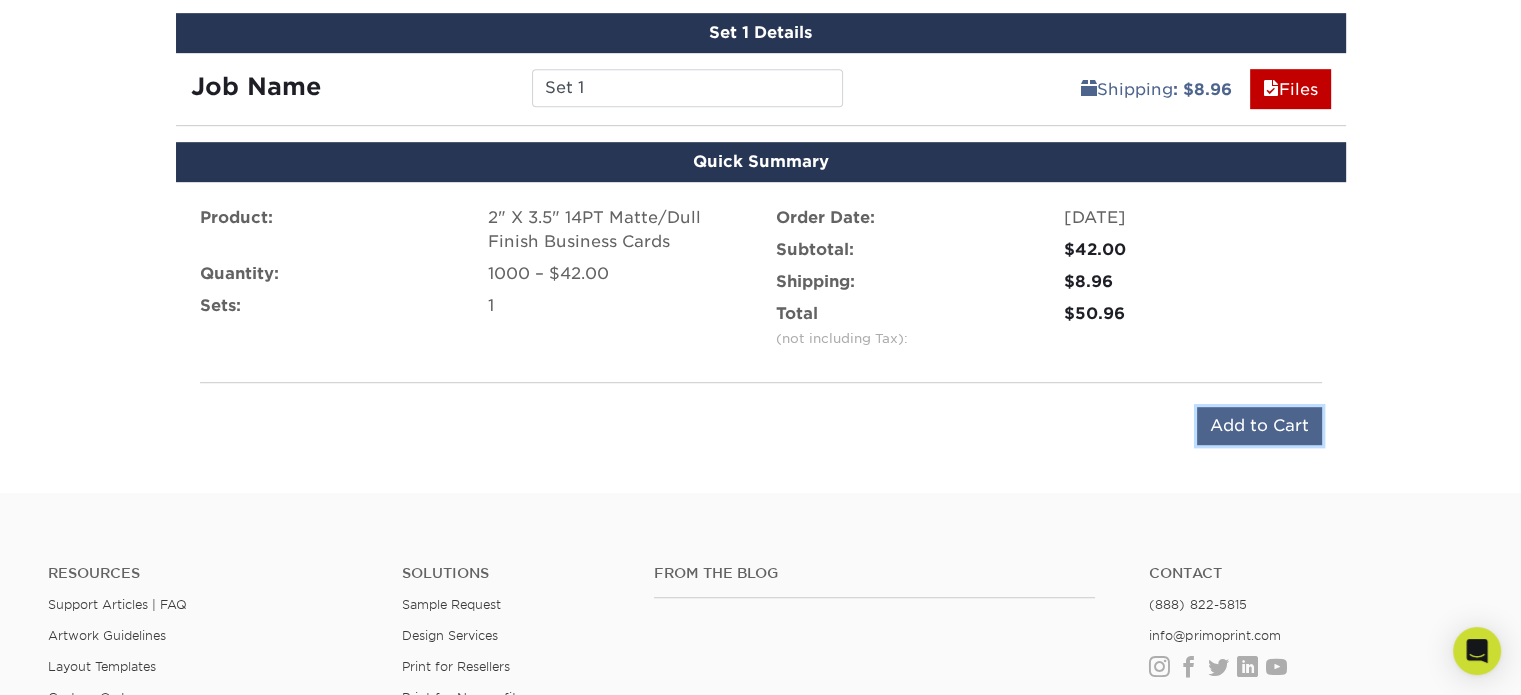 click on "Add to Cart" at bounding box center (1259, 426) 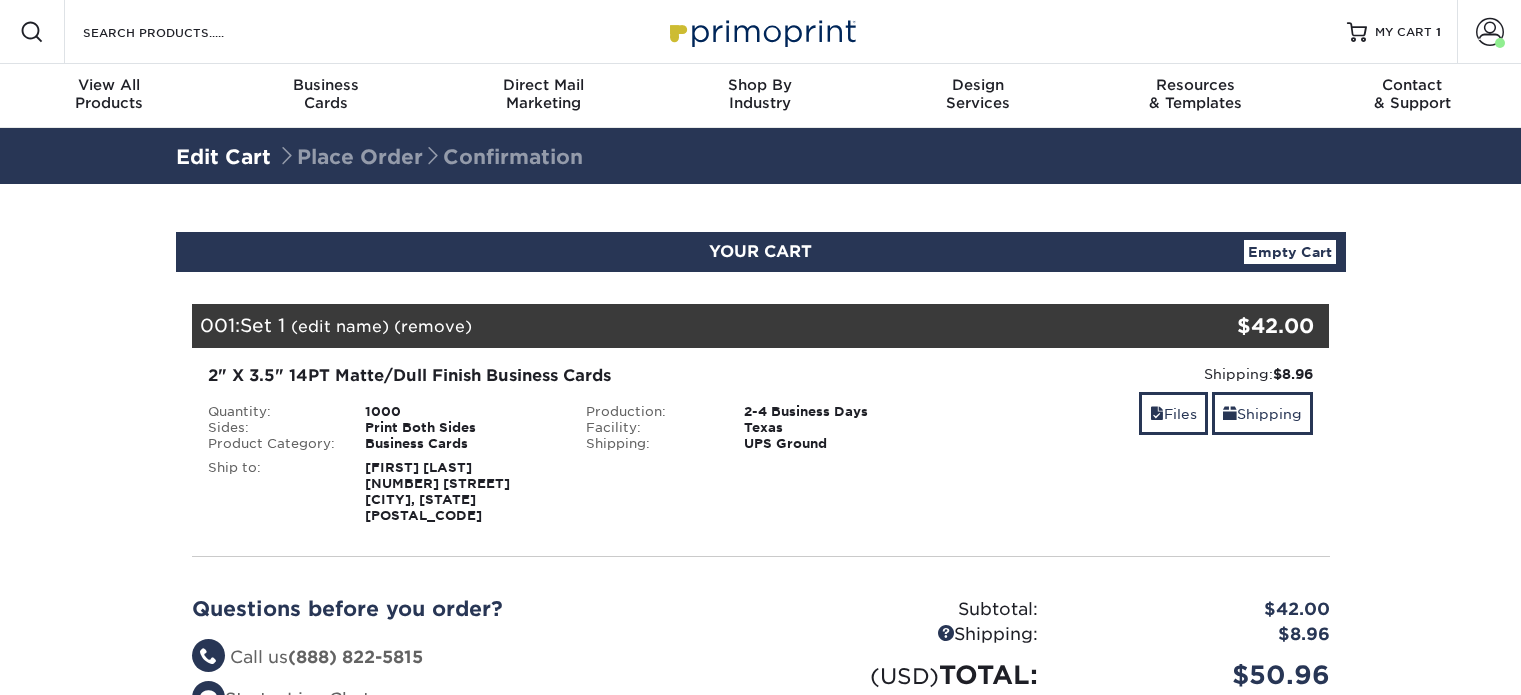 scroll, scrollTop: 0, scrollLeft: 0, axis: both 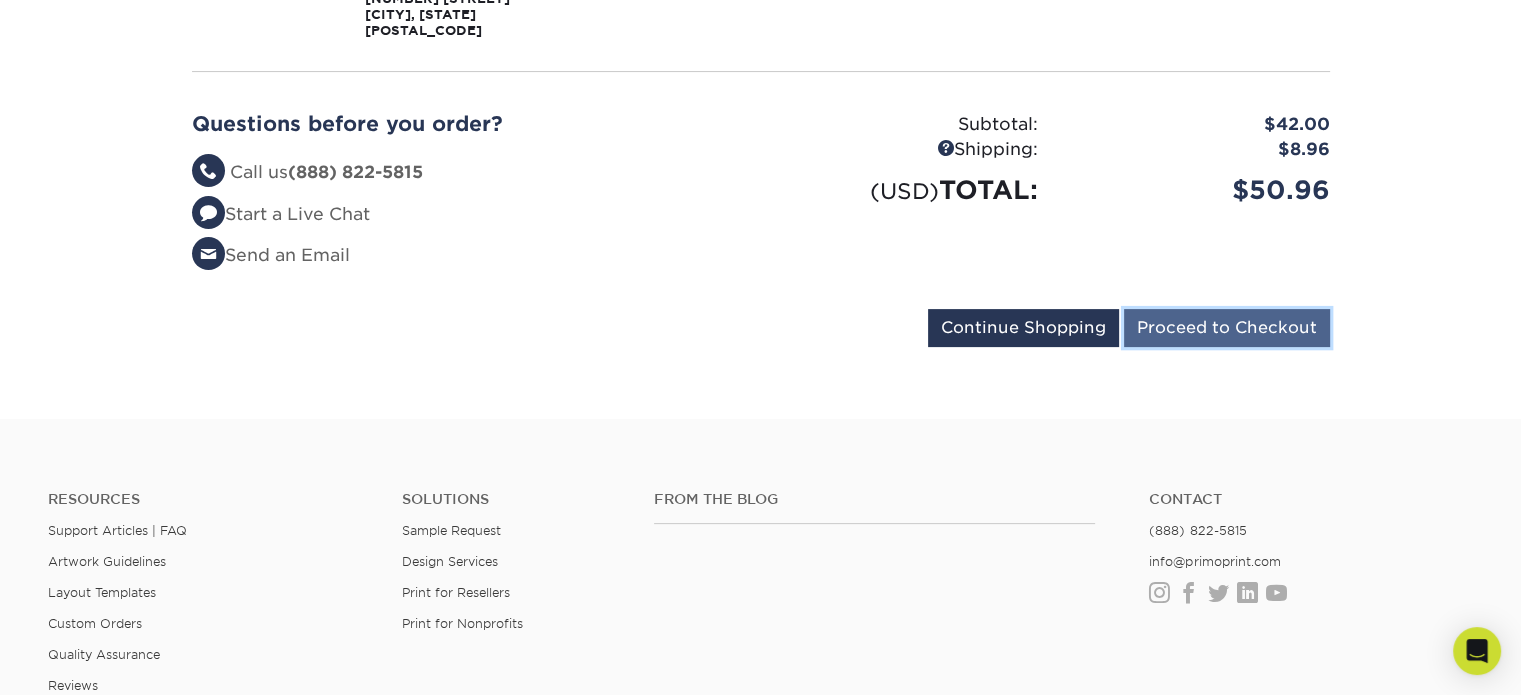 click on "Proceed to Checkout" at bounding box center [1227, 328] 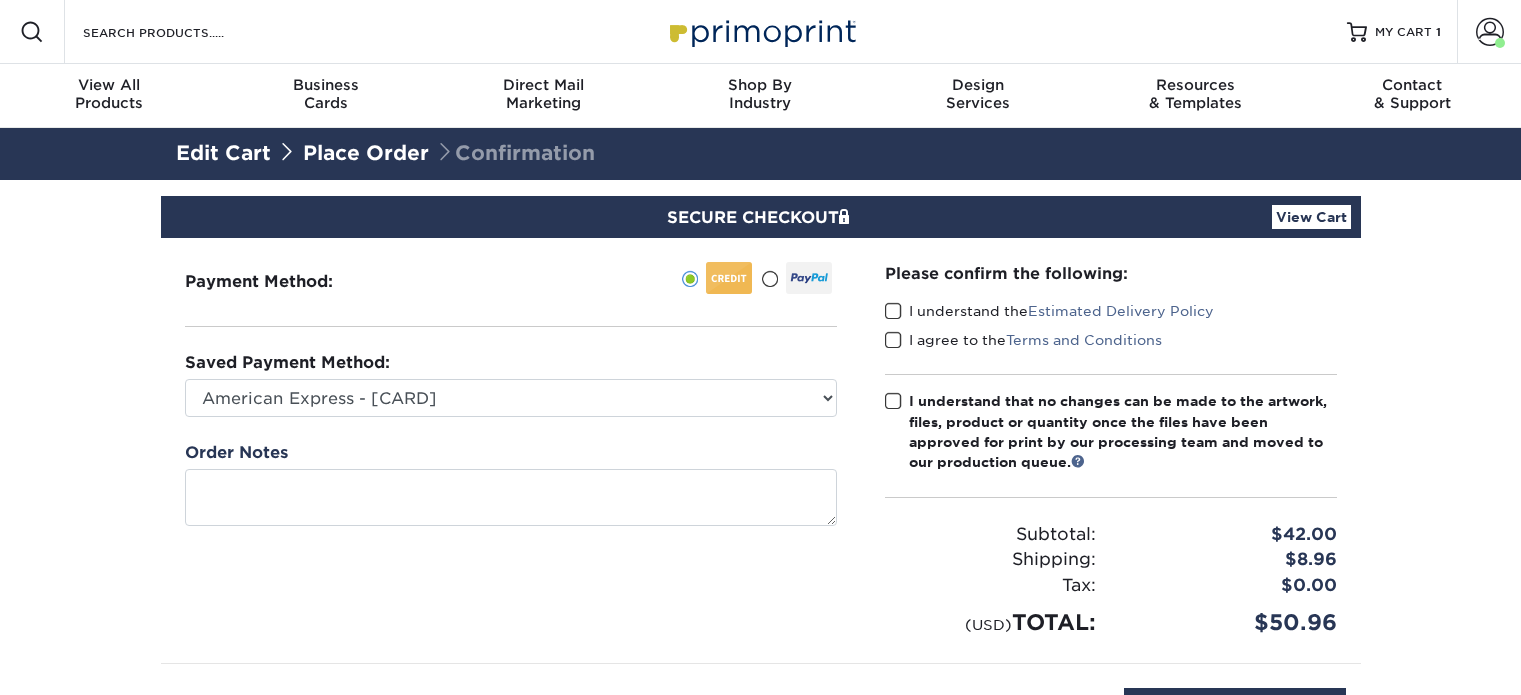scroll, scrollTop: 0, scrollLeft: 0, axis: both 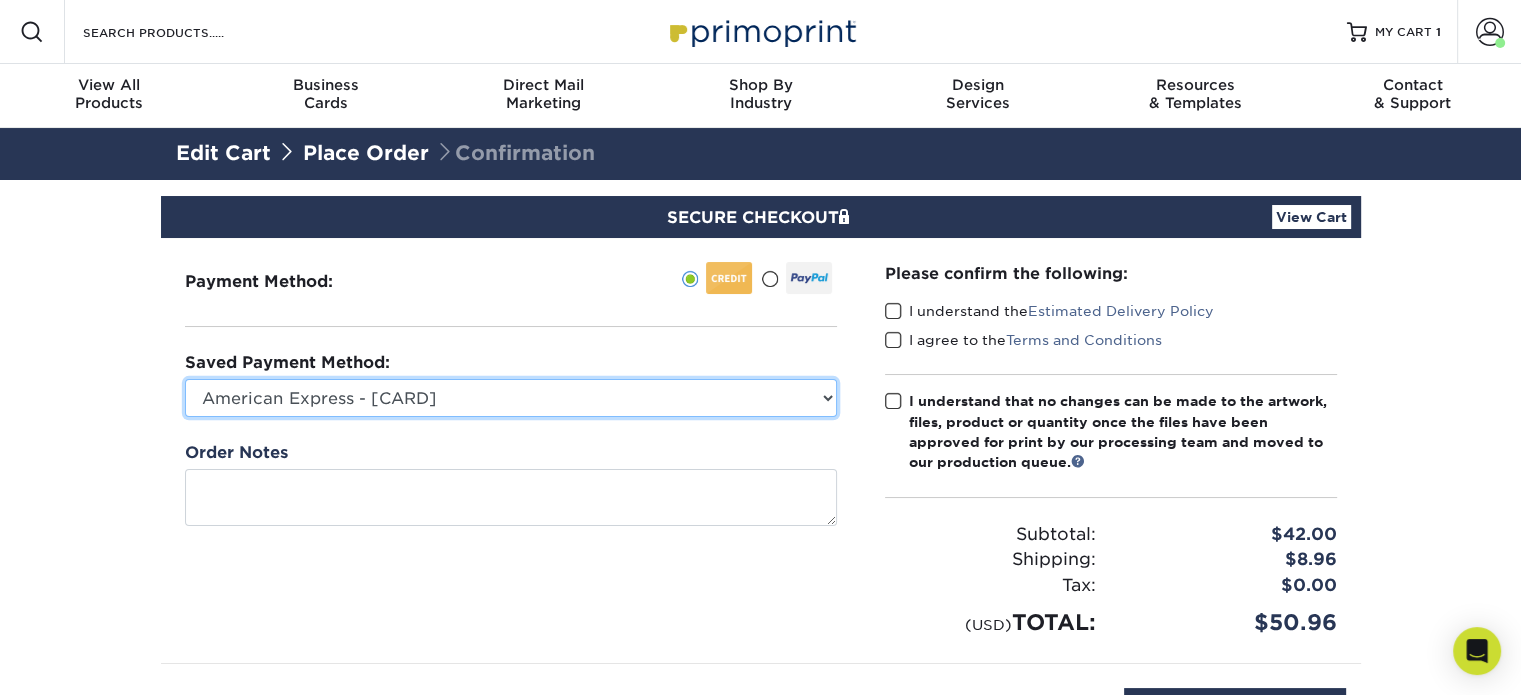 click on "American Express - XXXX1035 American Express - XXXX2033 American Express - XXXX3031 New Credit Card" at bounding box center (511, 398) 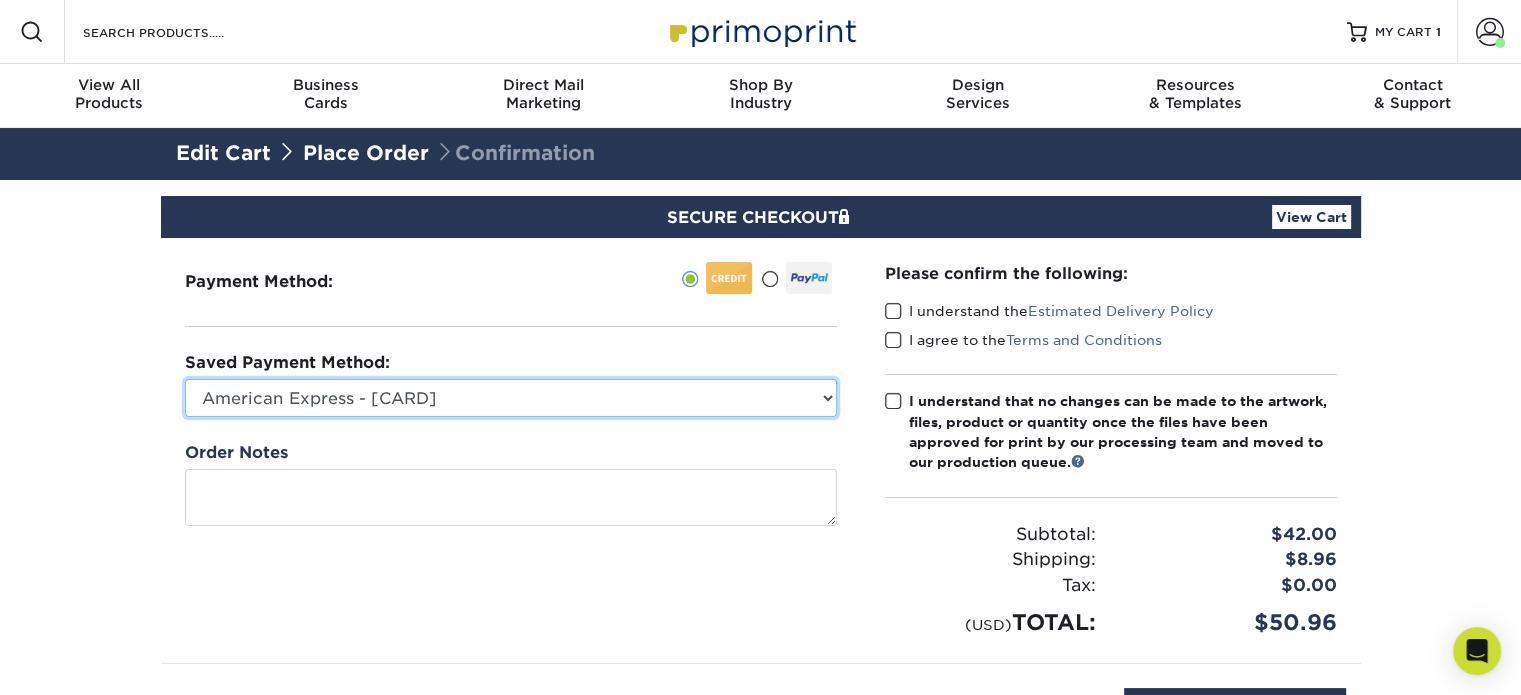 select on "72526" 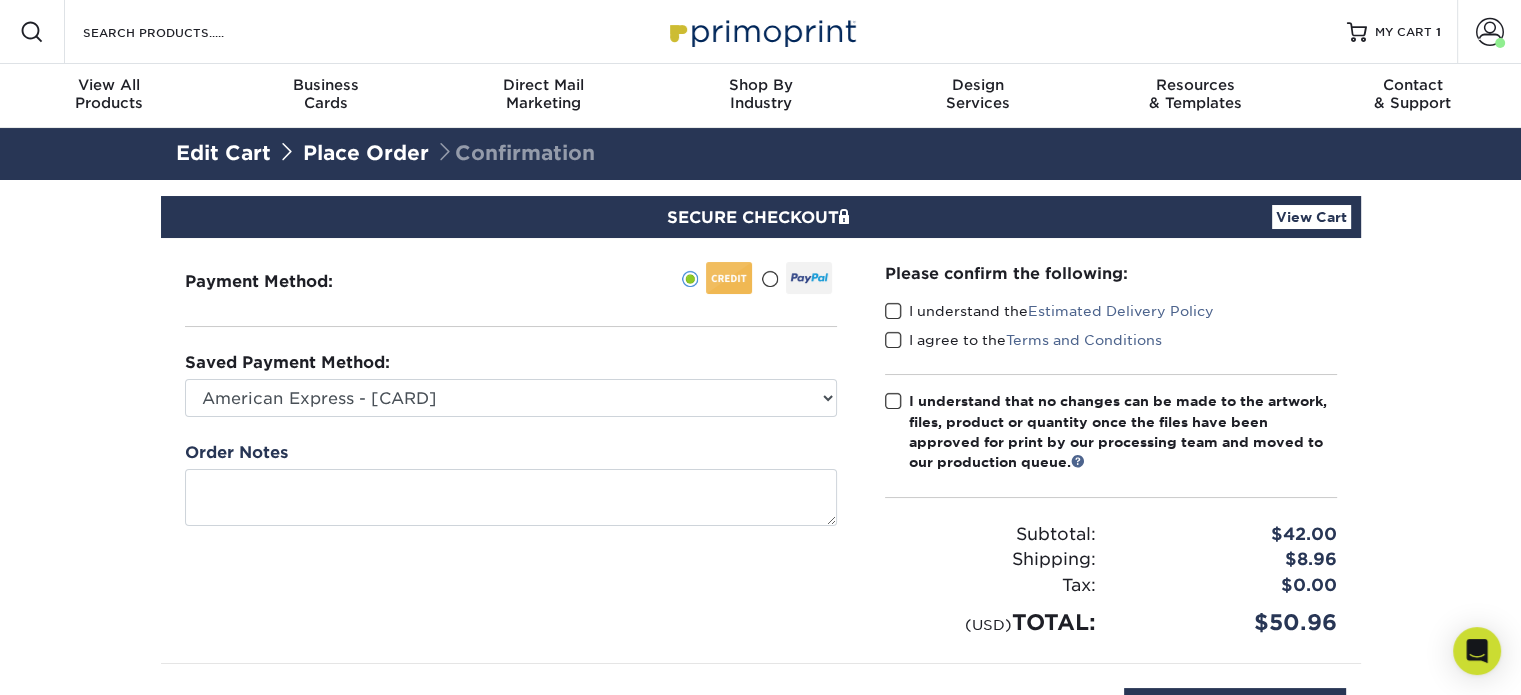 click at bounding box center [893, 311] 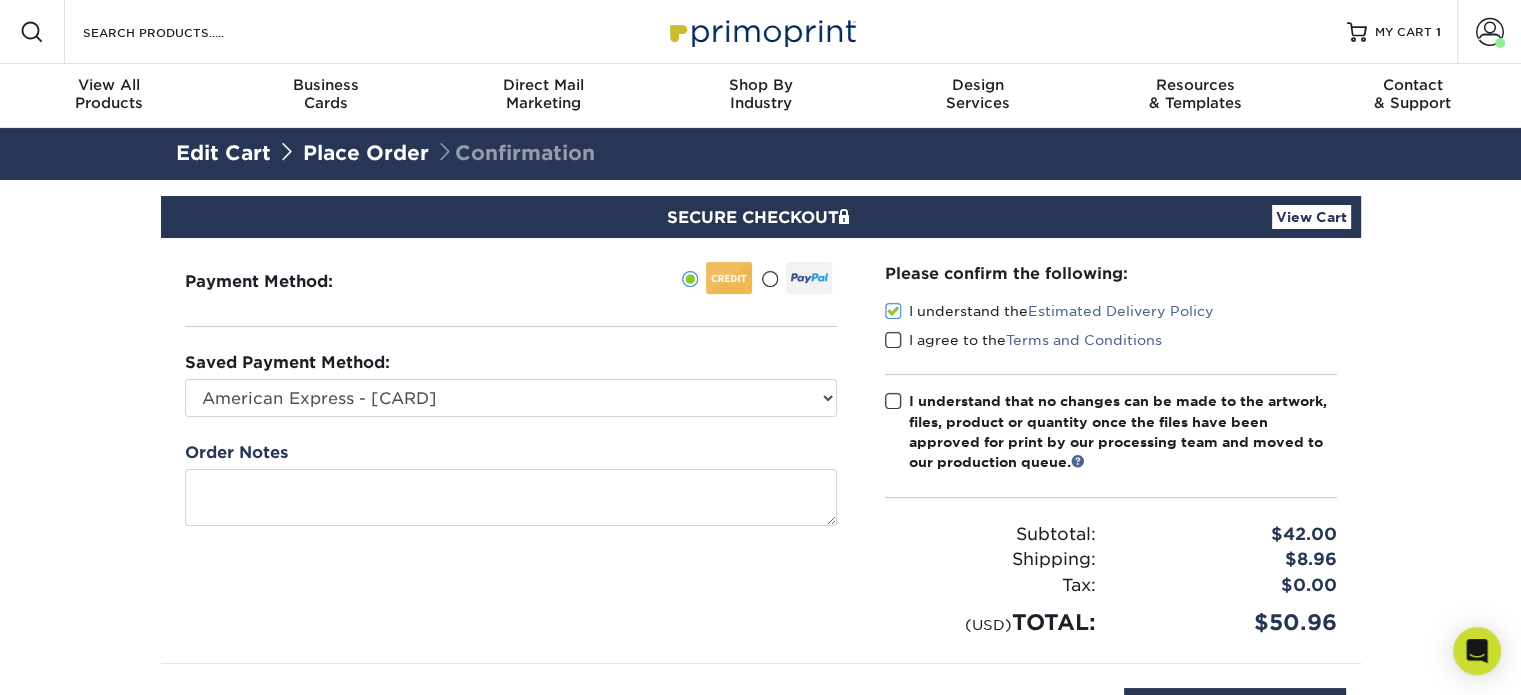 click at bounding box center (893, 340) 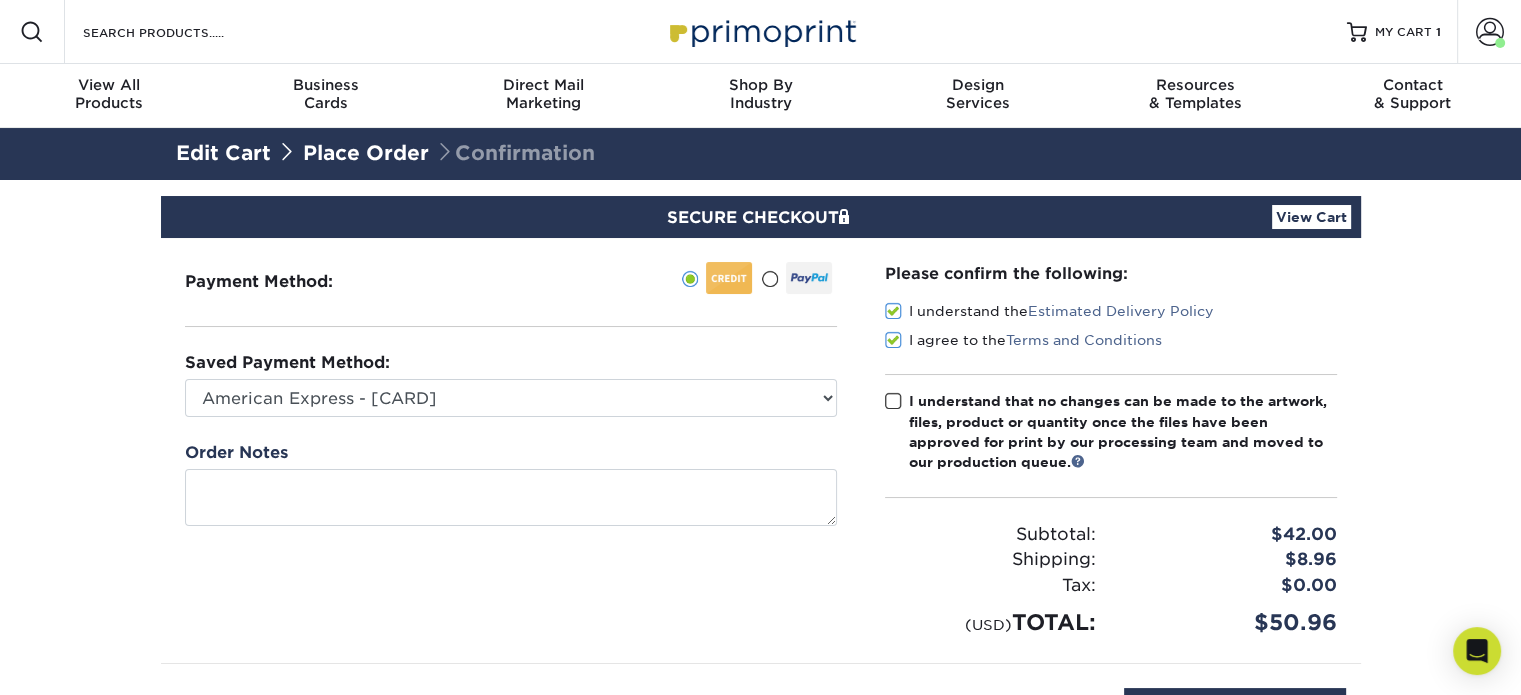 click at bounding box center [893, 401] 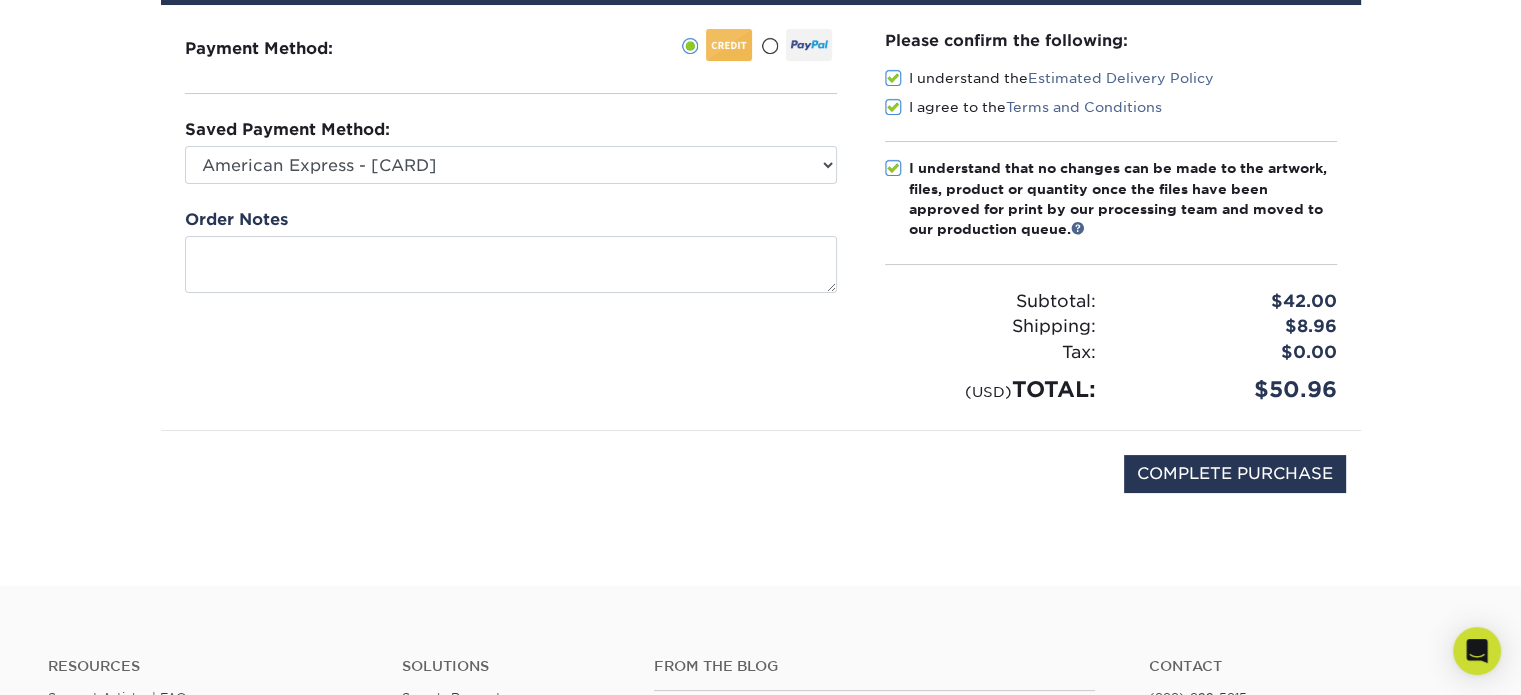 scroll, scrollTop: 240, scrollLeft: 0, axis: vertical 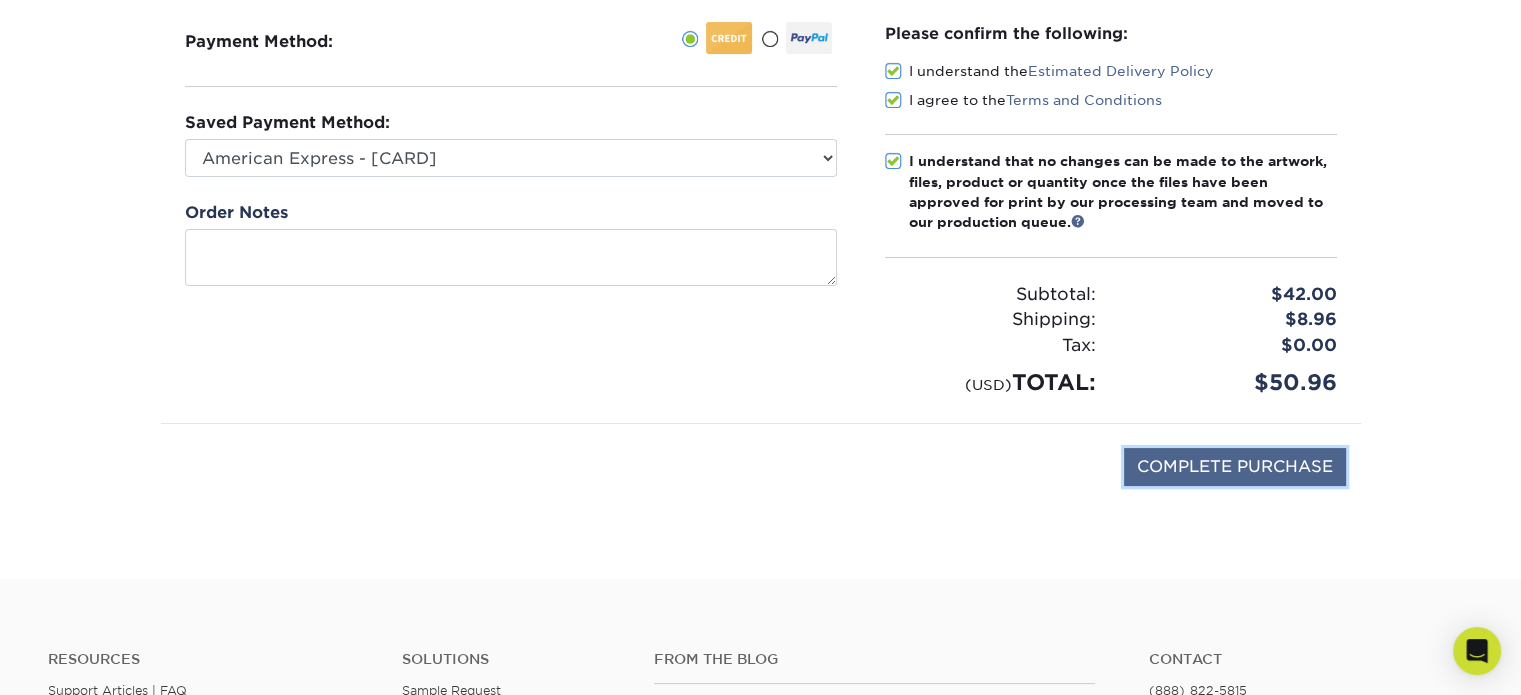 click on "COMPLETE PURCHASE" at bounding box center [1235, 467] 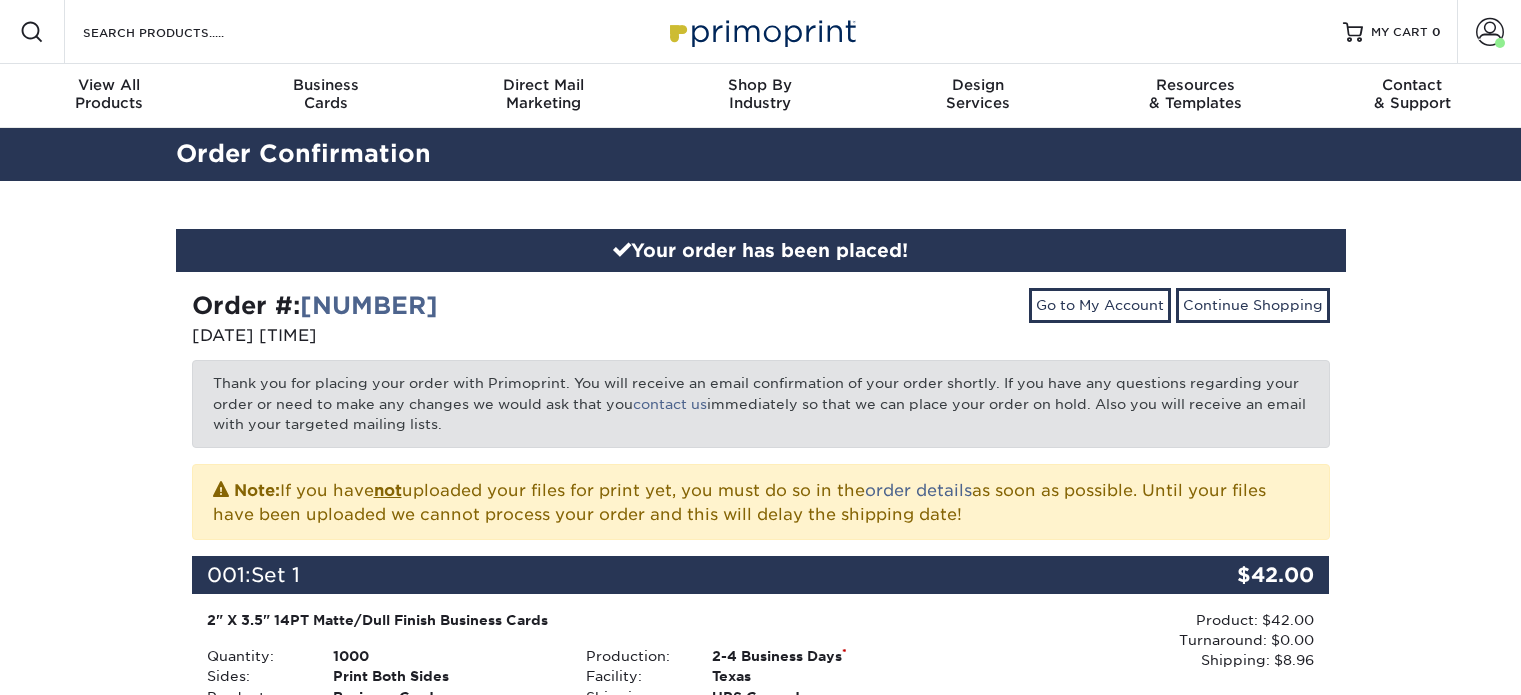 scroll, scrollTop: 0, scrollLeft: 0, axis: both 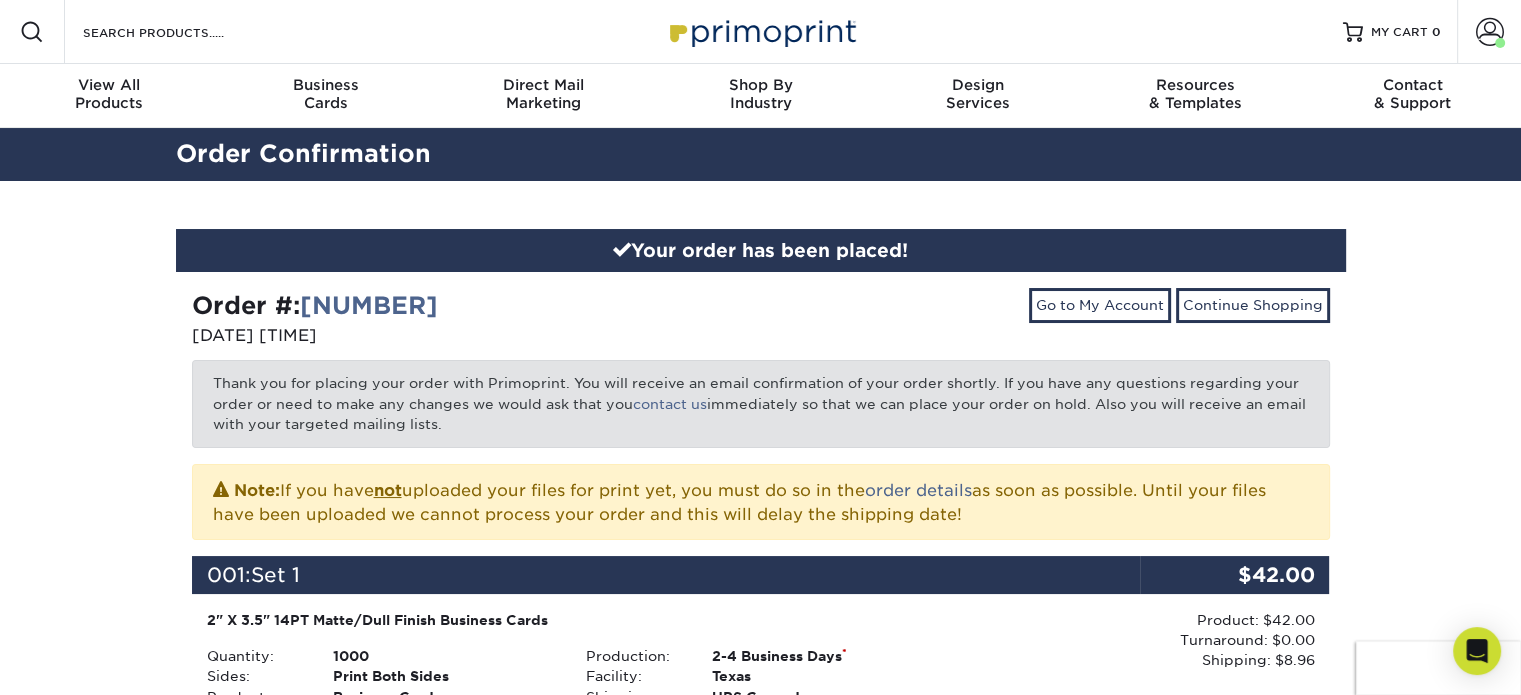 drag, startPoint x: 588, startPoint y: 306, endPoint x: 182, endPoint y: 305, distance: 406.00122 